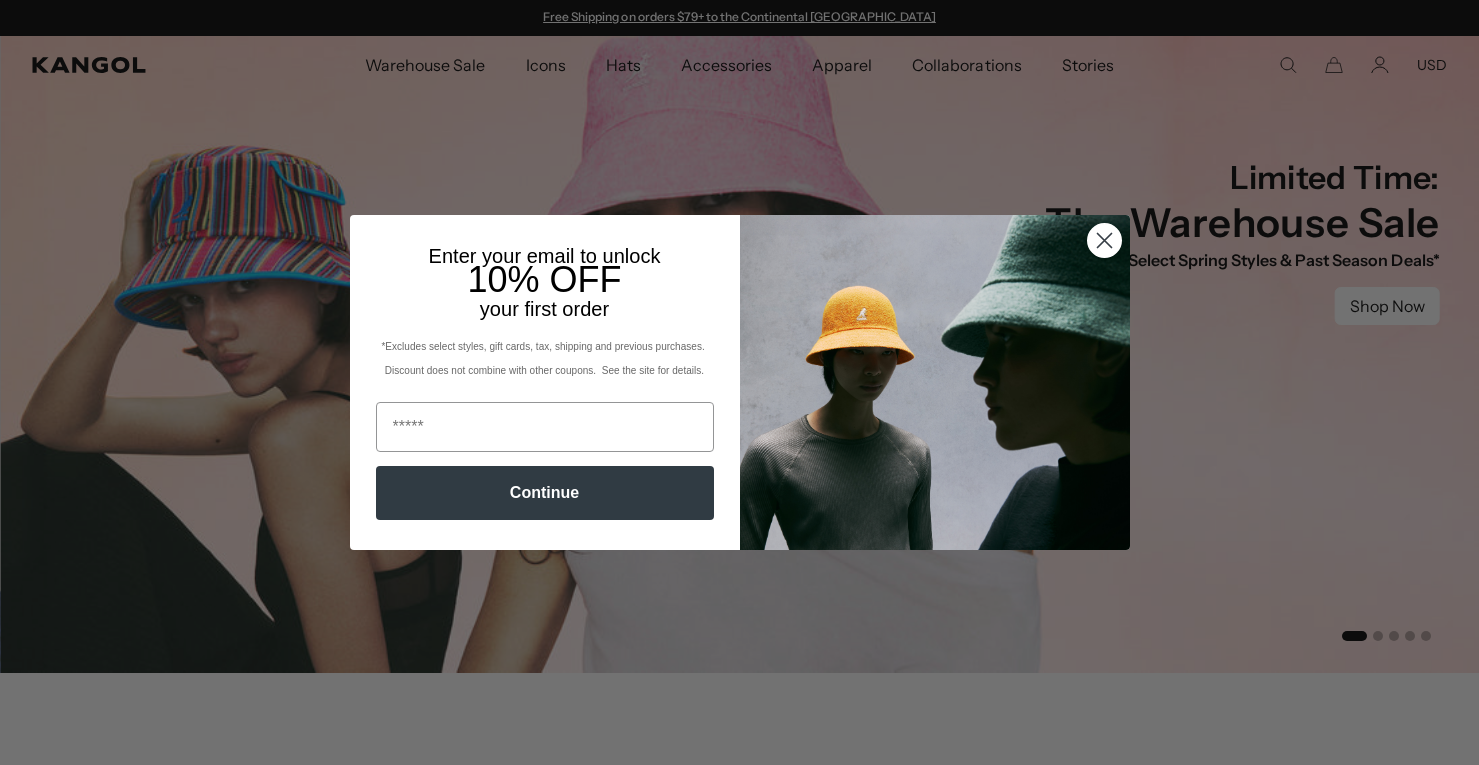 scroll, scrollTop: 0, scrollLeft: 0, axis: both 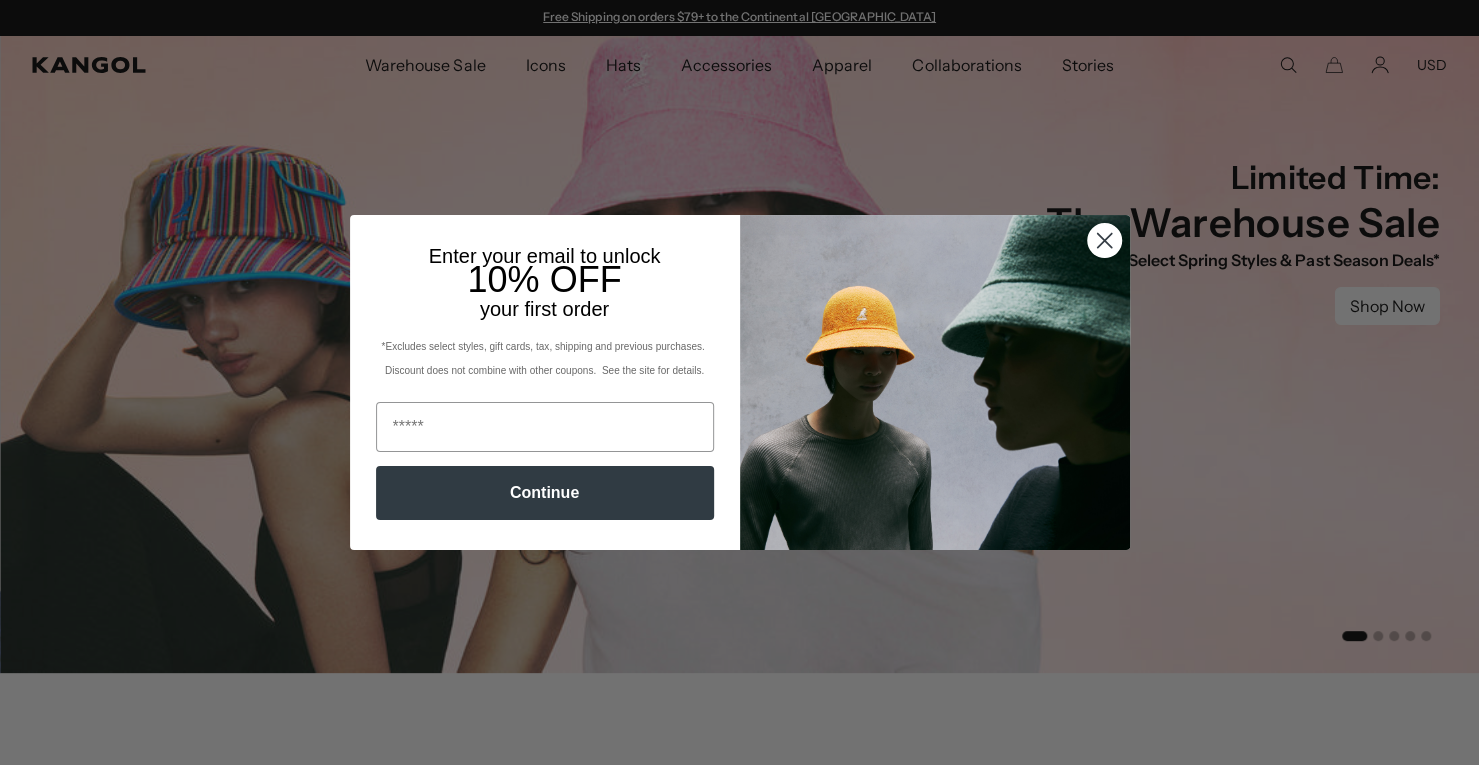click on "Close dialog" 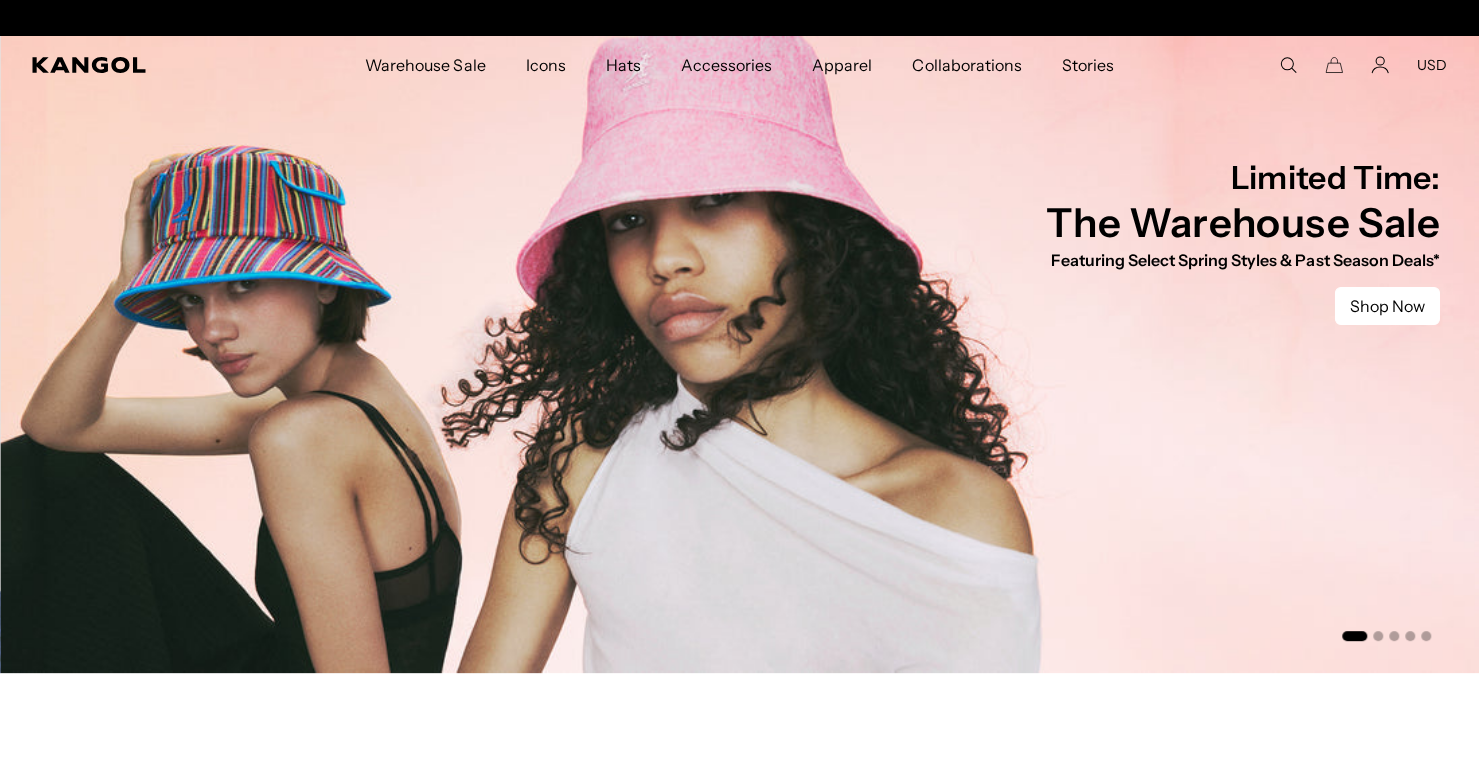 scroll, scrollTop: 0, scrollLeft: 412, axis: horizontal 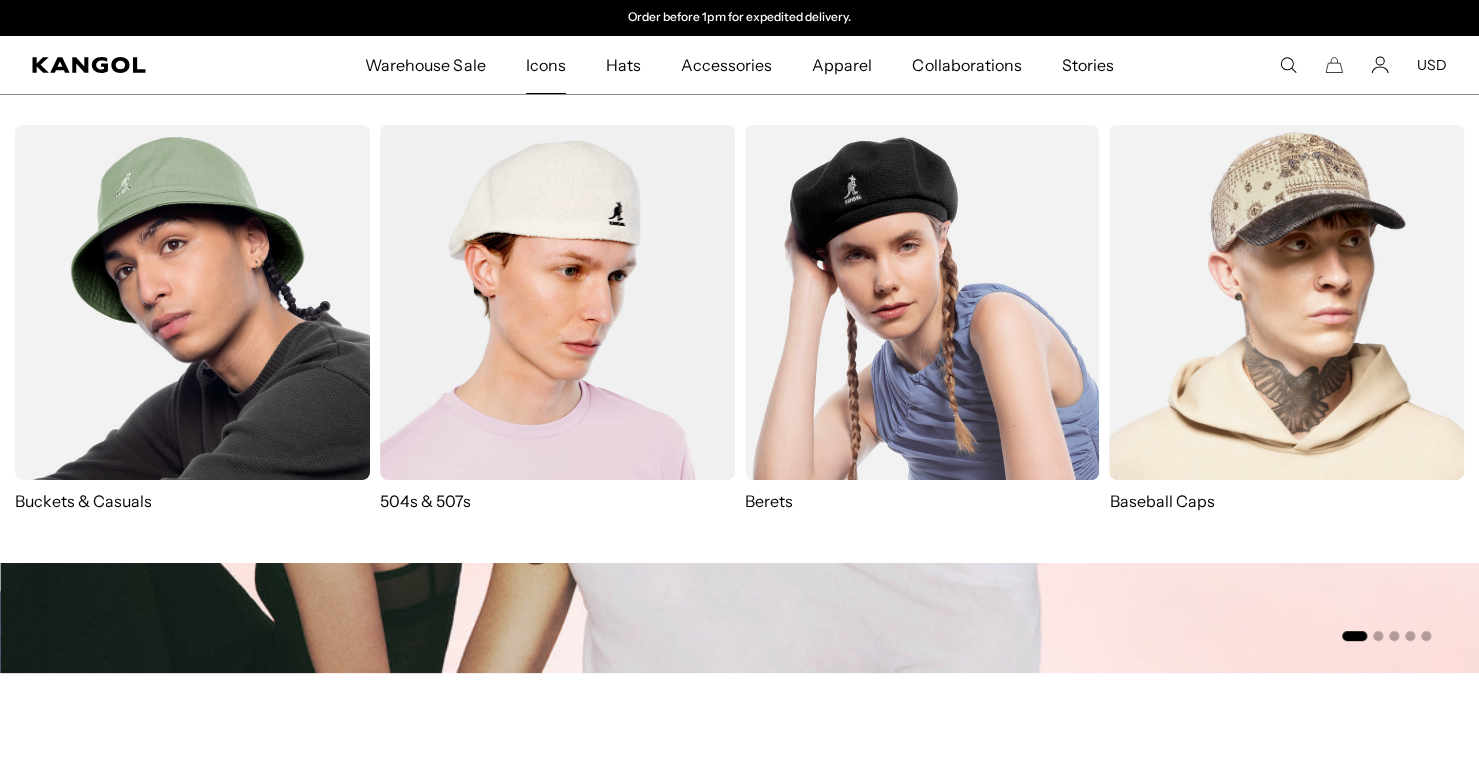 click at bounding box center [557, 302] 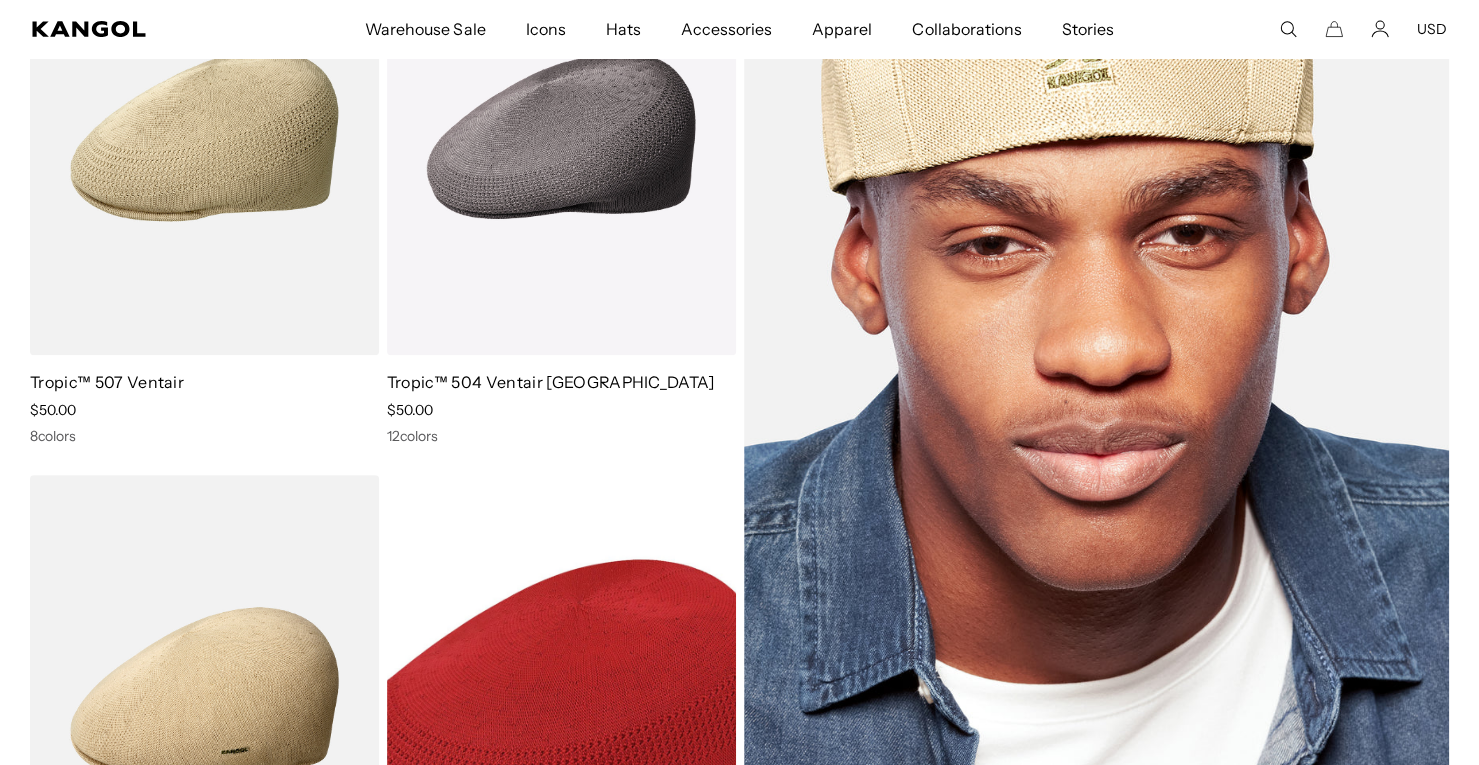scroll, scrollTop: 100, scrollLeft: 0, axis: vertical 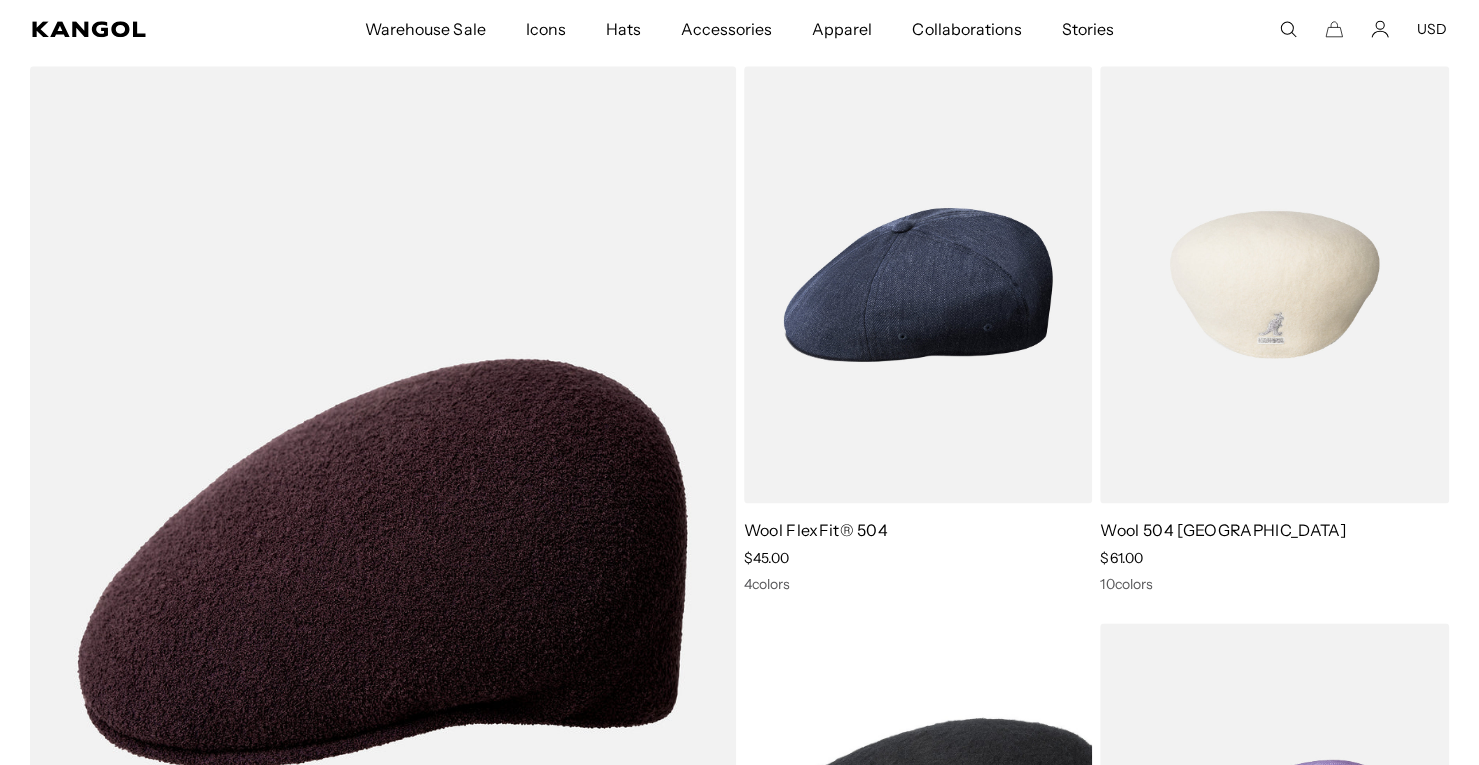 click on "Wool 504 [GEOGRAPHIC_DATA]" at bounding box center [1274, 530] 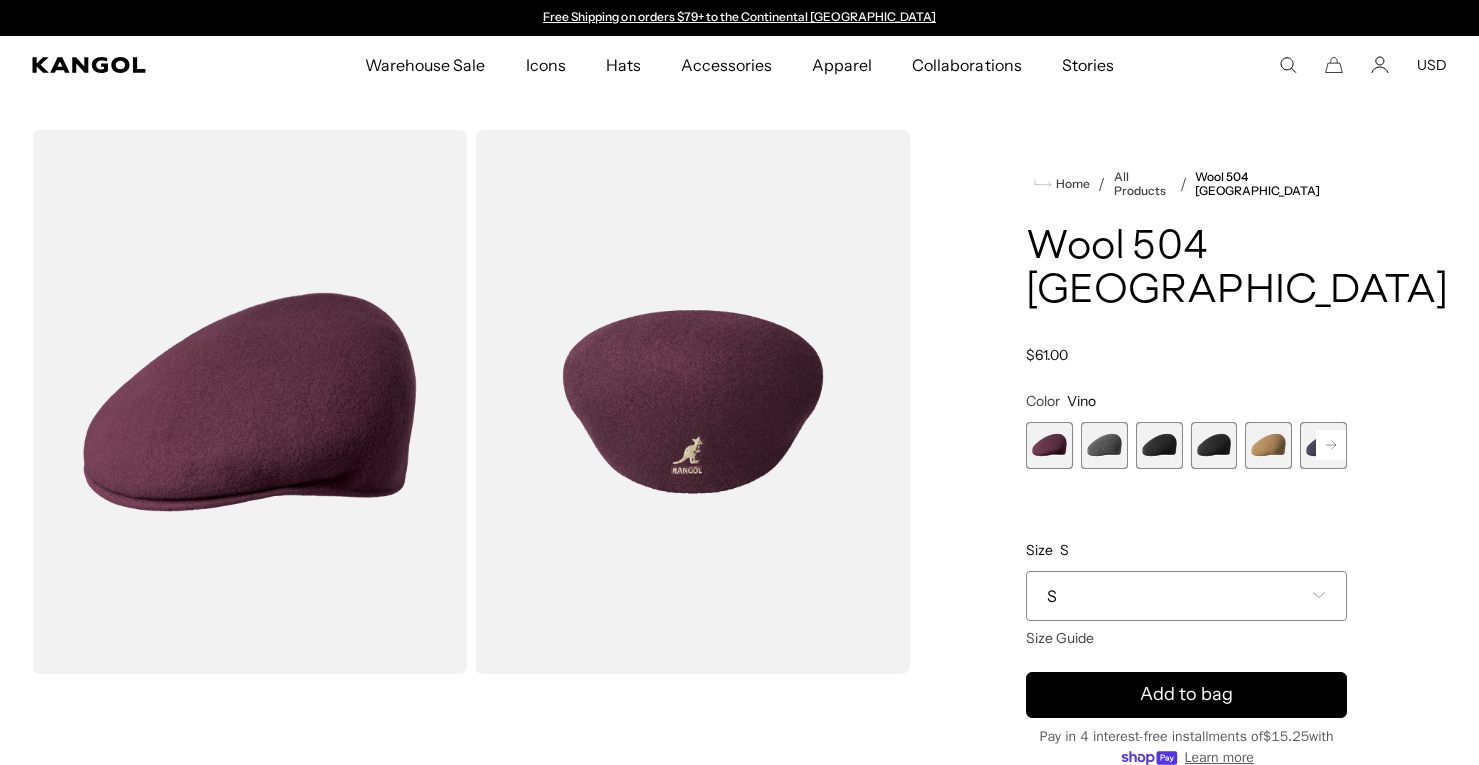 scroll, scrollTop: 0, scrollLeft: 0, axis: both 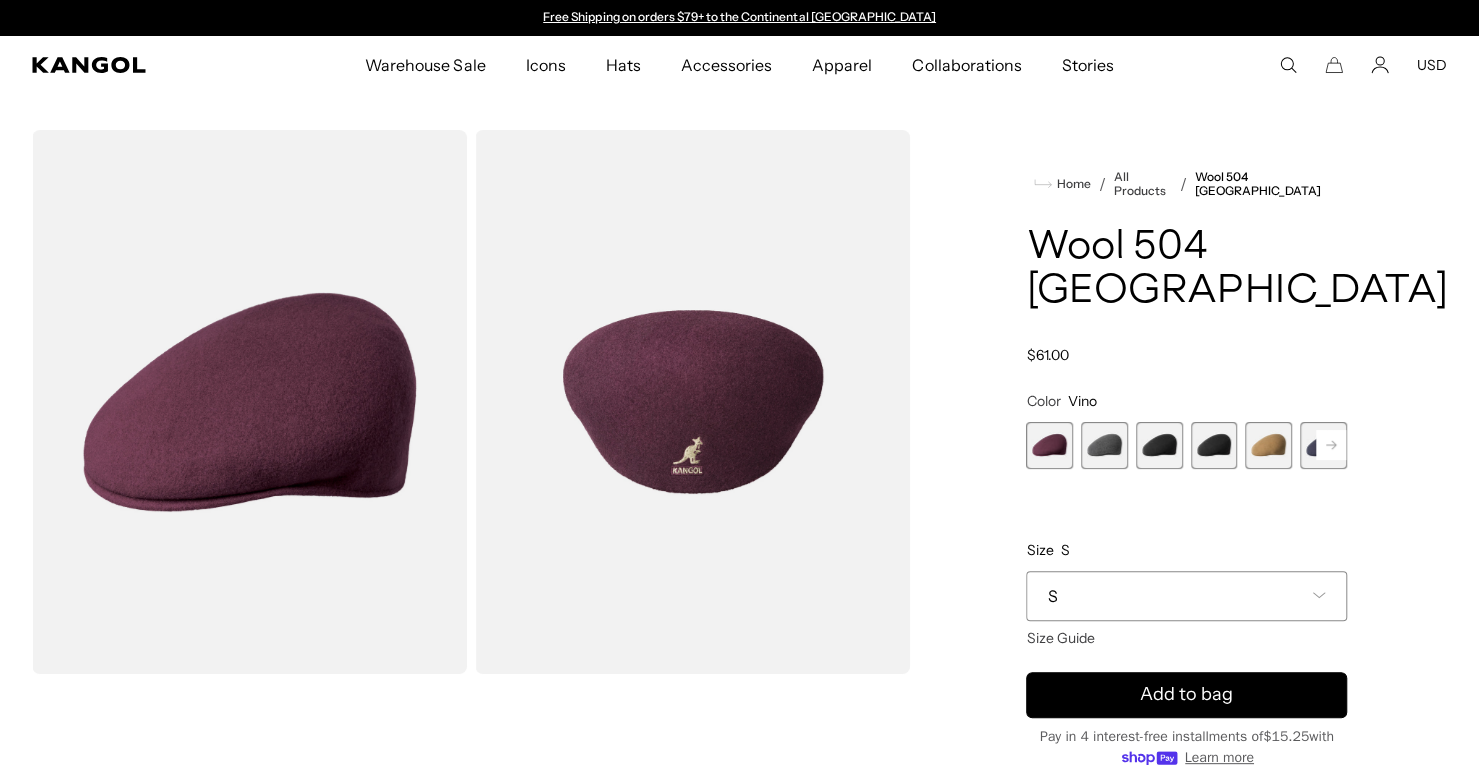 click at bounding box center [1159, 445] 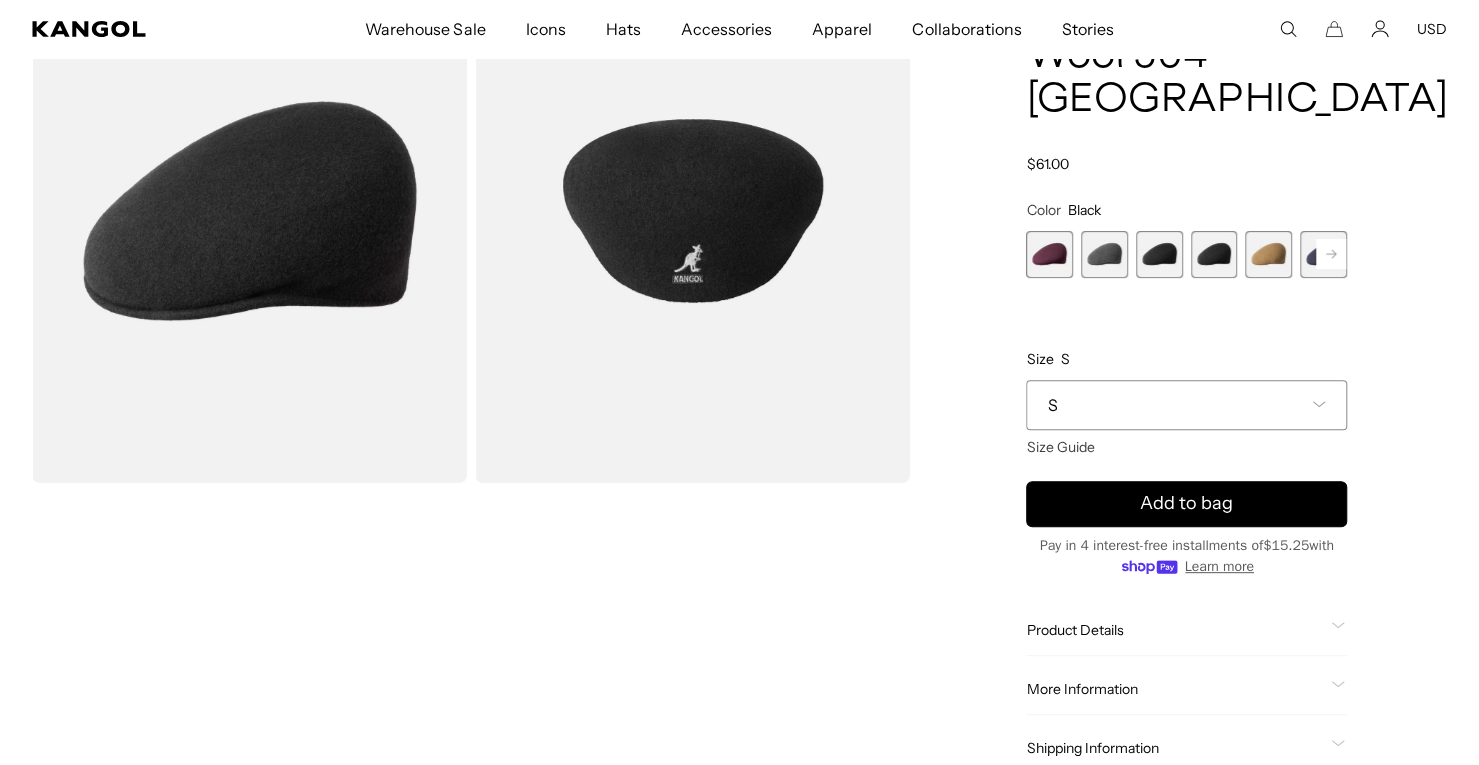 scroll, scrollTop: 0, scrollLeft: 0, axis: both 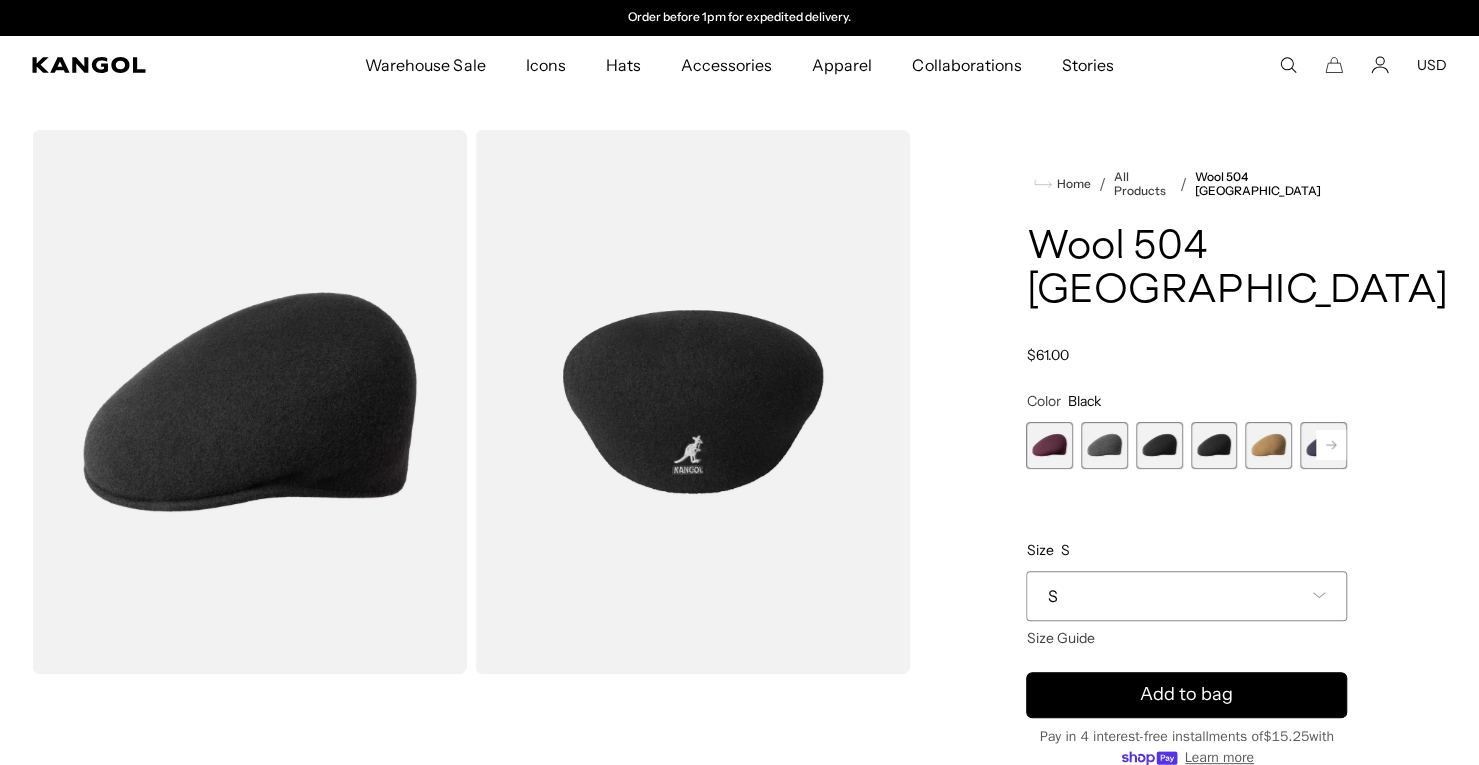 click on "S" at bounding box center [1186, 596] 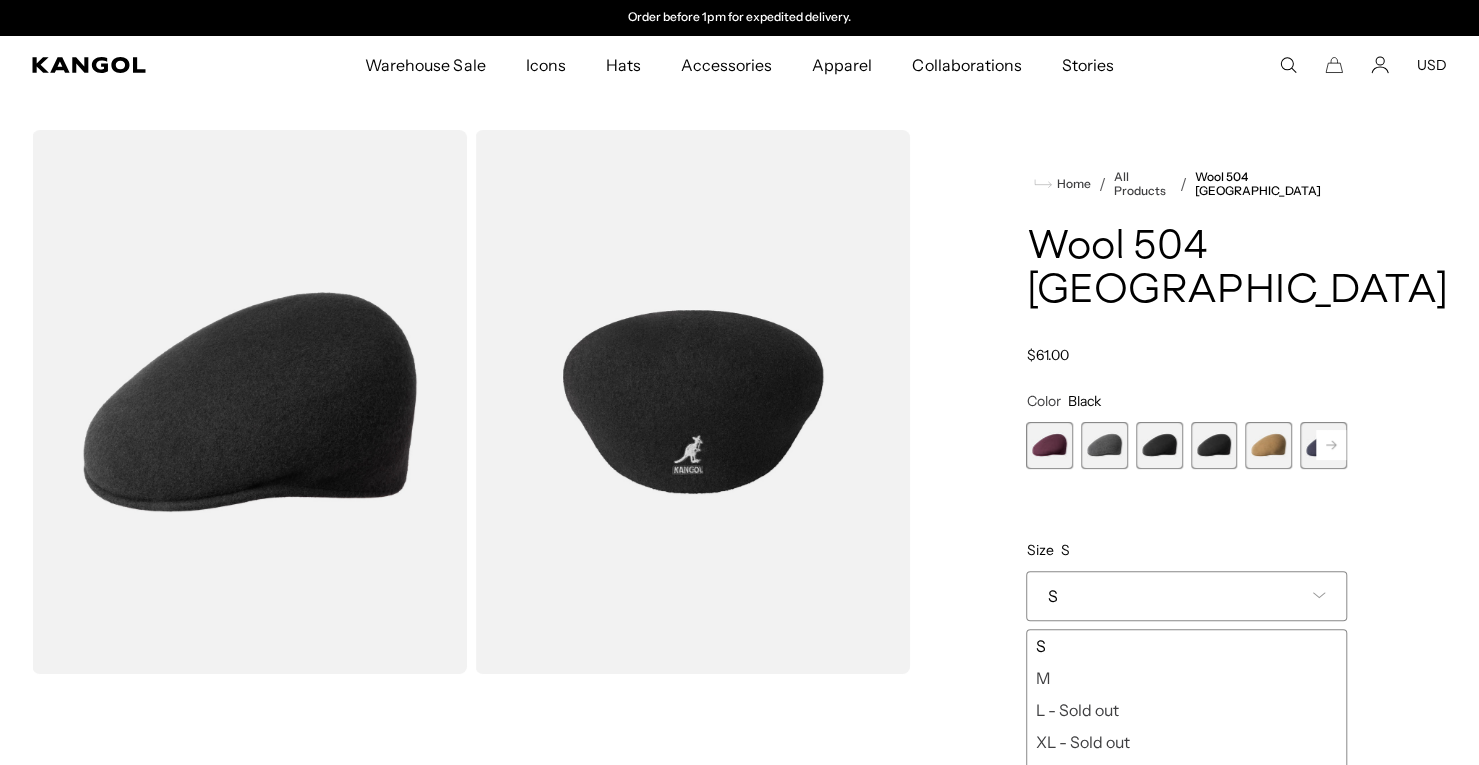 click on "S" at bounding box center [1186, 596] 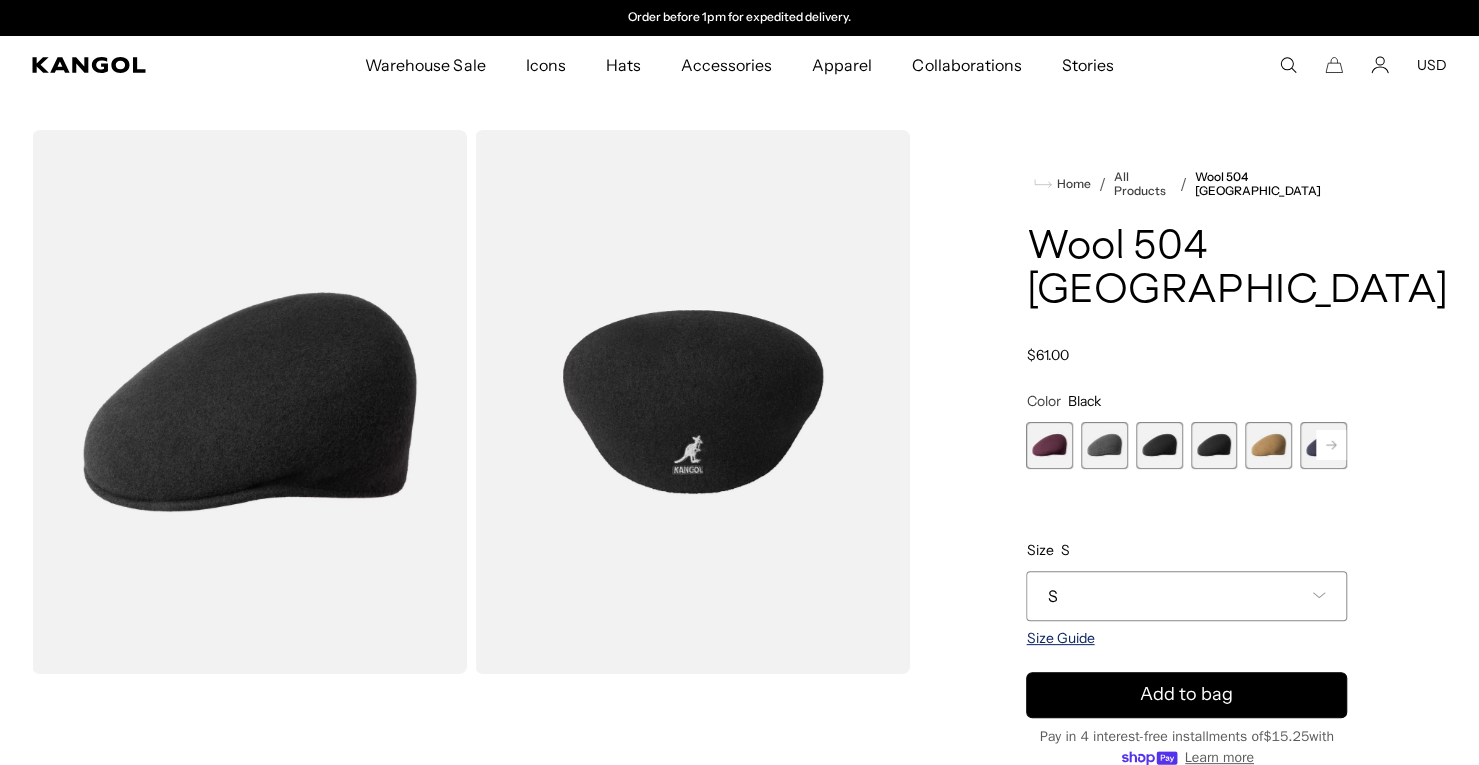 click on "Size Guide" at bounding box center [1060, 638] 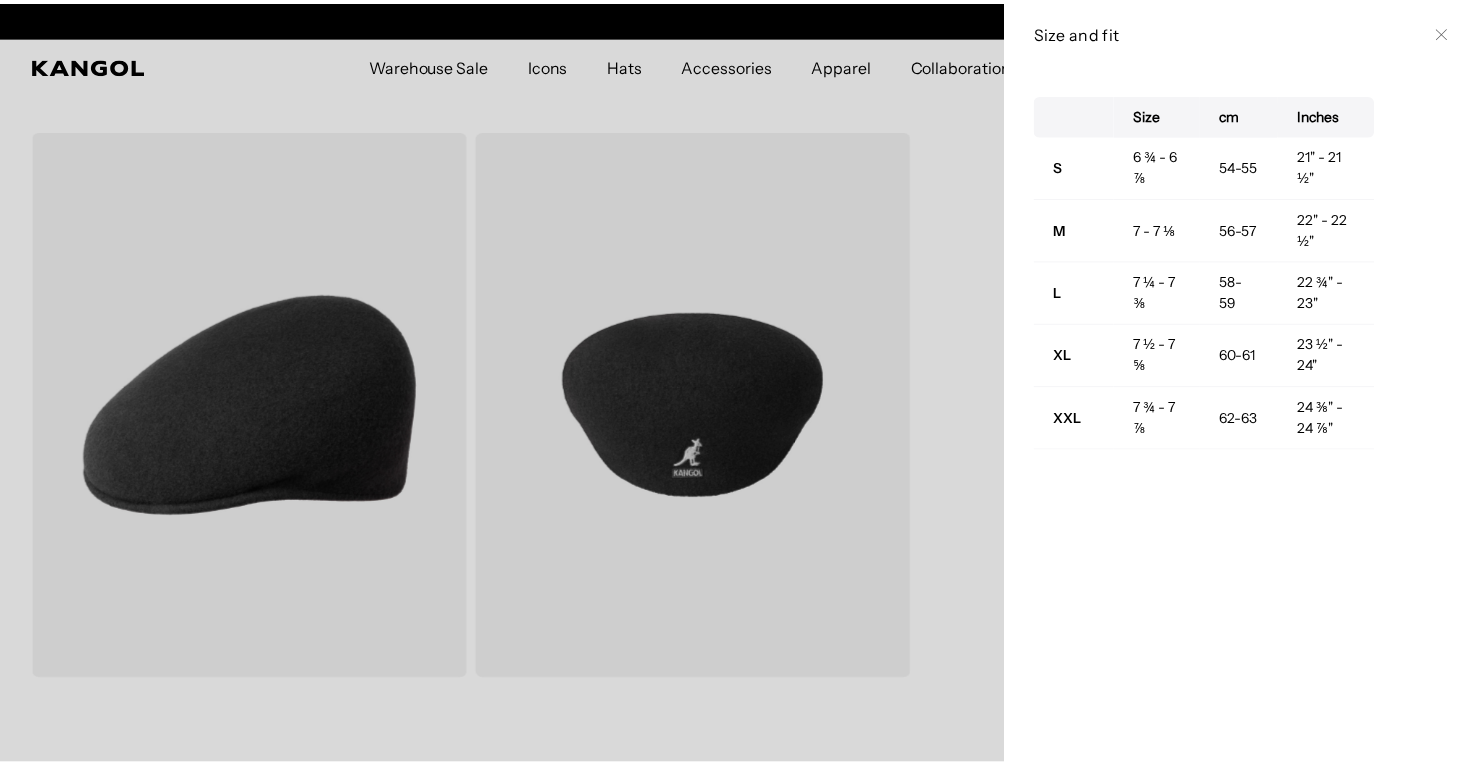 scroll, scrollTop: 0, scrollLeft: 0, axis: both 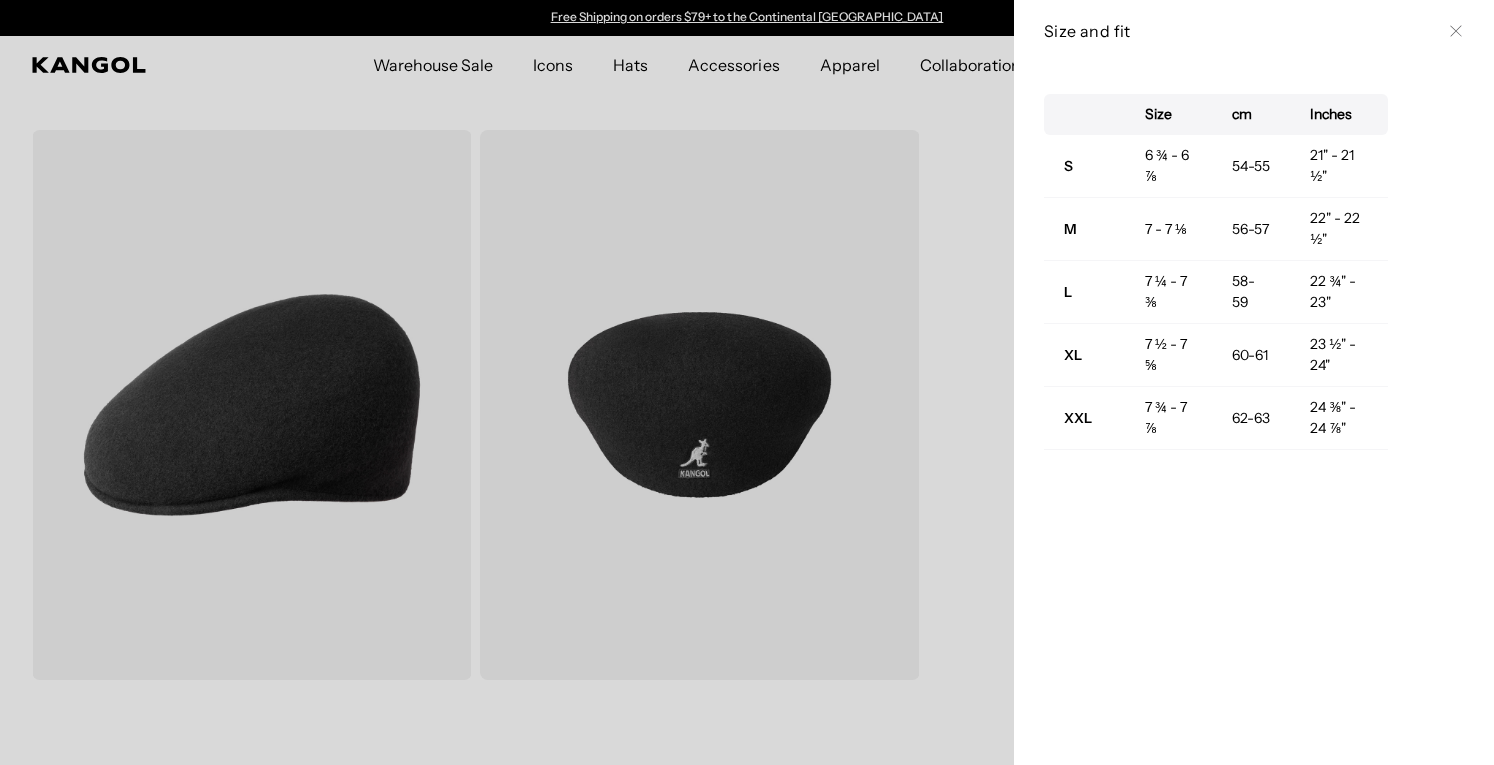 click 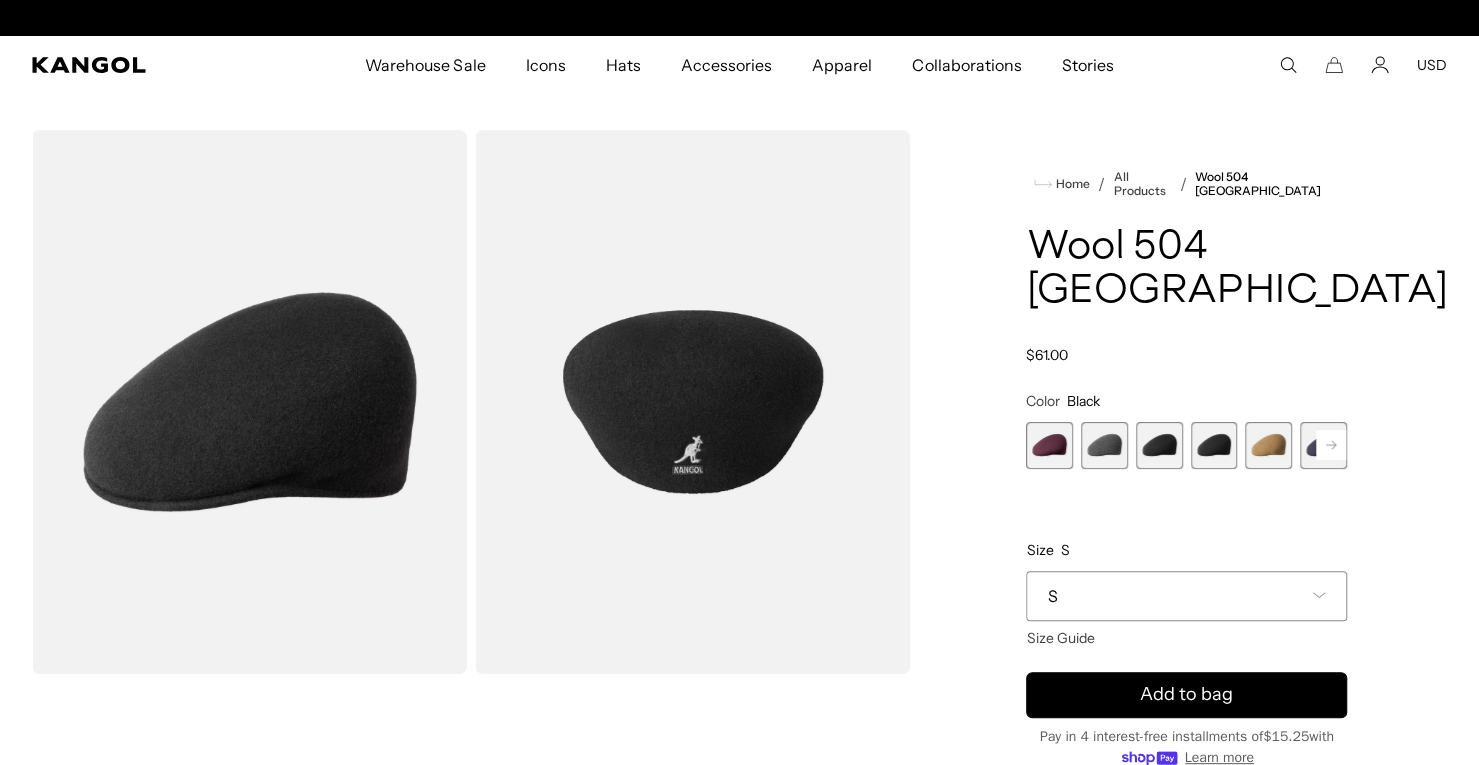click on "S" at bounding box center [1186, 596] 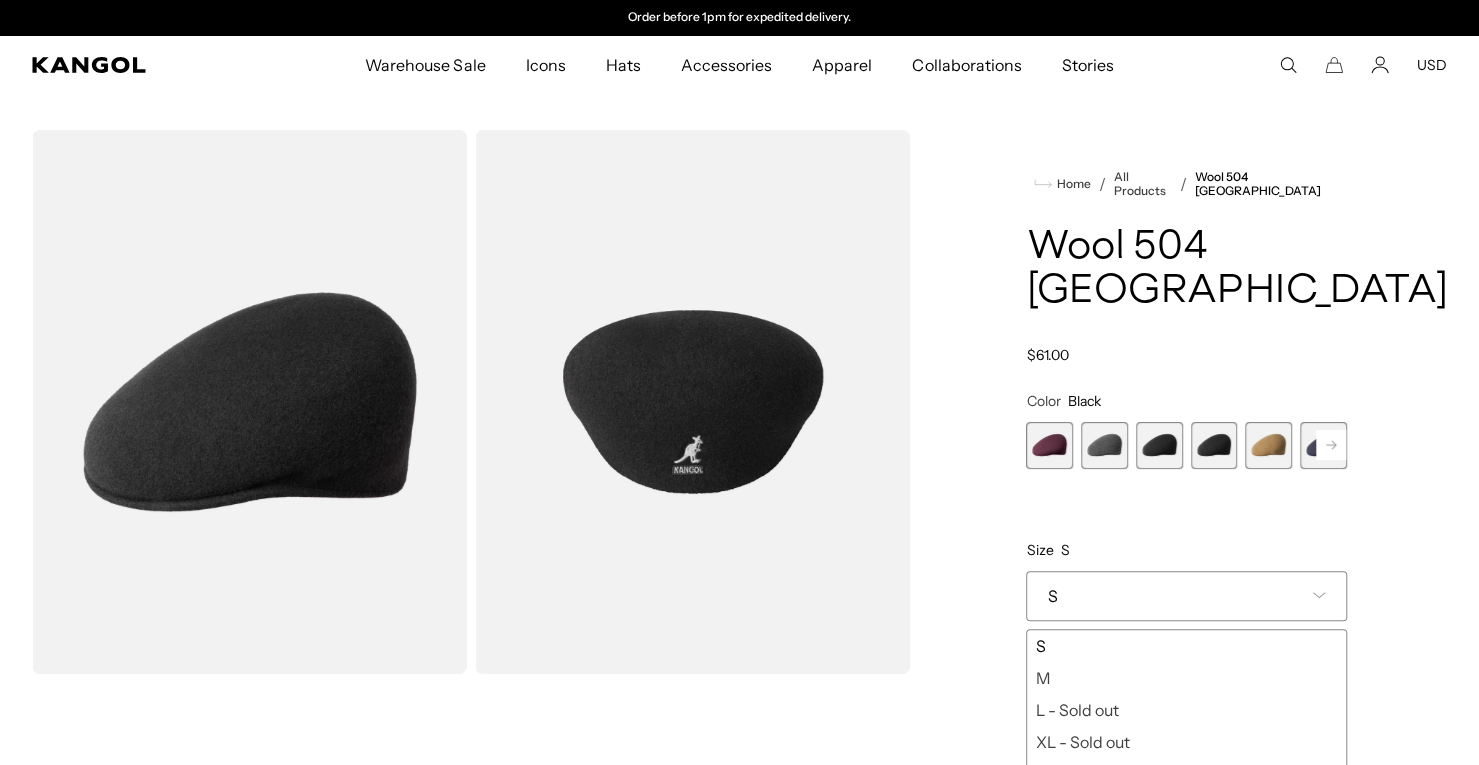 click on "S M L - Sold out XL - Sold out XXL" at bounding box center (1186, 710) 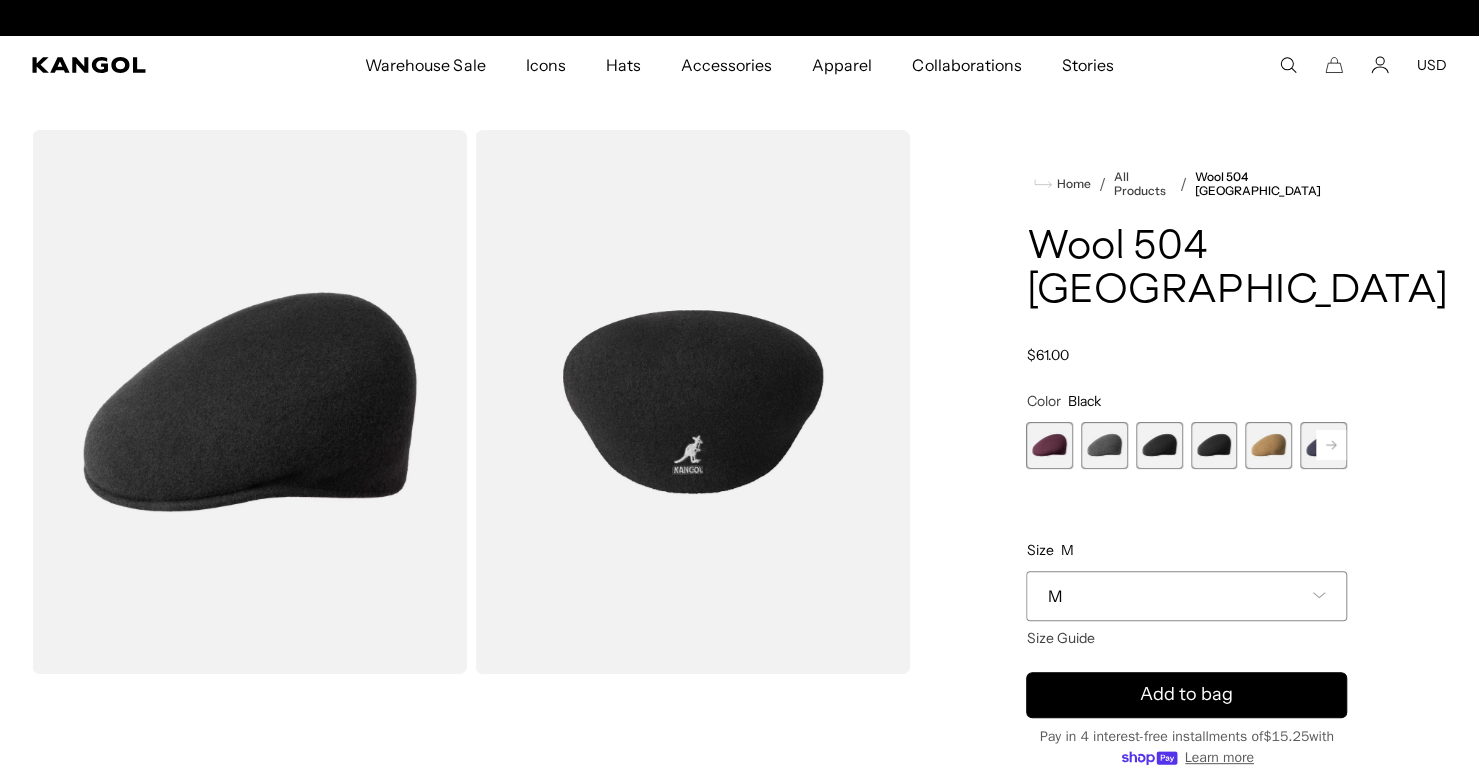 scroll, scrollTop: 0, scrollLeft: 0, axis: both 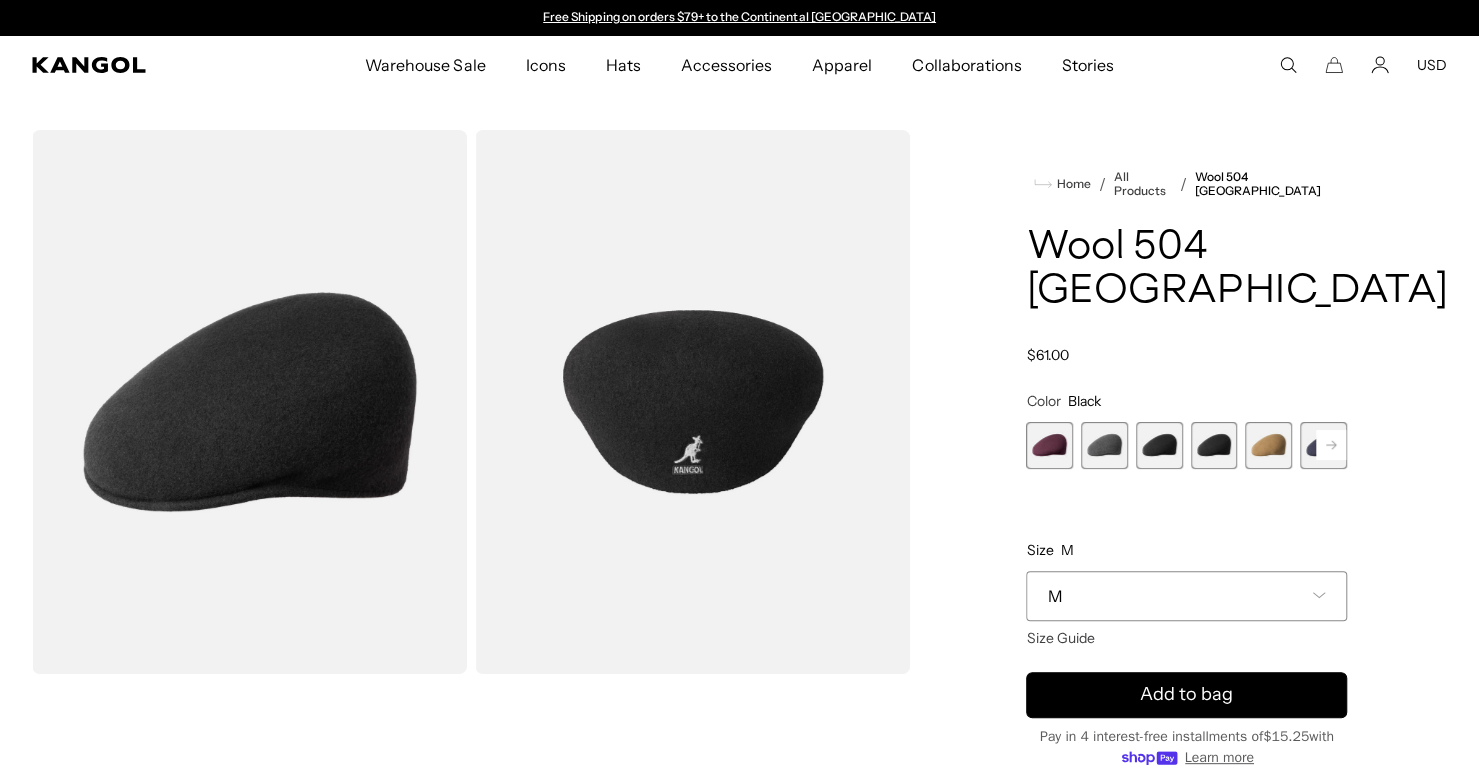 click on "Home
/
All Products
/
Wool 504 USA
Wool 504 USA
Regular price
$61.00
Regular price
Sale price
$61.00
Color
Black
Previous
Next
Vino
Variant sold out or unavailable
Dark Flannel
Variant sold out or unavailable" at bounding box center [1186, 567] 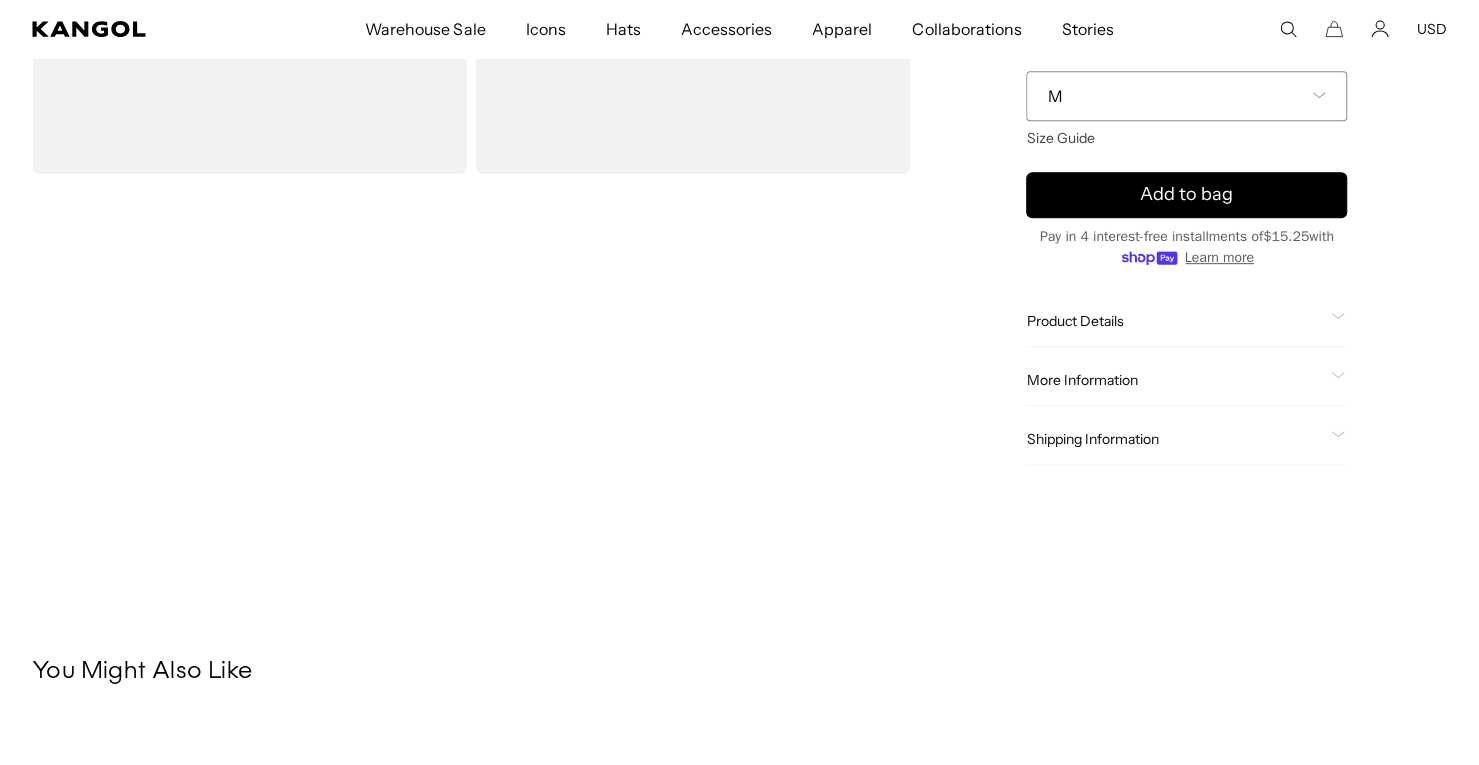scroll, scrollTop: 308, scrollLeft: 0, axis: vertical 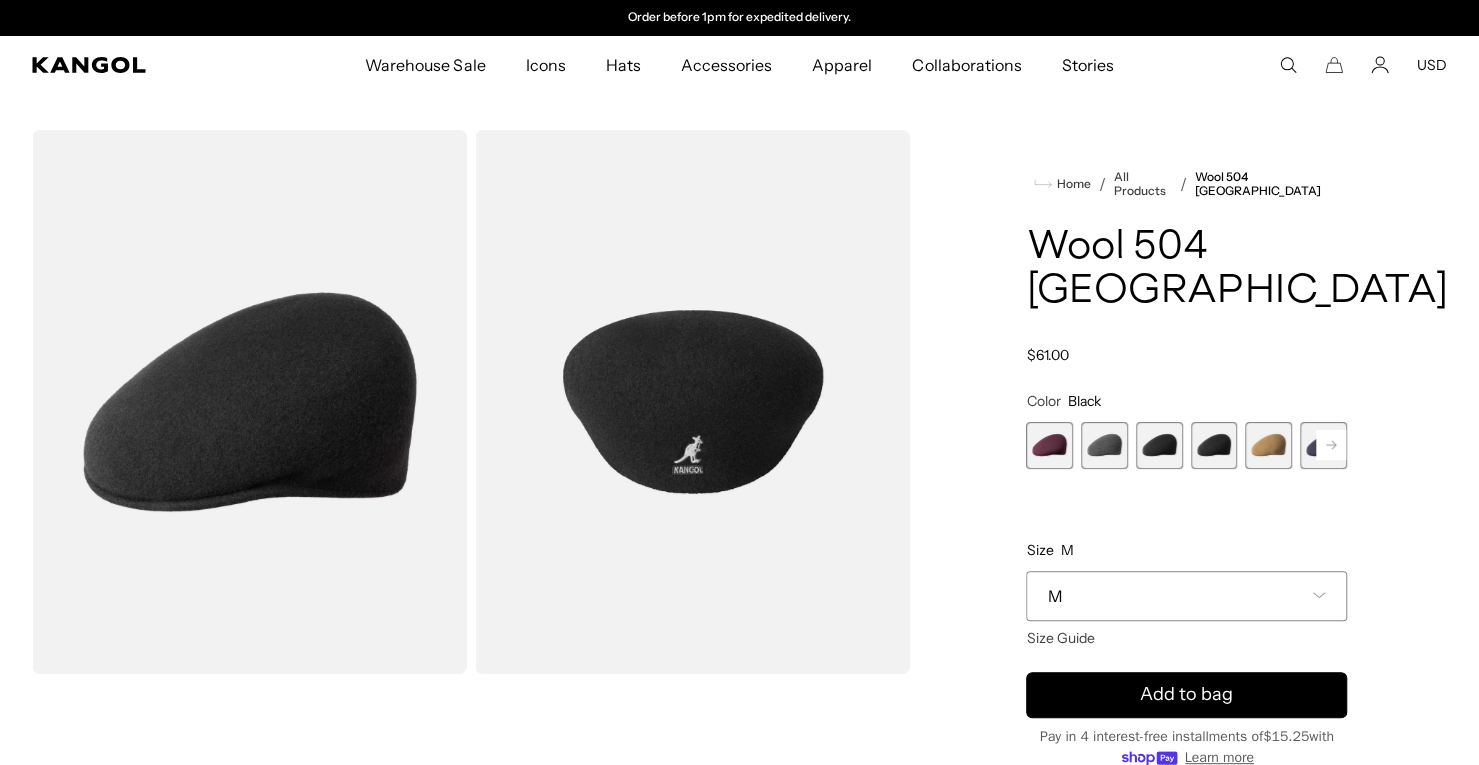 click 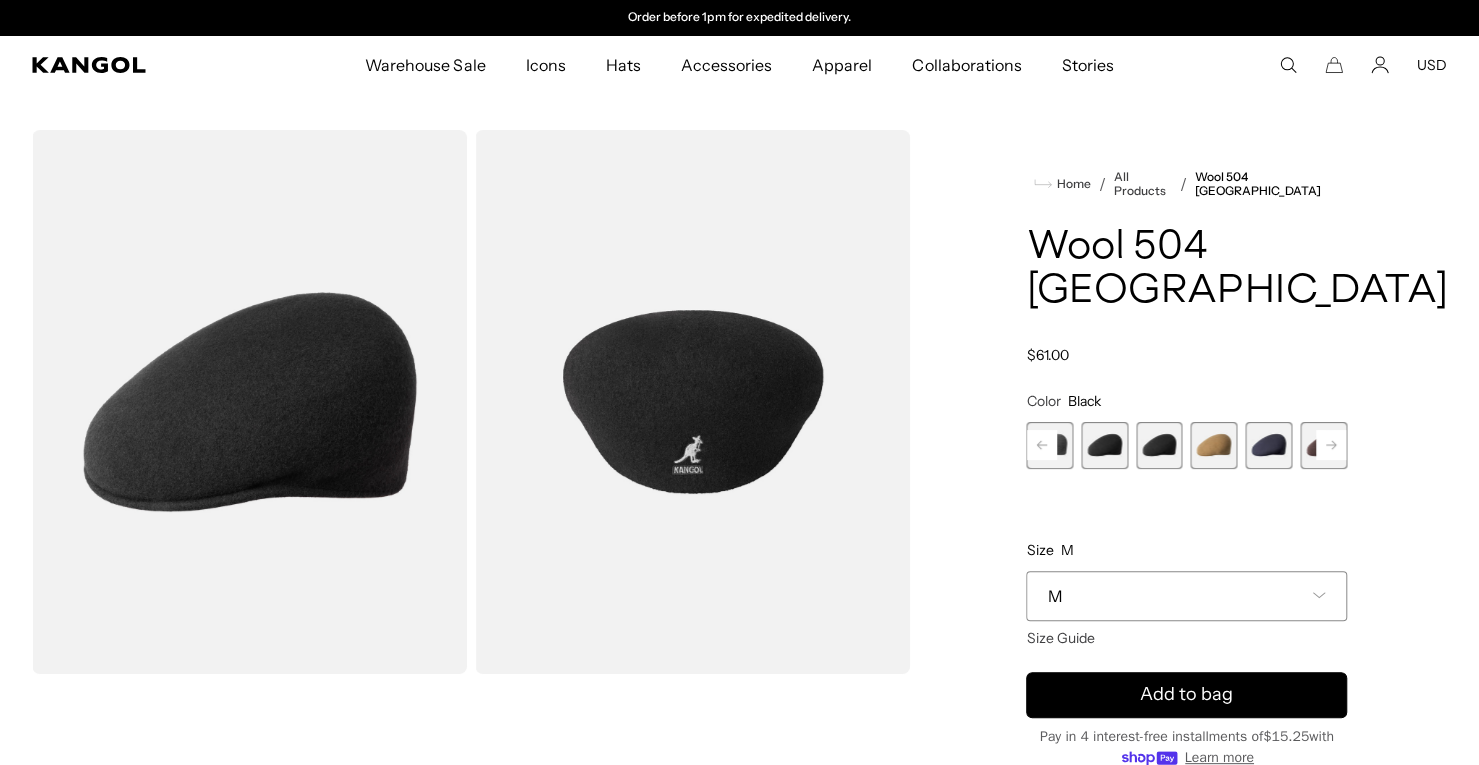 click at bounding box center (1268, 445) 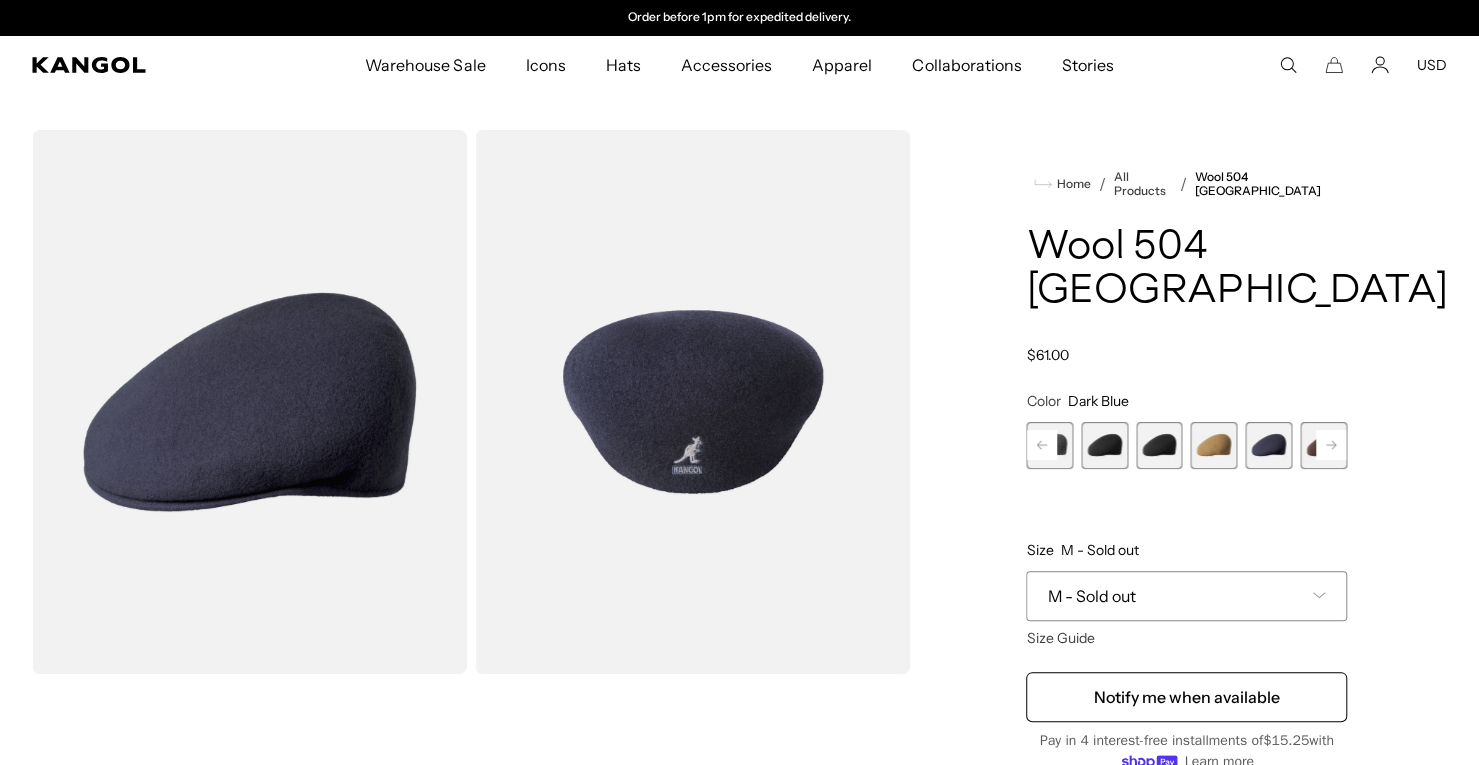 click 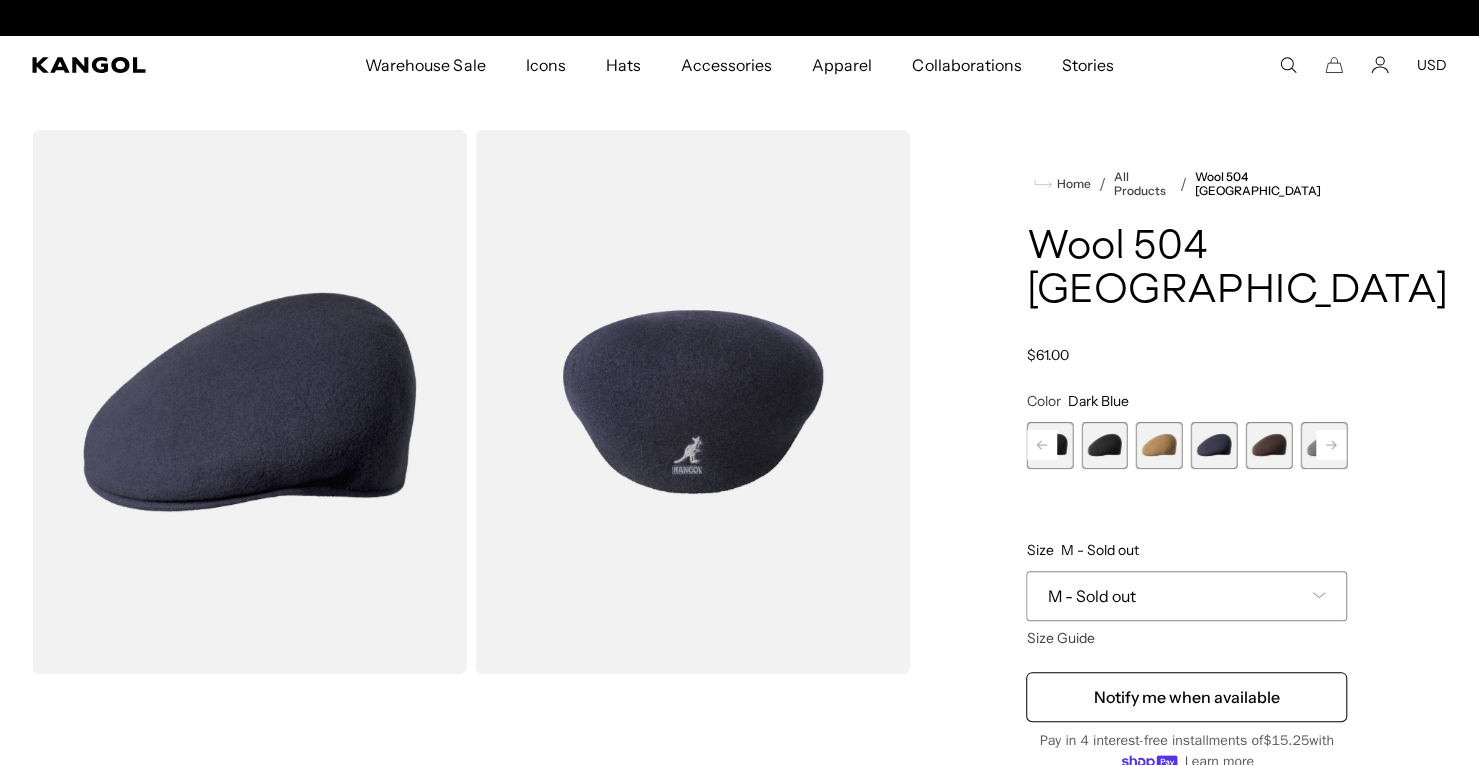 scroll, scrollTop: 0, scrollLeft: 0, axis: both 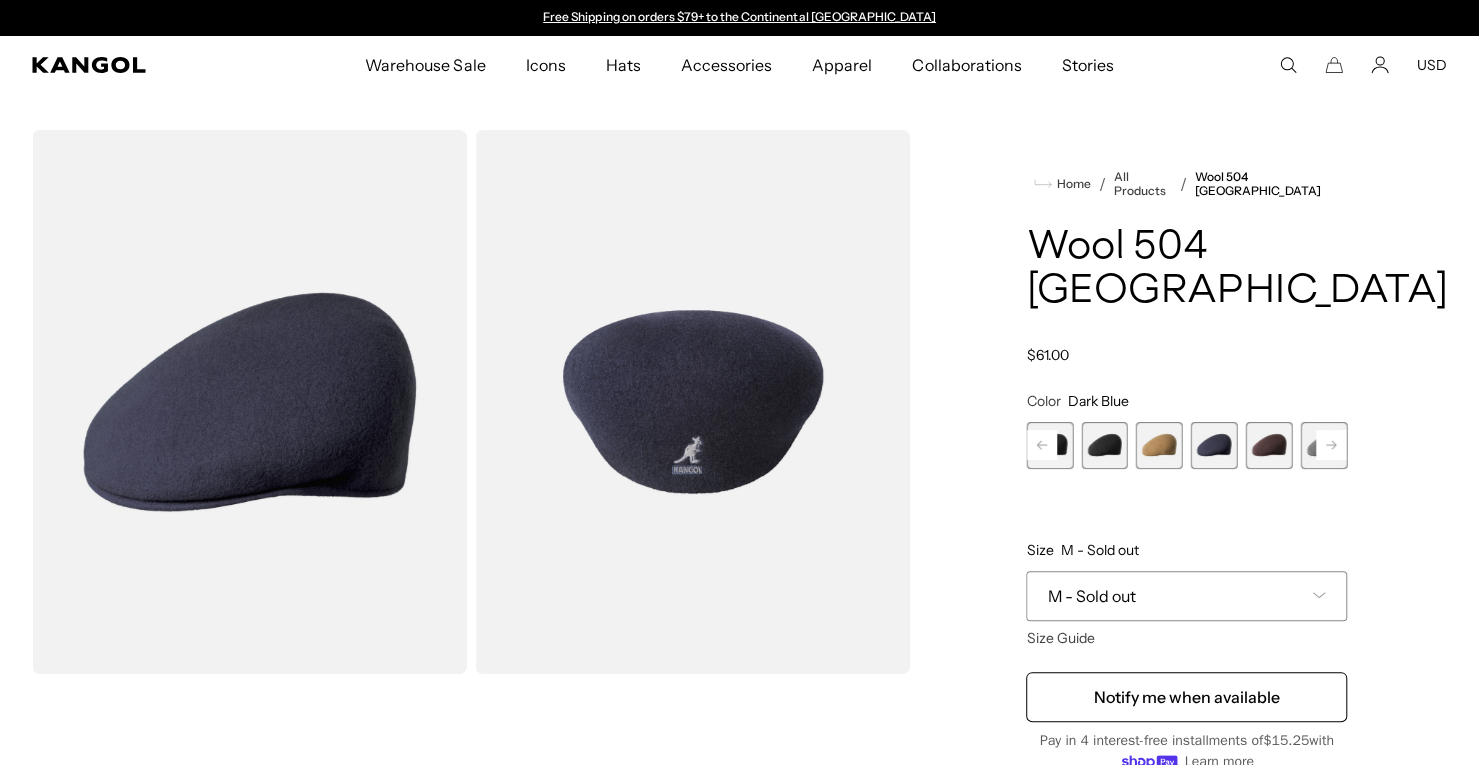 click at bounding box center (1323, 445) 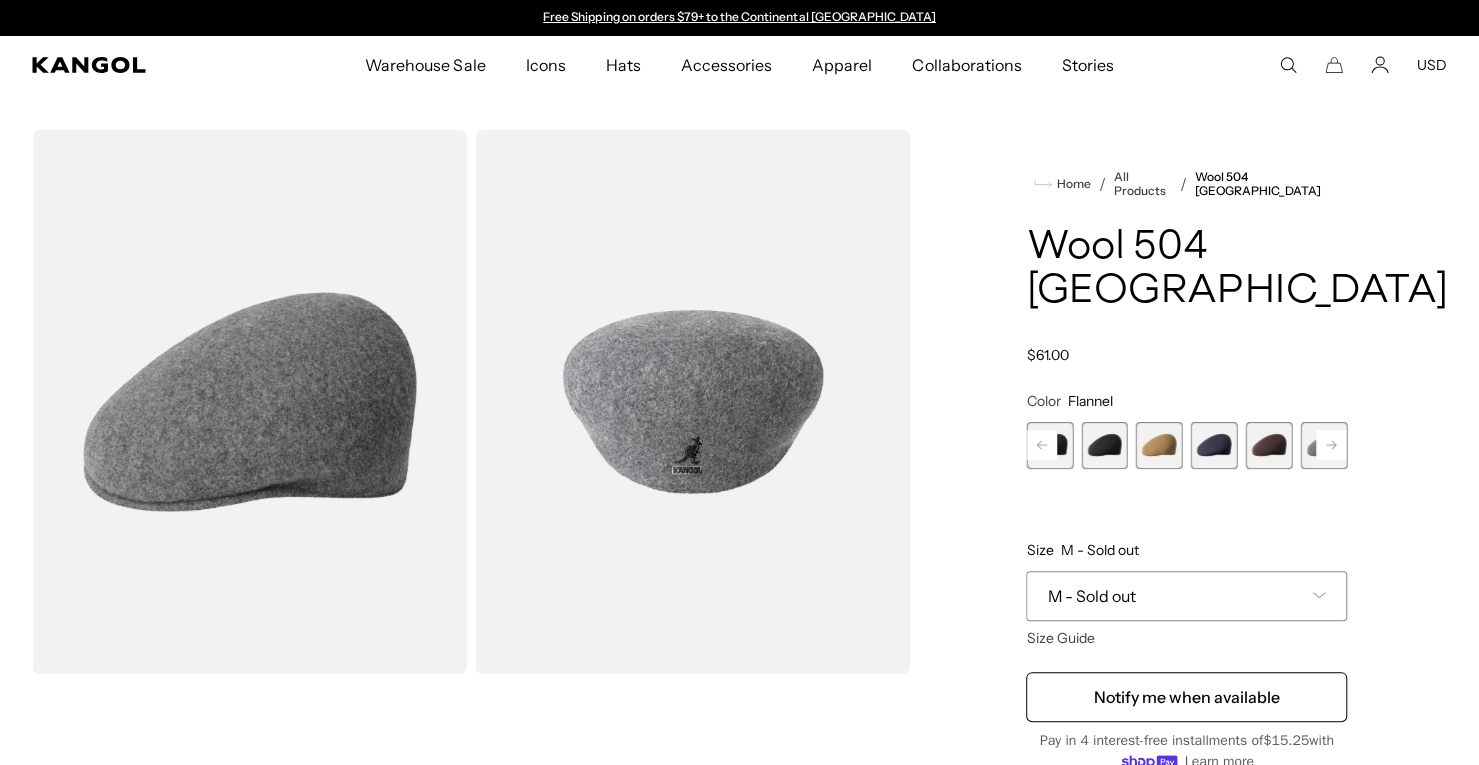 click 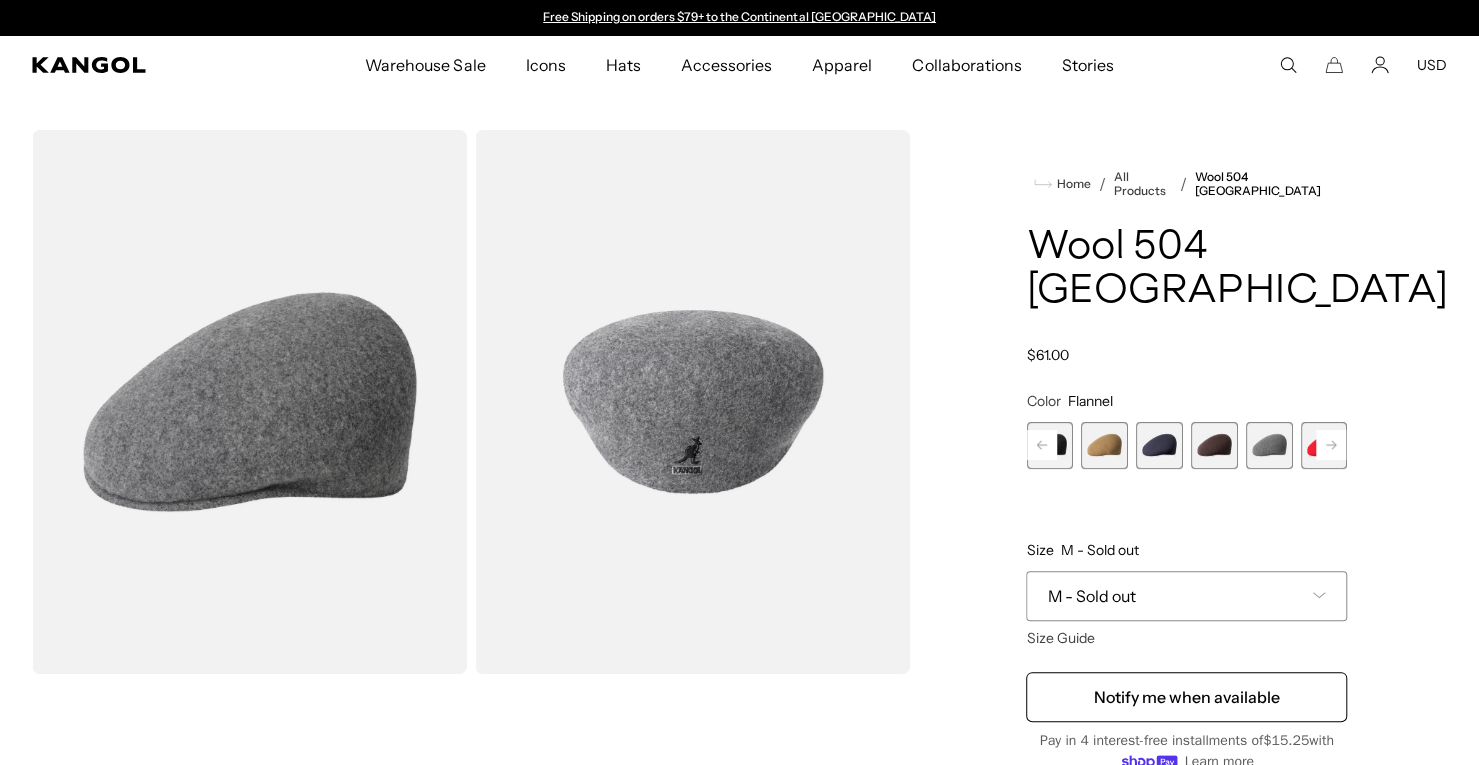 click 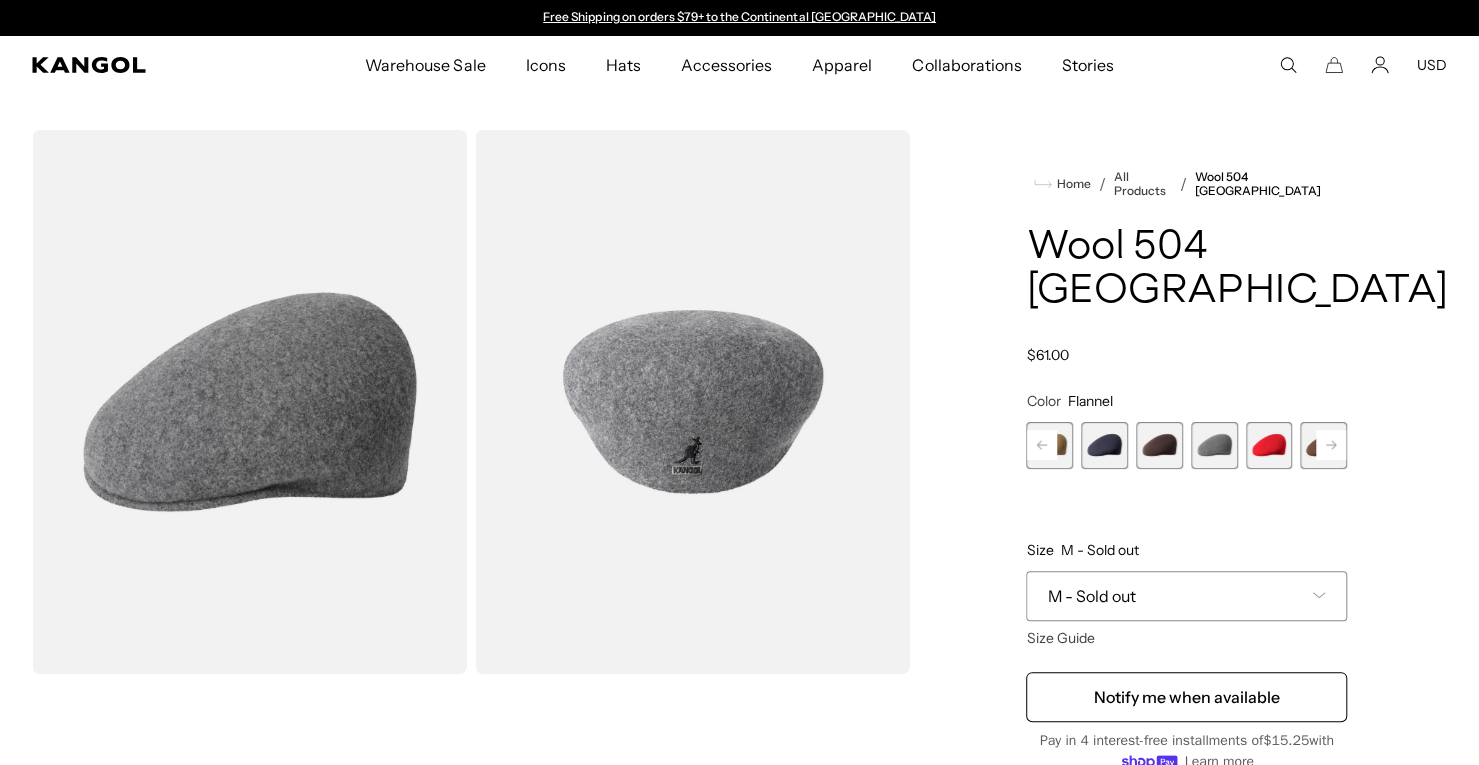 click 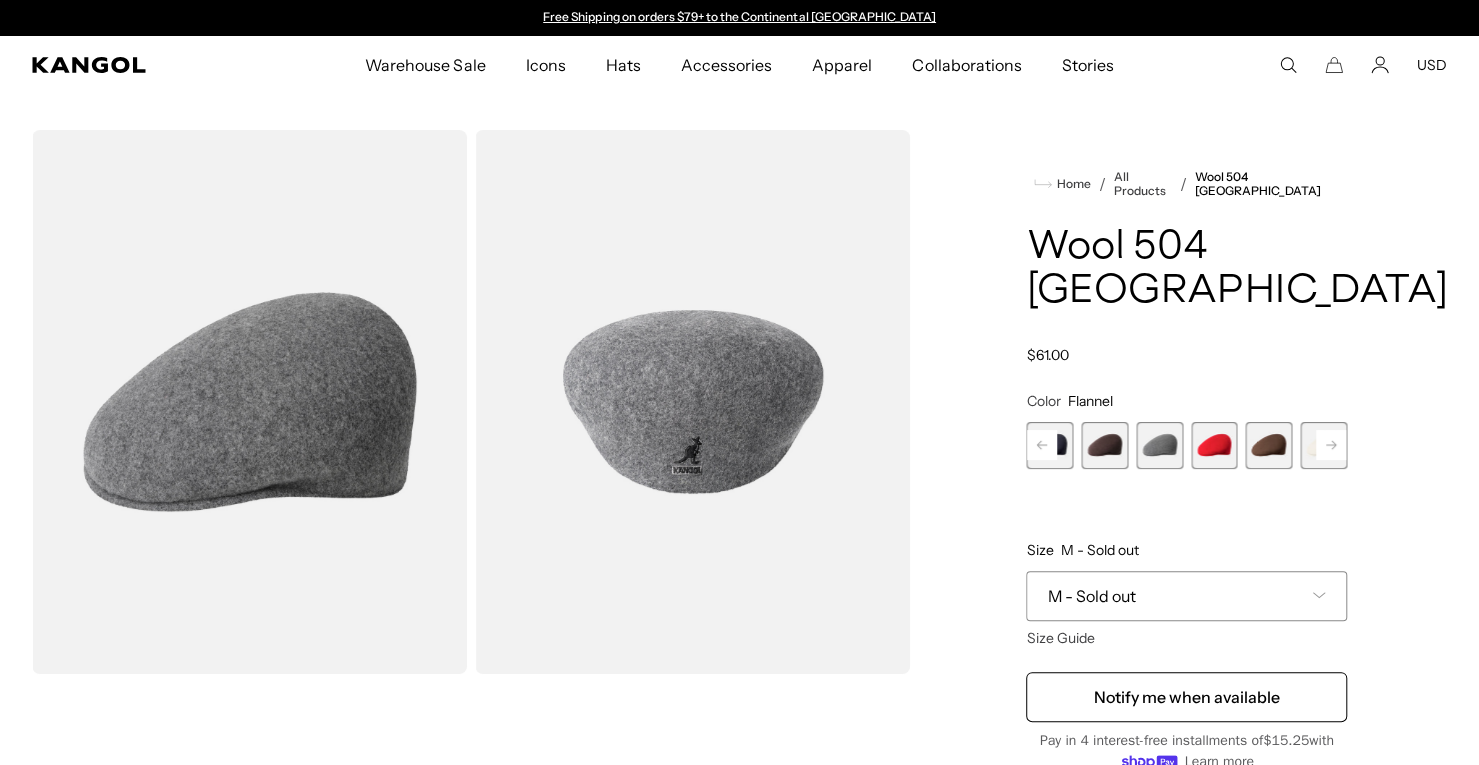 click 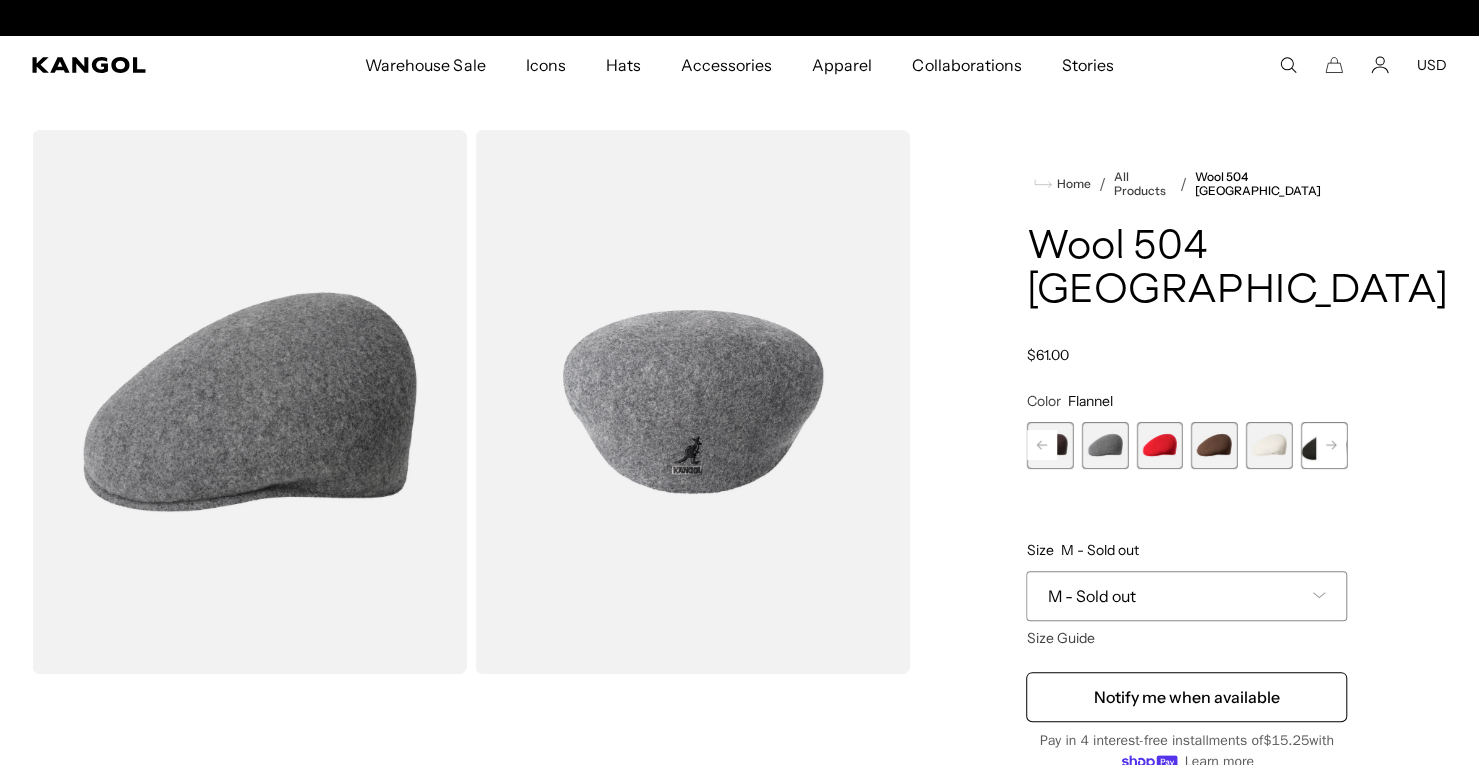 scroll, scrollTop: 0, scrollLeft: 412, axis: horizontal 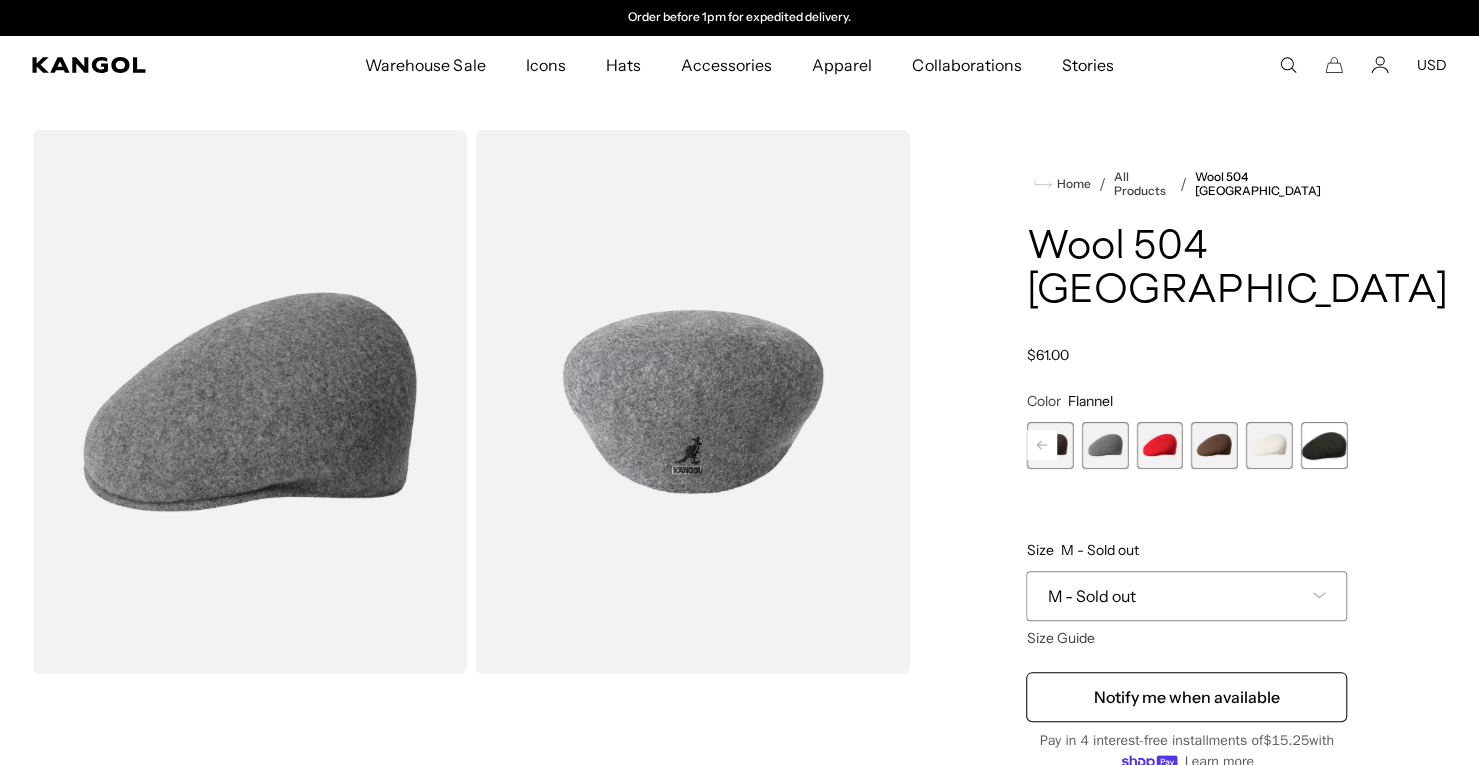 click at bounding box center (1323, 445) 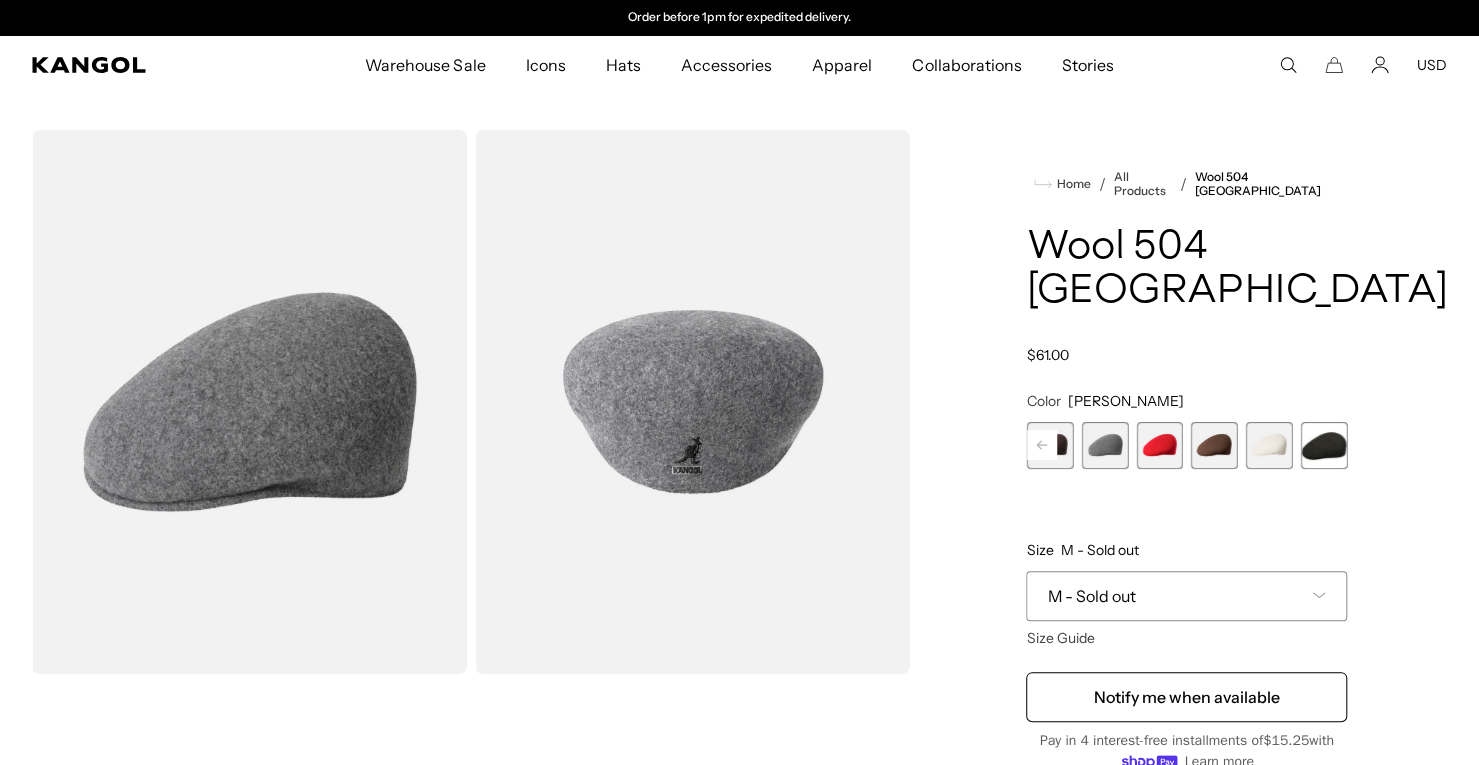click at bounding box center [1269, 445] 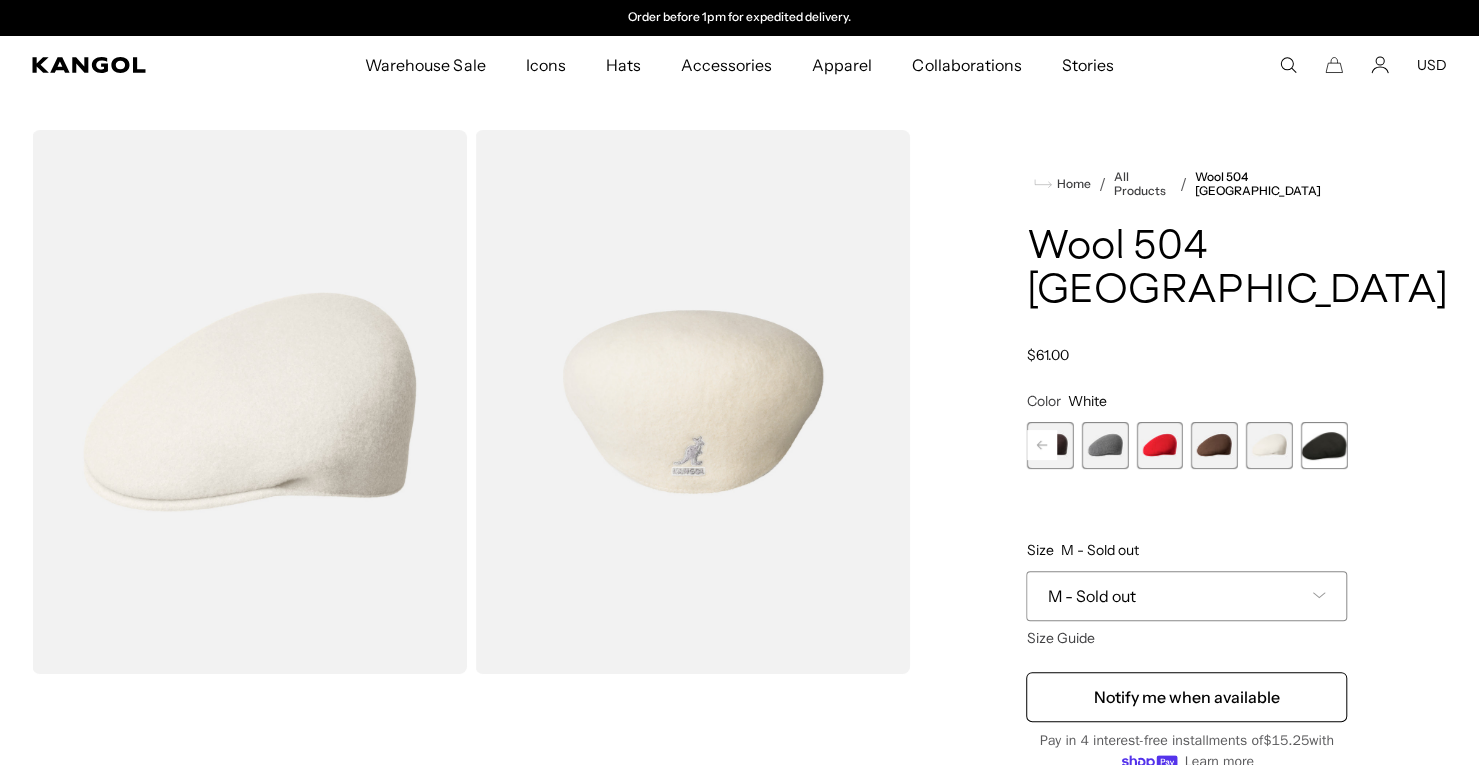 click at bounding box center [1323, 445] 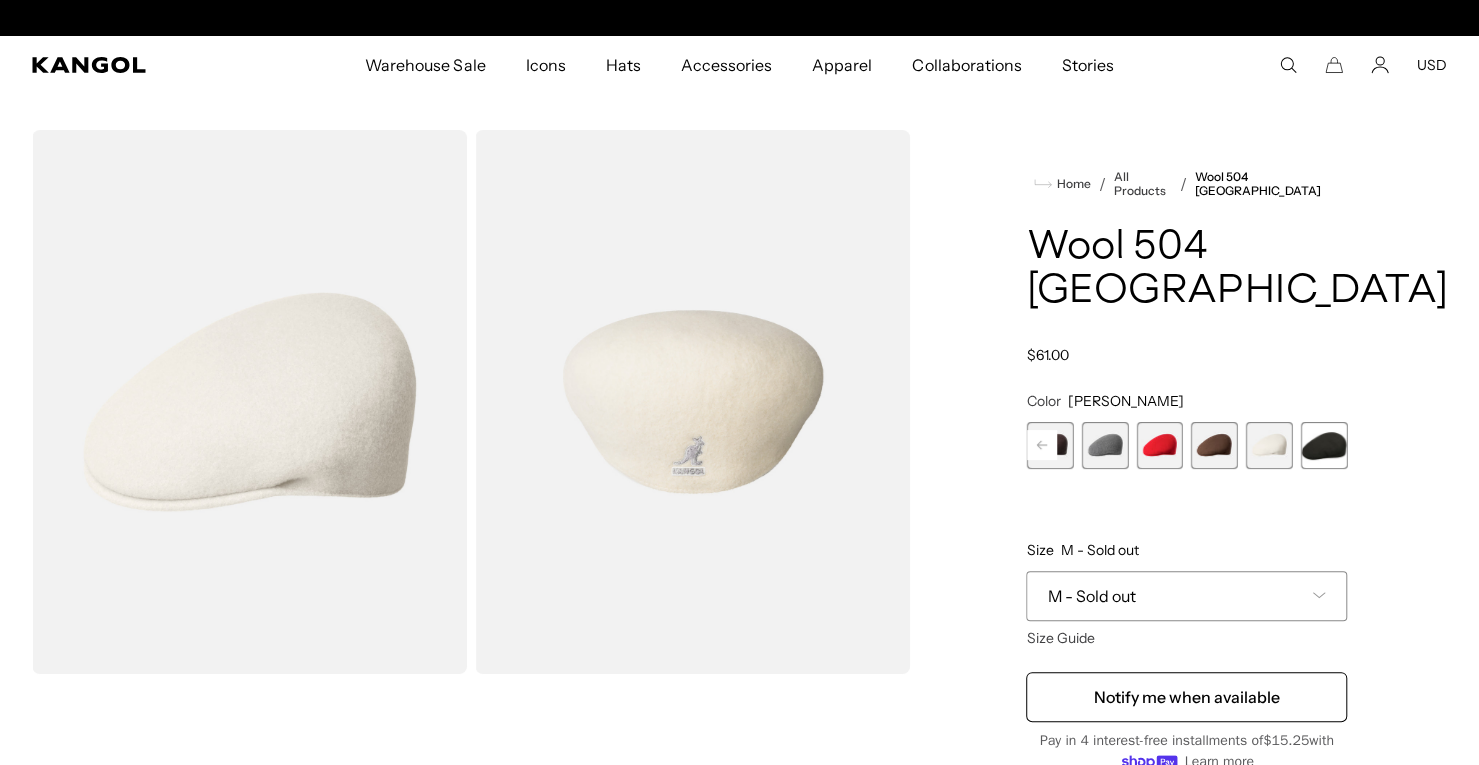 scroll, scrollTop: 0, scrollLeft: 0, axis: both 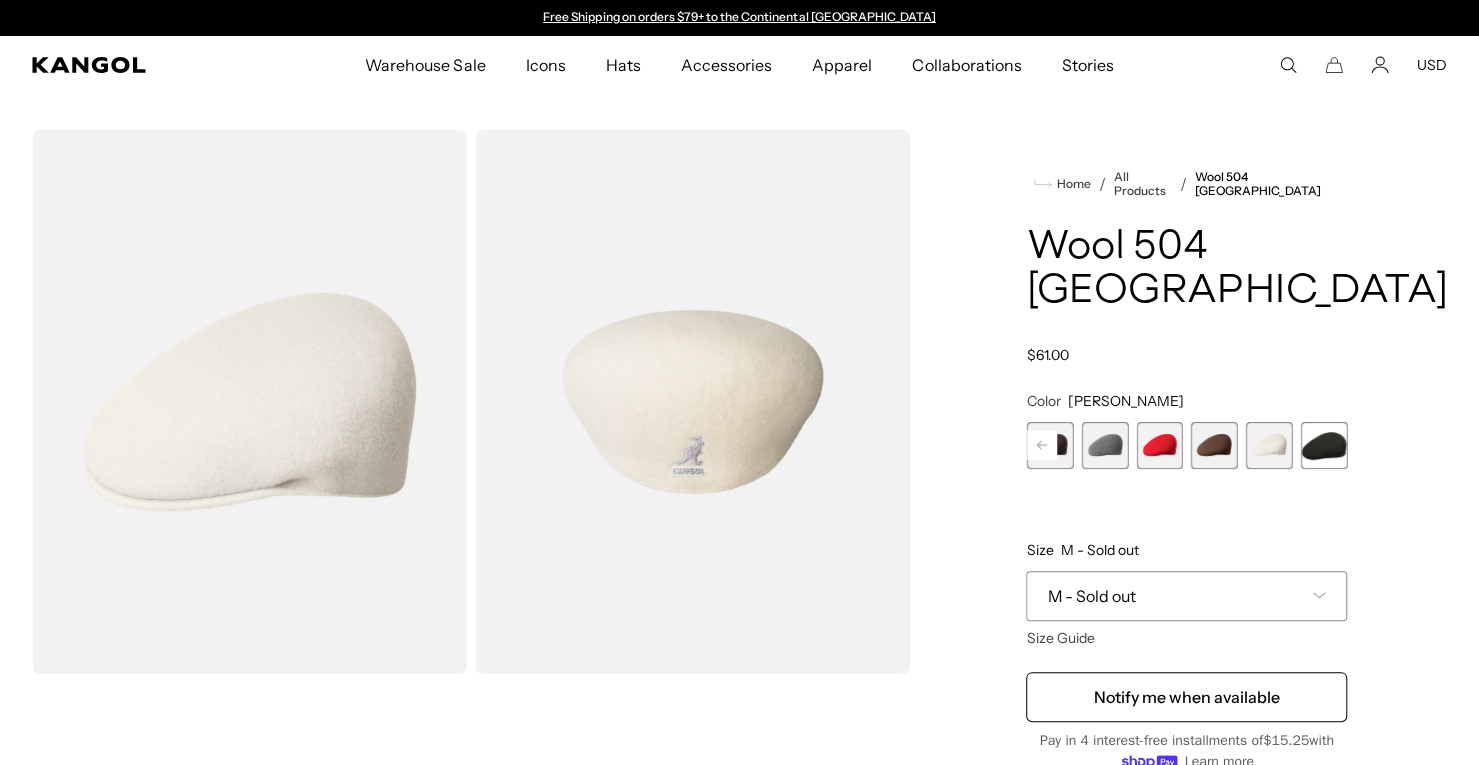 click at bounding box center (1323, 445) 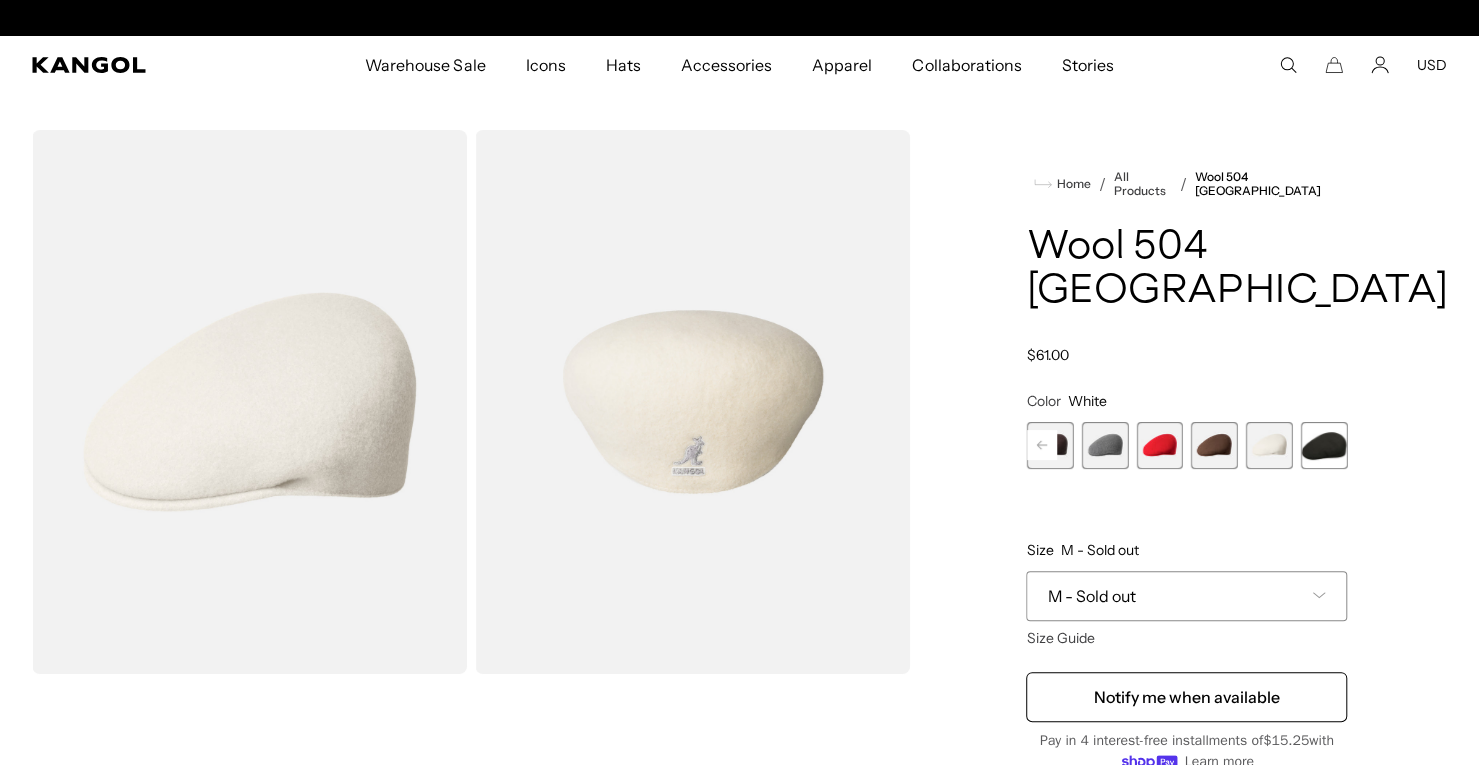 scroll, scrollTop: 0, scrollLeft: 412, axis: horizontal 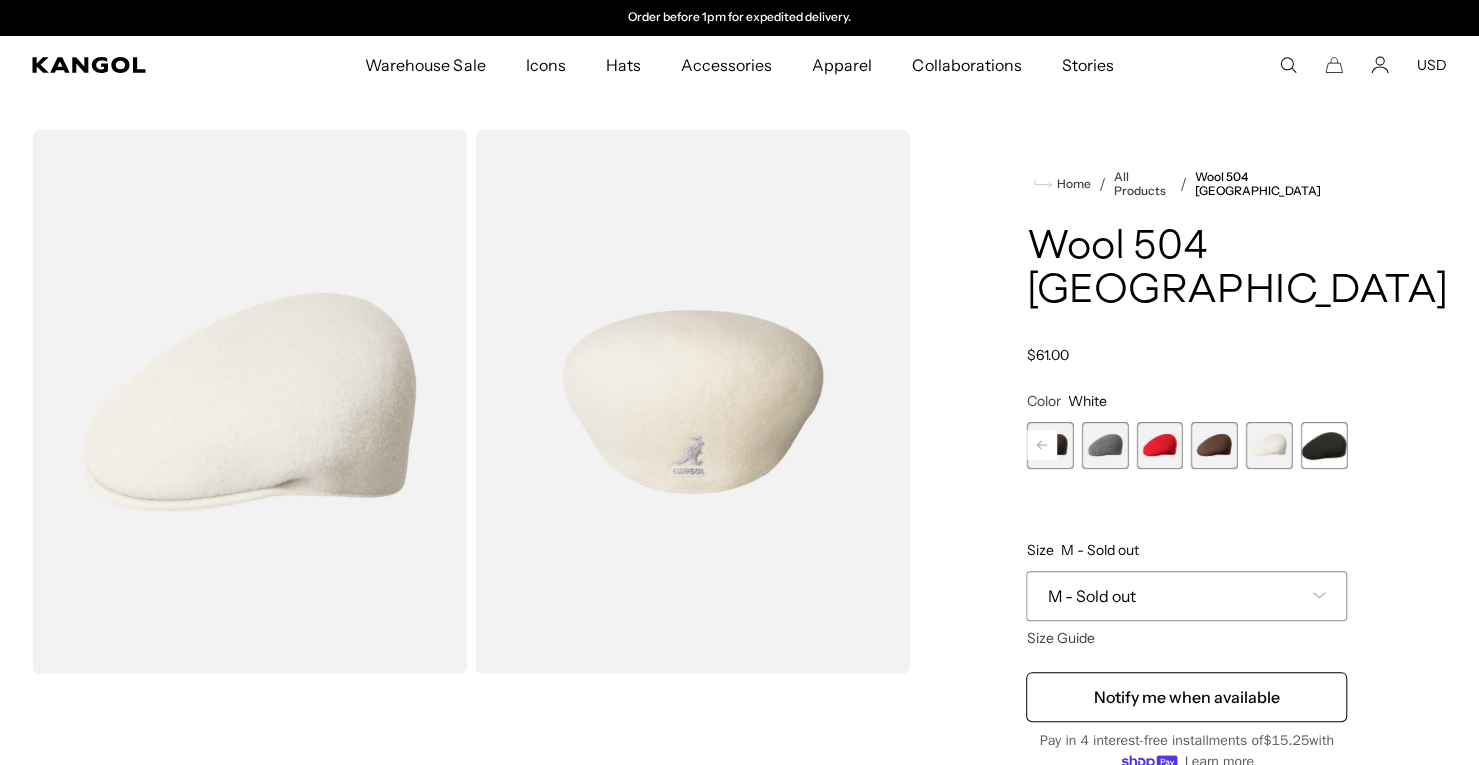 click at bounding box center [1214, 445] 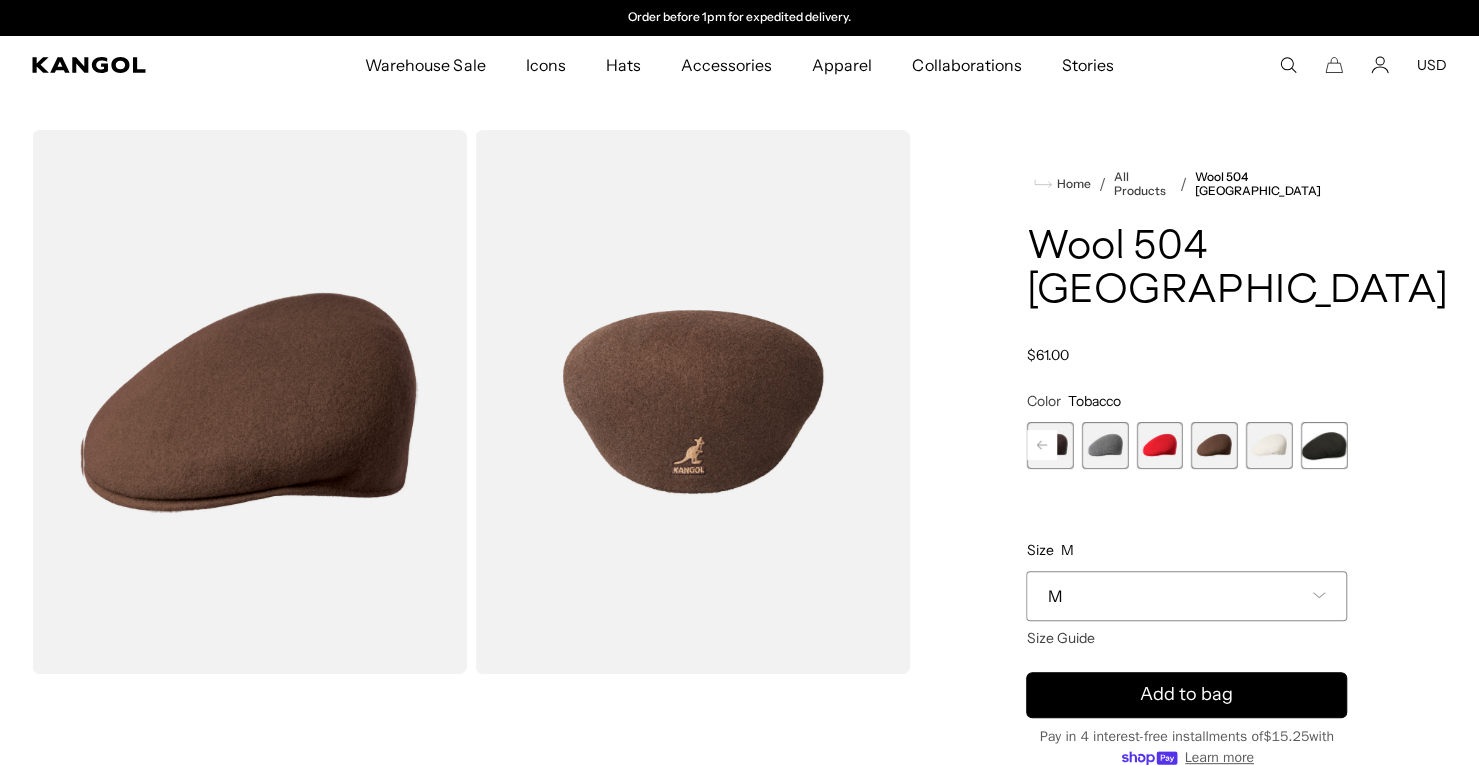 click at bounding box center (1159, 445) 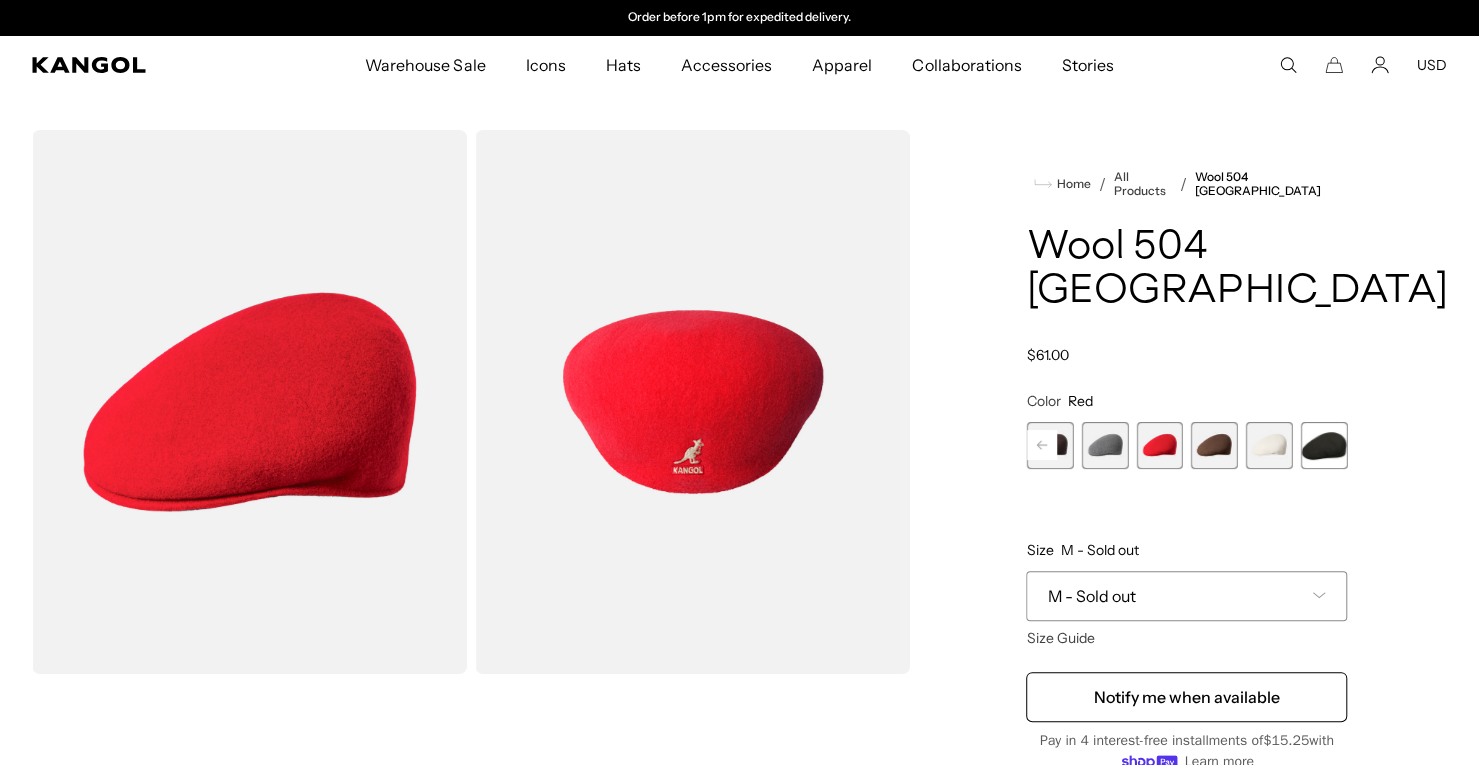 click on "Previous" at bounding box center (1042, 445) 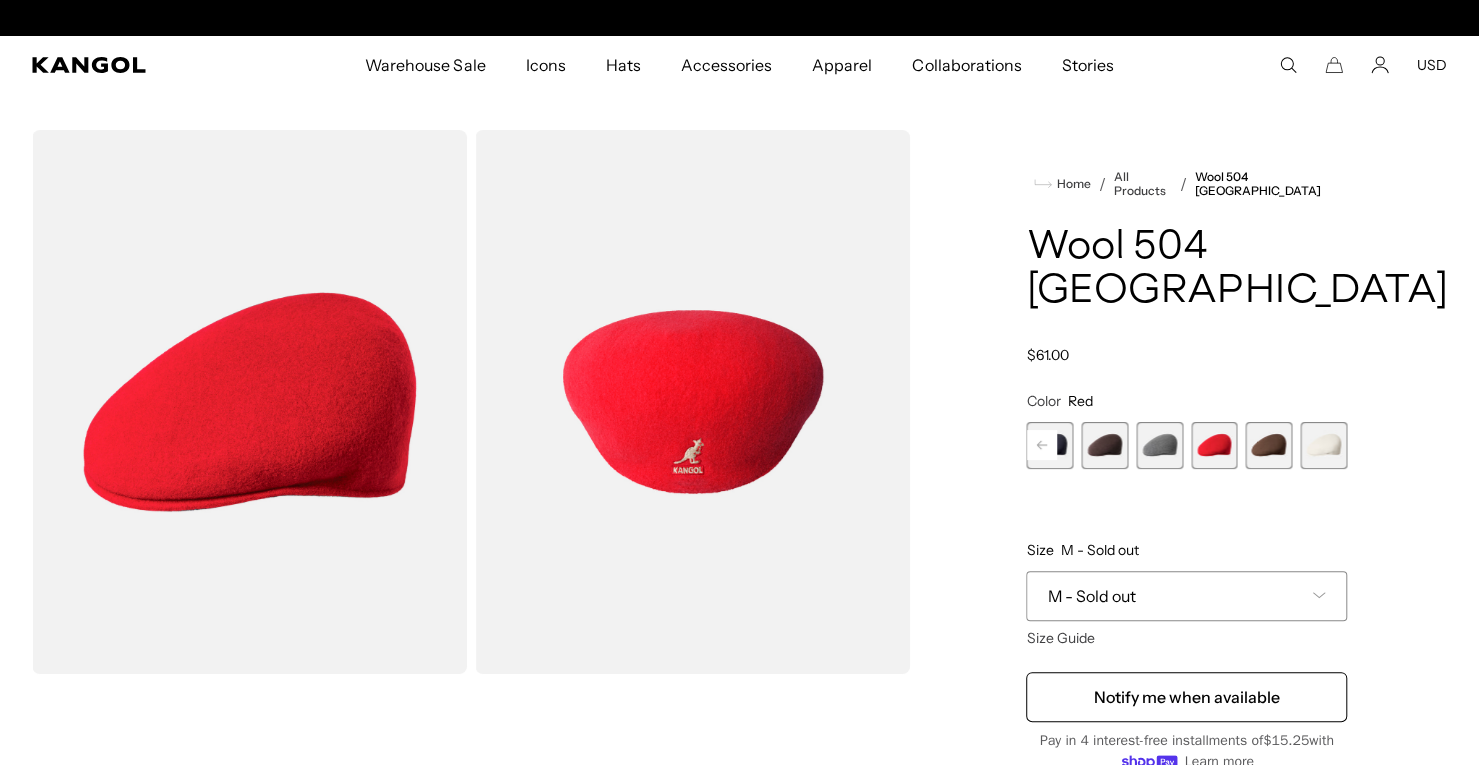 scroll, scrollTop: 0, scrollLeft: 0, axis: both 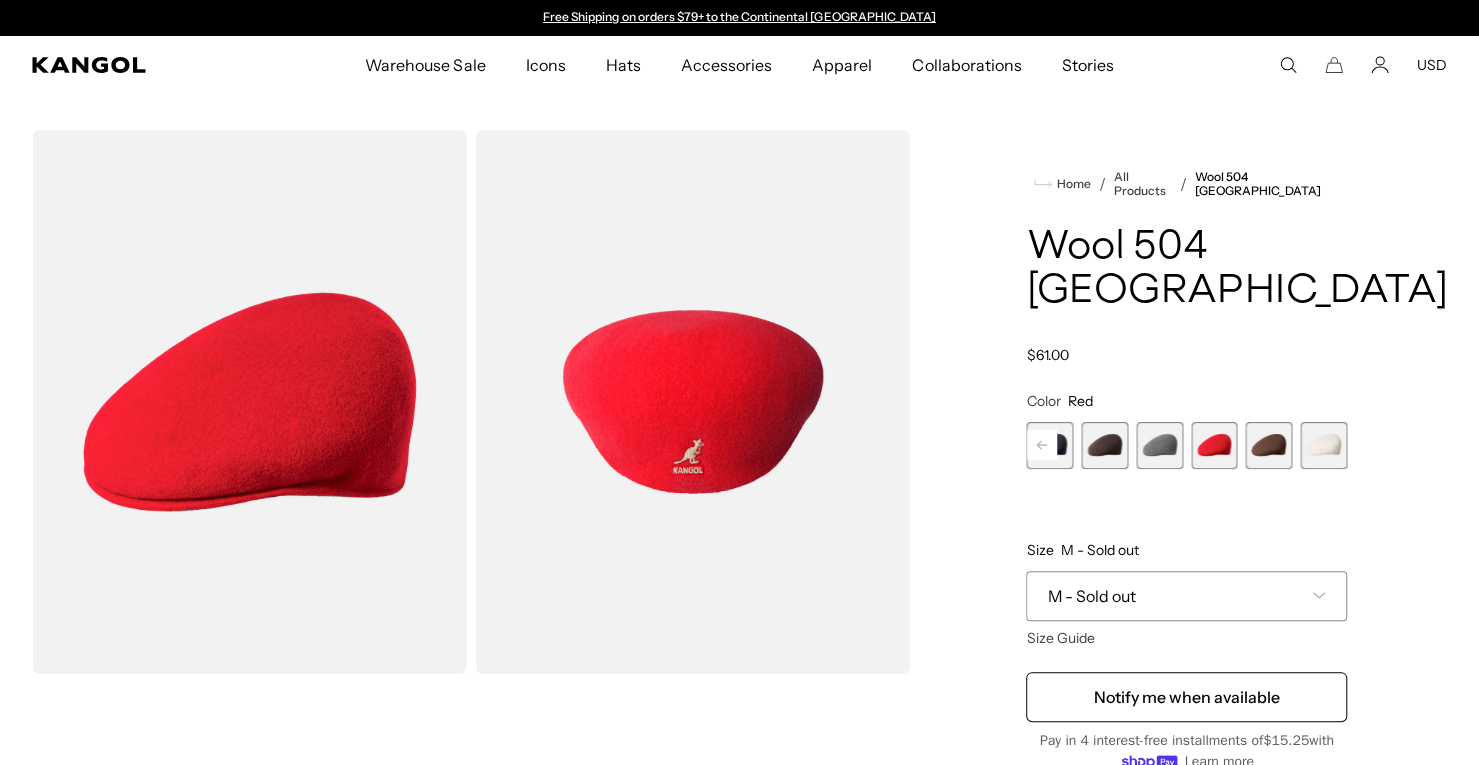 click on "Previous" at bounding box center (1042, 445) 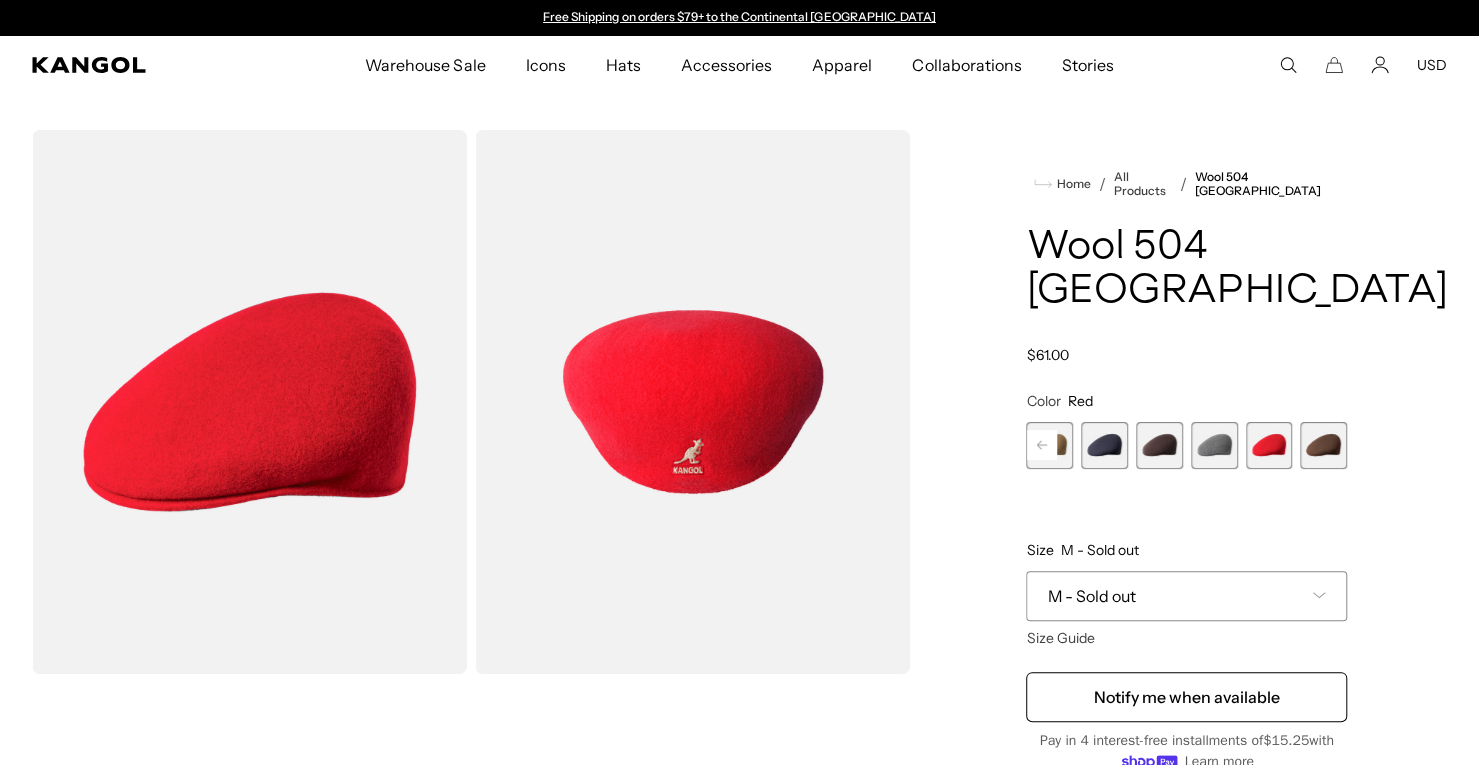 click on "Previous" at bounding box center [1042, 445] 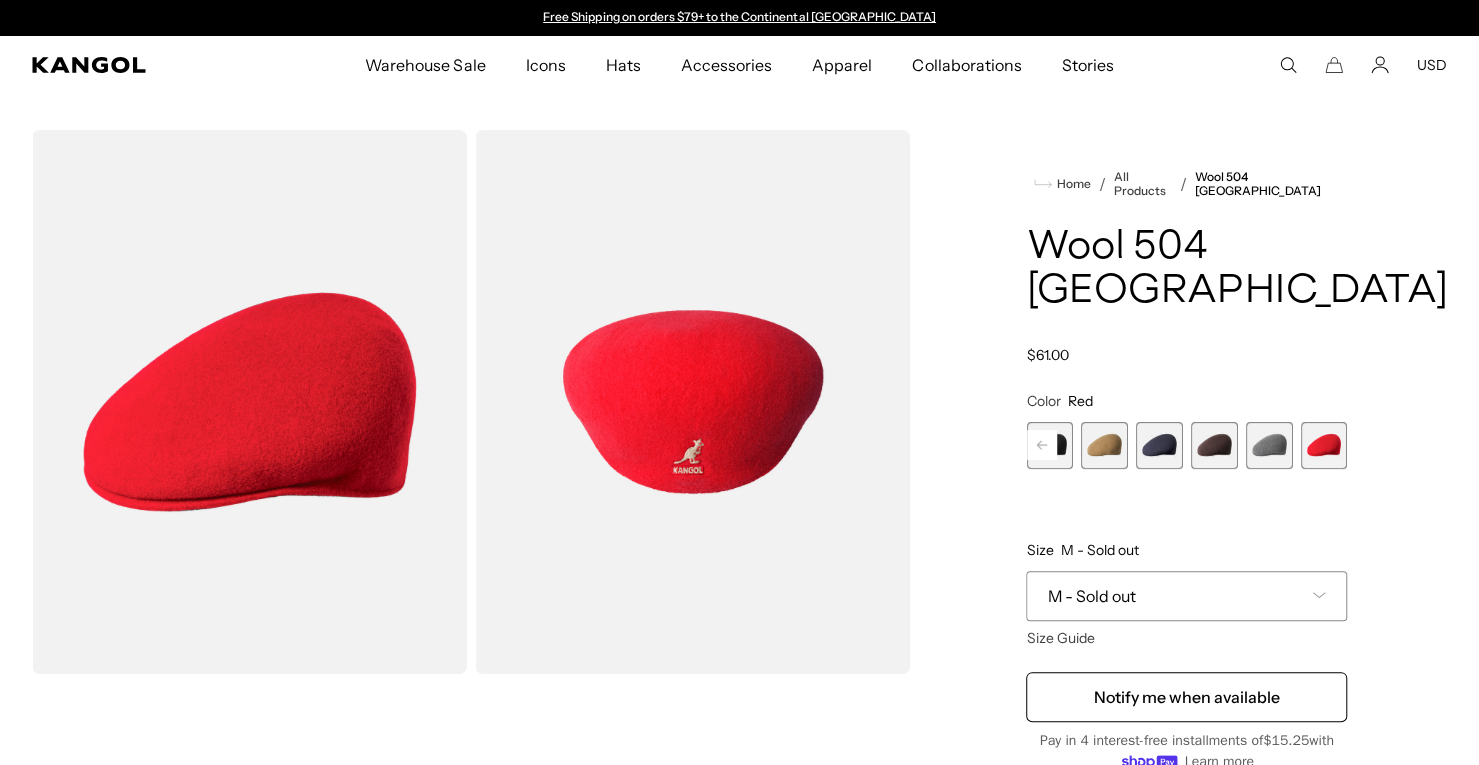 click on "Previous" at bounding box center (1042, 445) 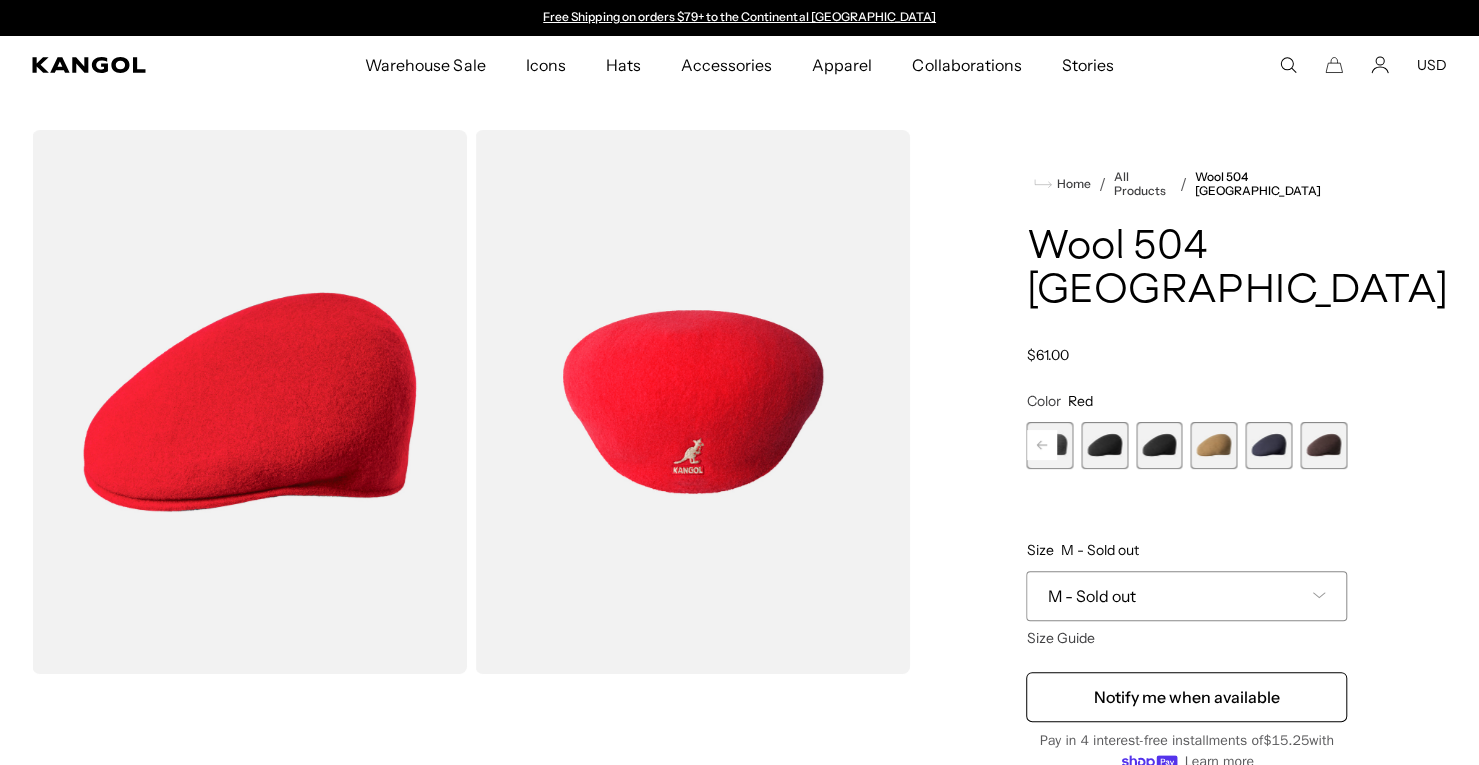 click on "Previous" at bounding box center [1042, 445] 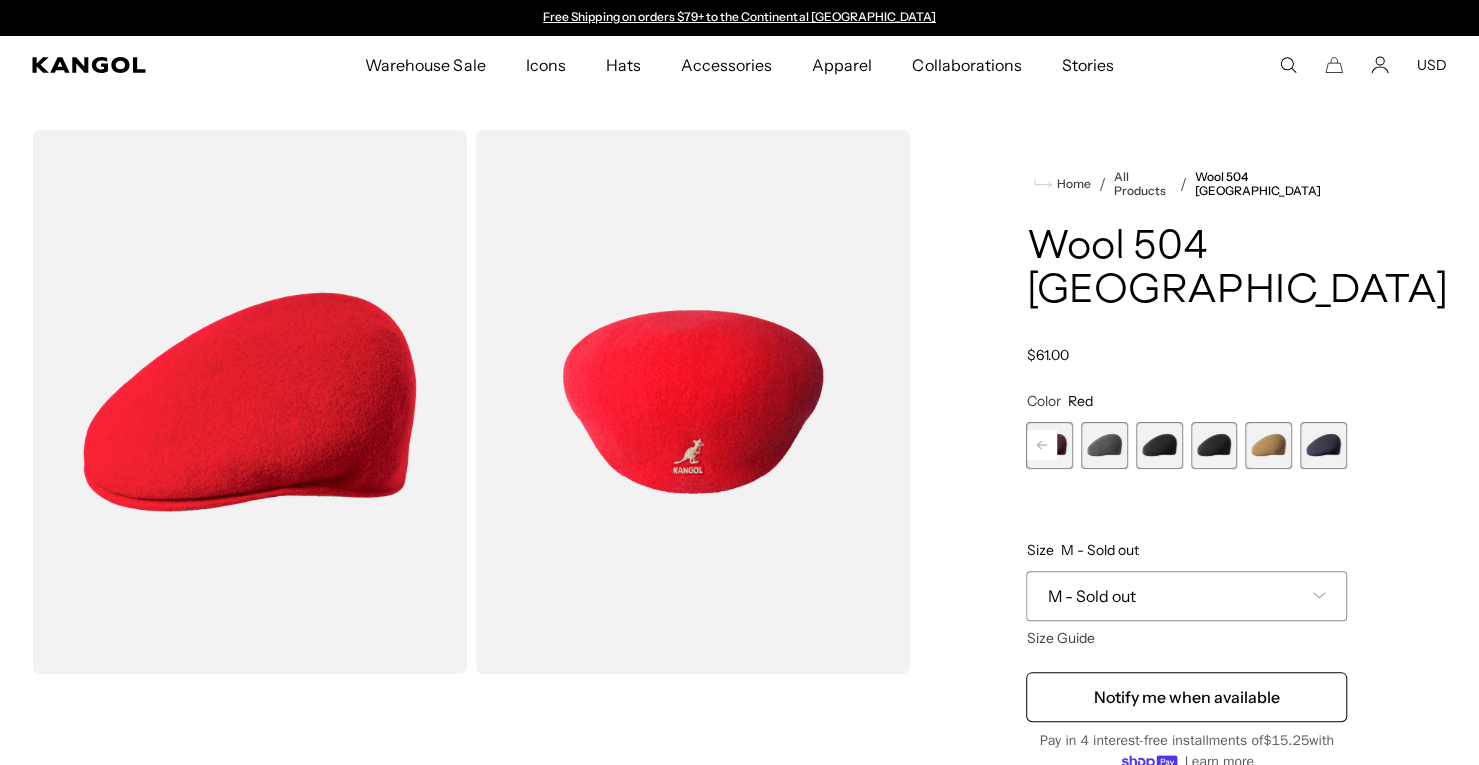 click 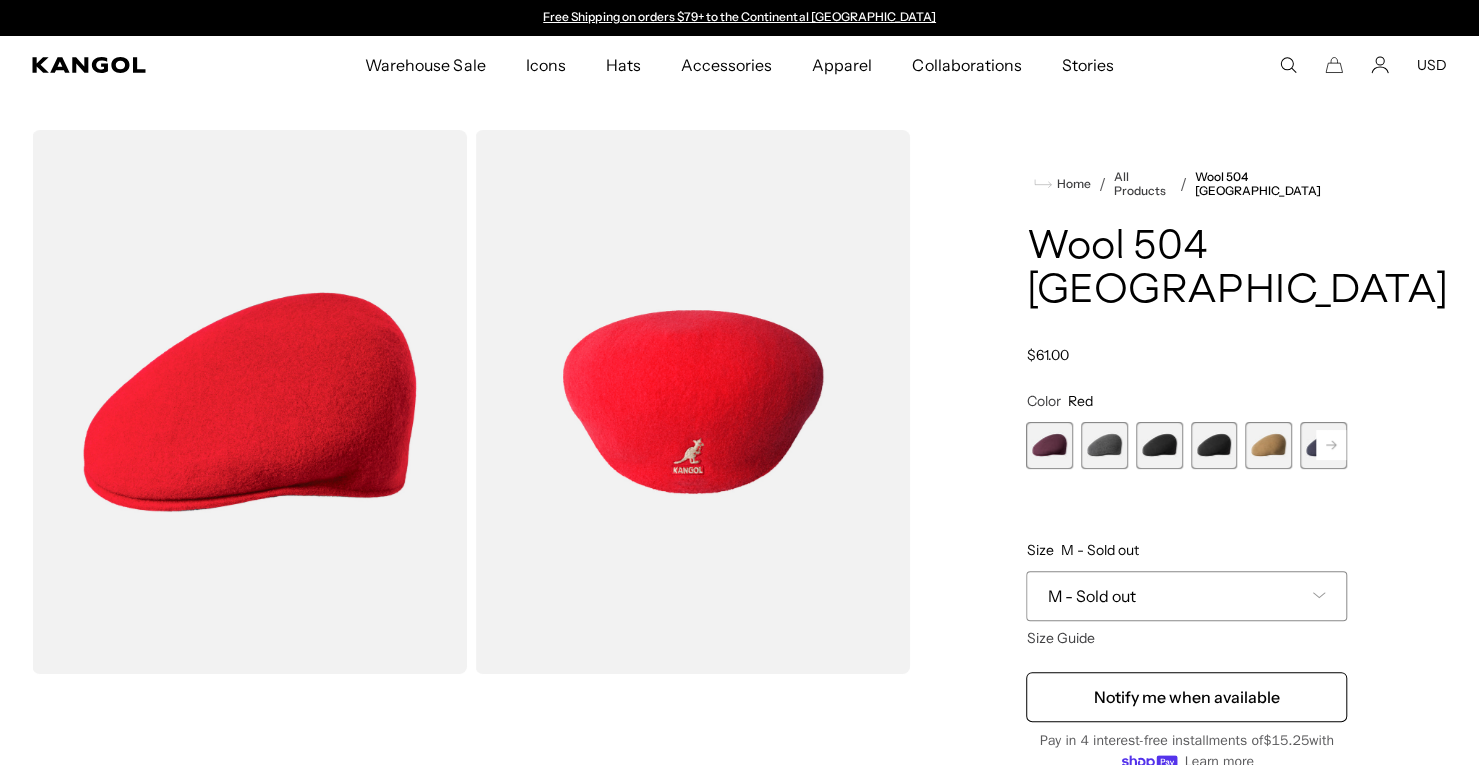click at bounding box center (1159, 445) 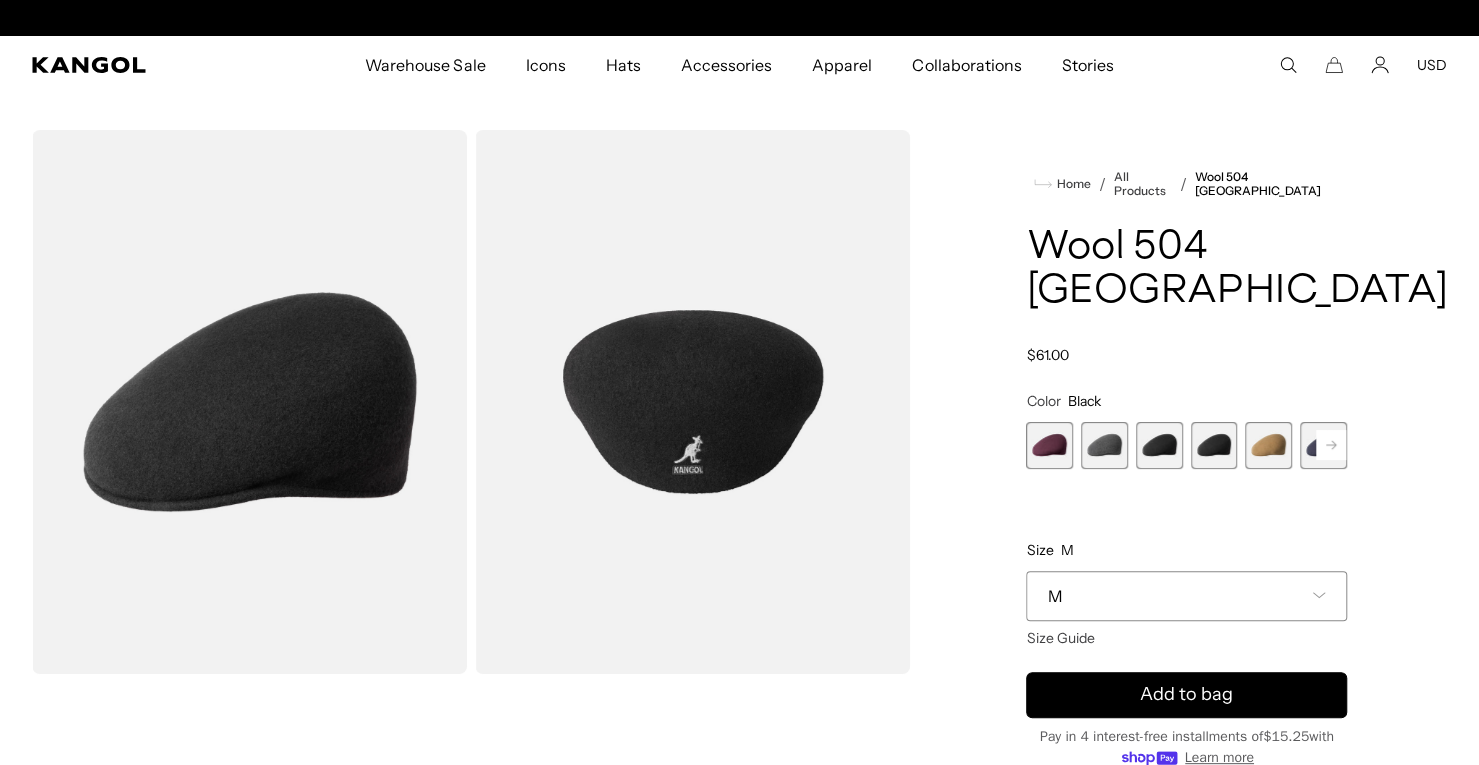 scroll, scrollTop: 206, scrollLeft: 0, axis: vertical 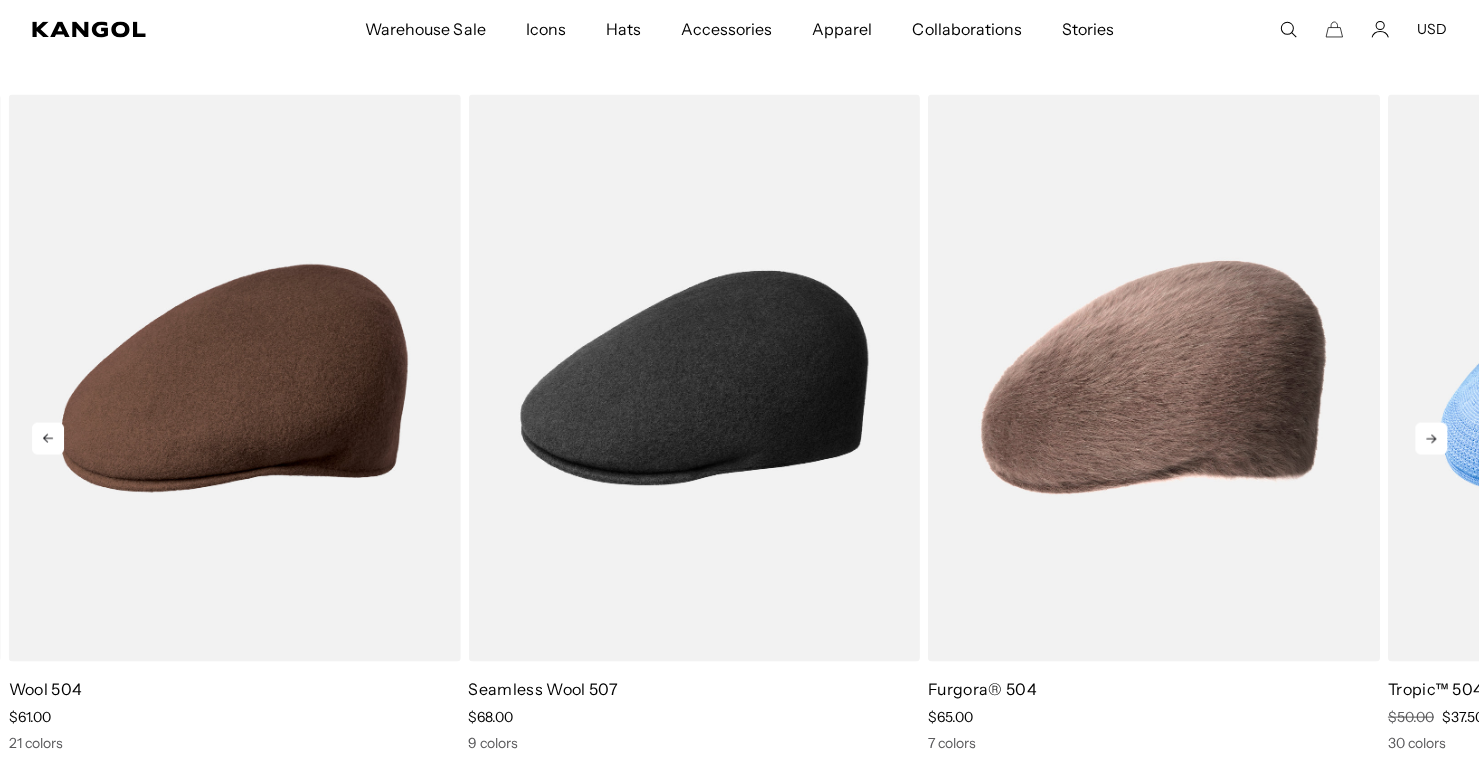 click 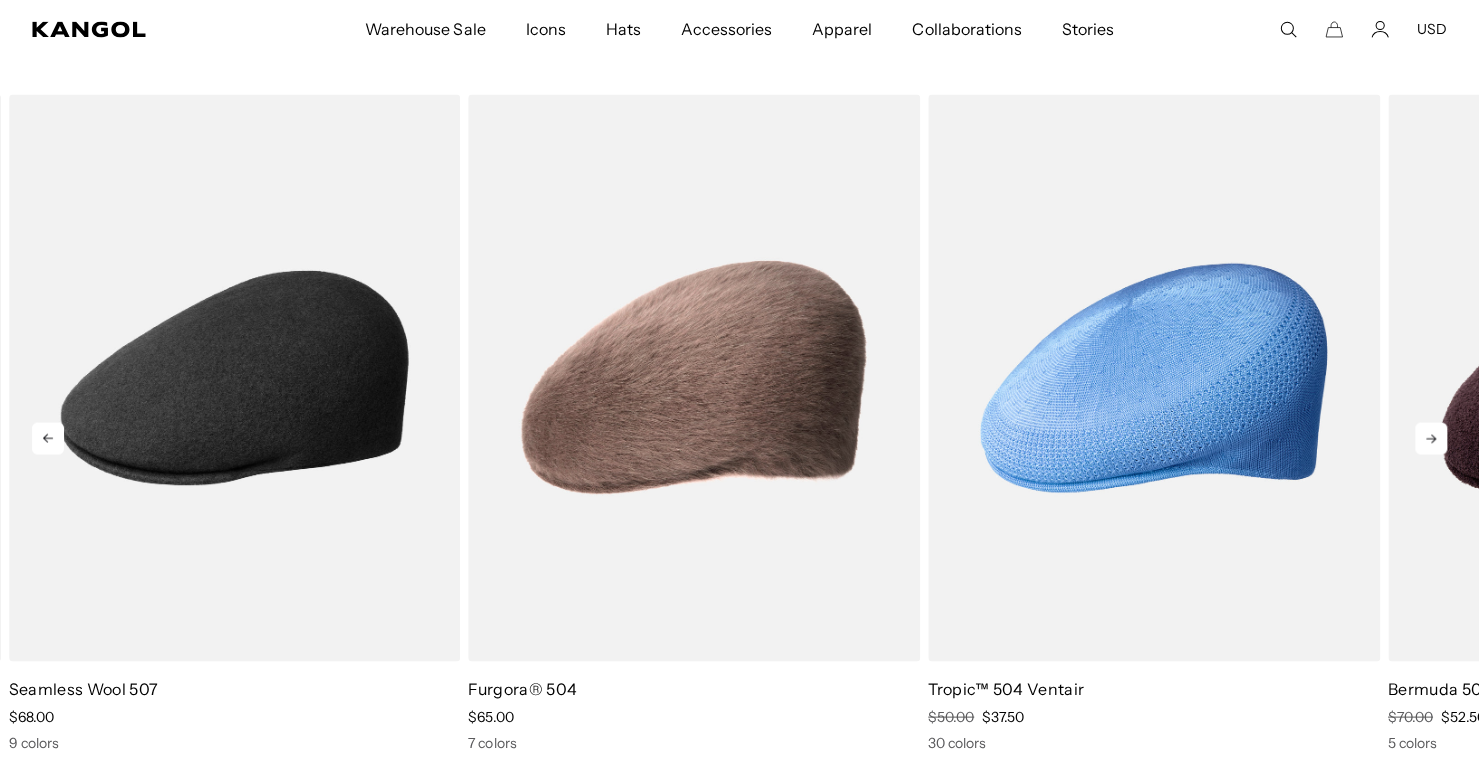 click 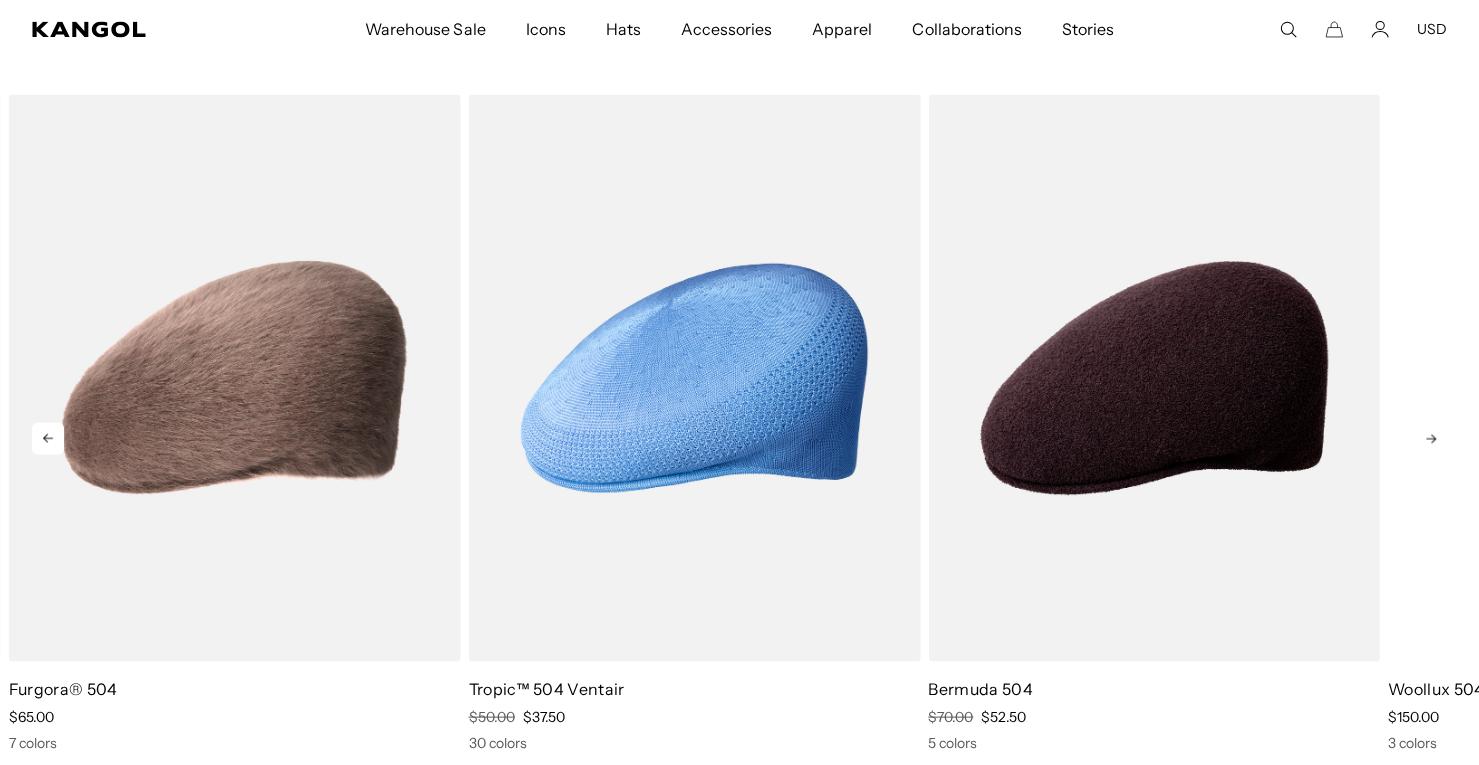 click 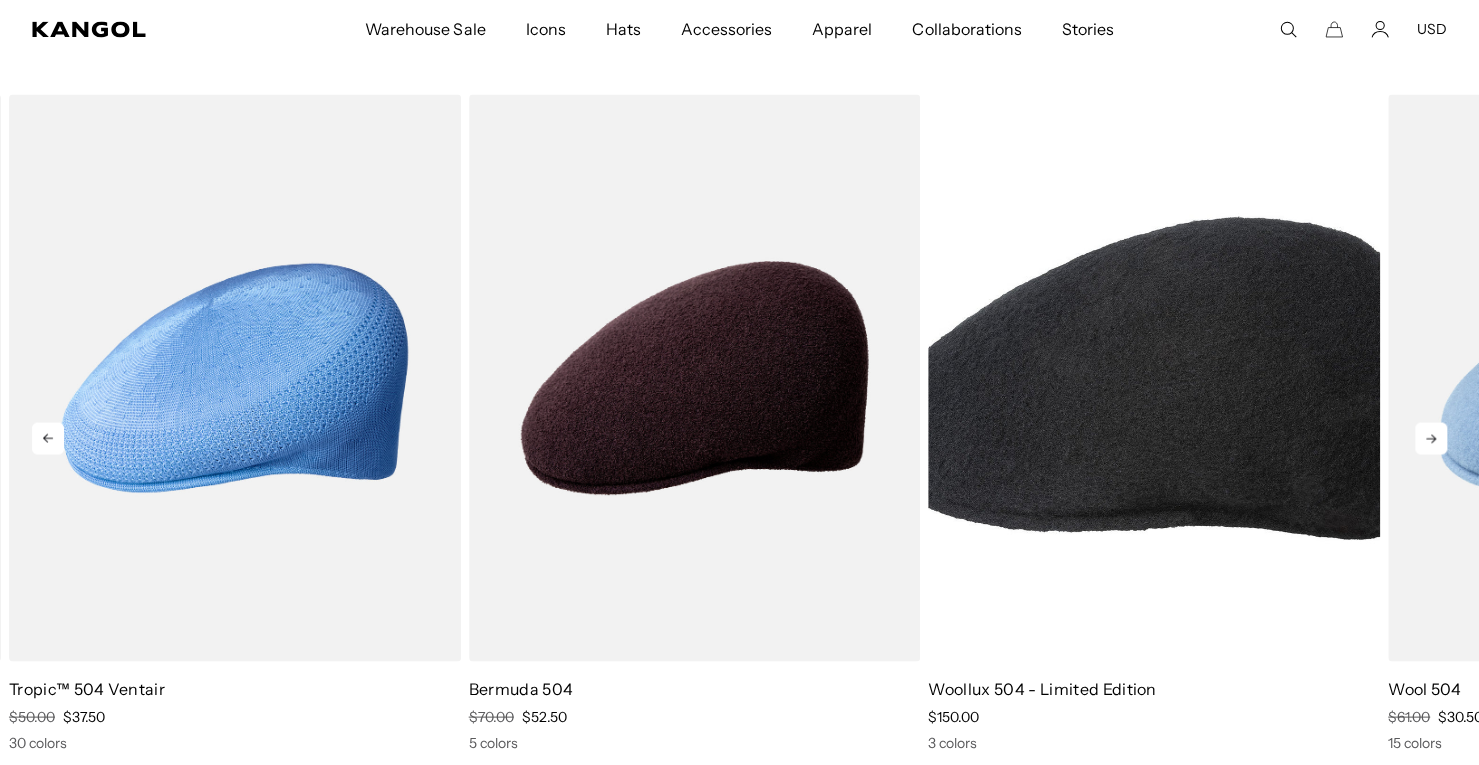 click 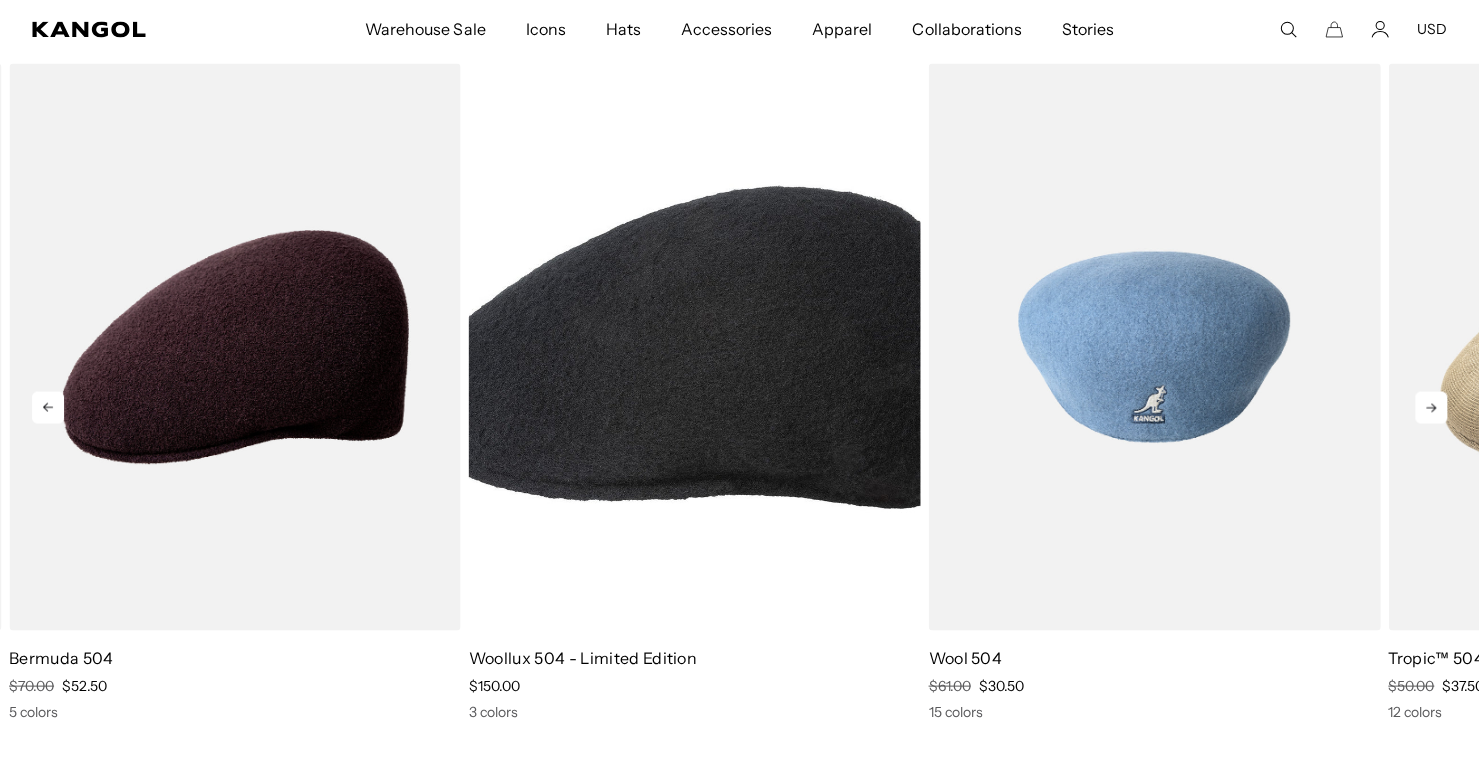 scroll, scrollTop: 2000, scrollLeft: 0, axis: vertical 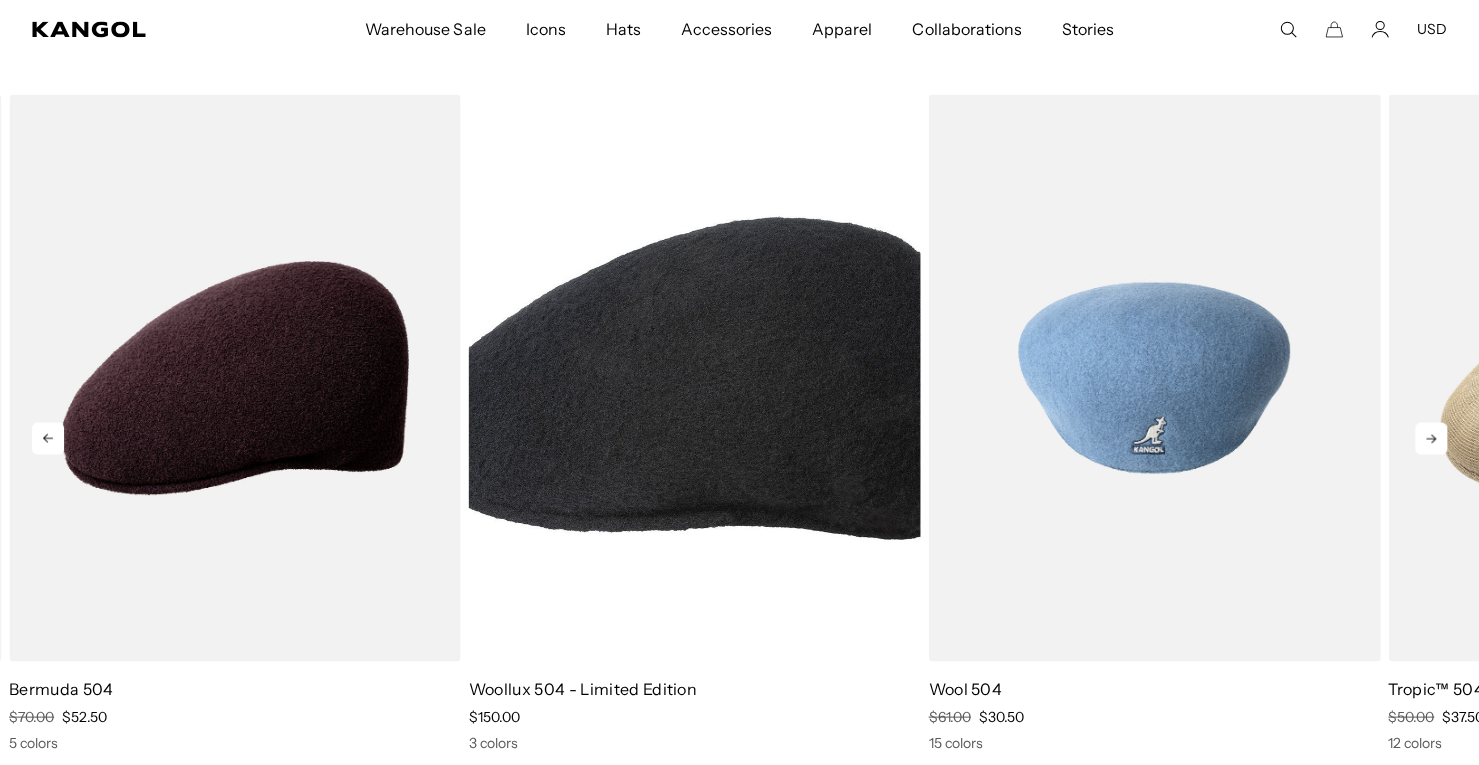 click at bounding box center (1154, 377) 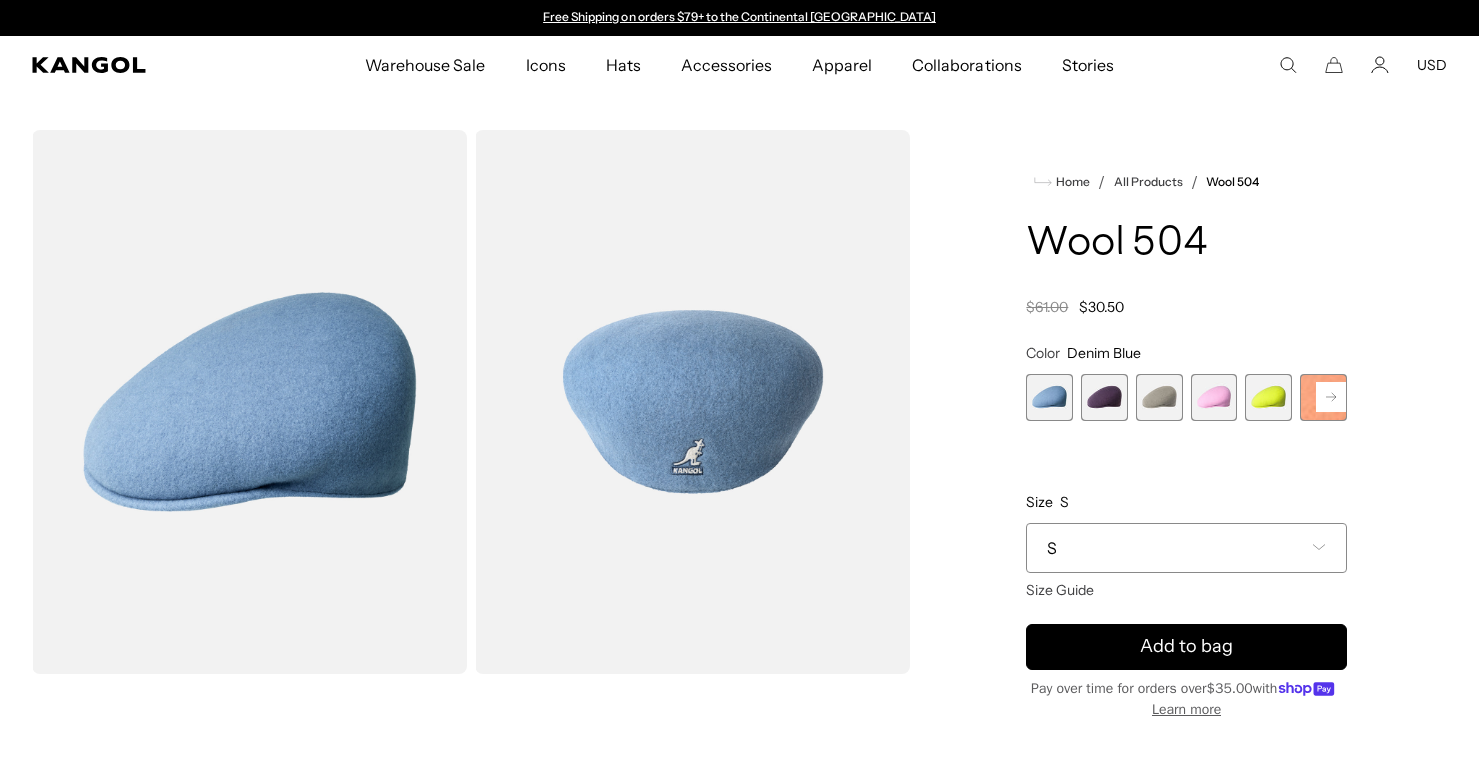 scroll, scrollTop: 0, scrollLeft: 0, axis: both 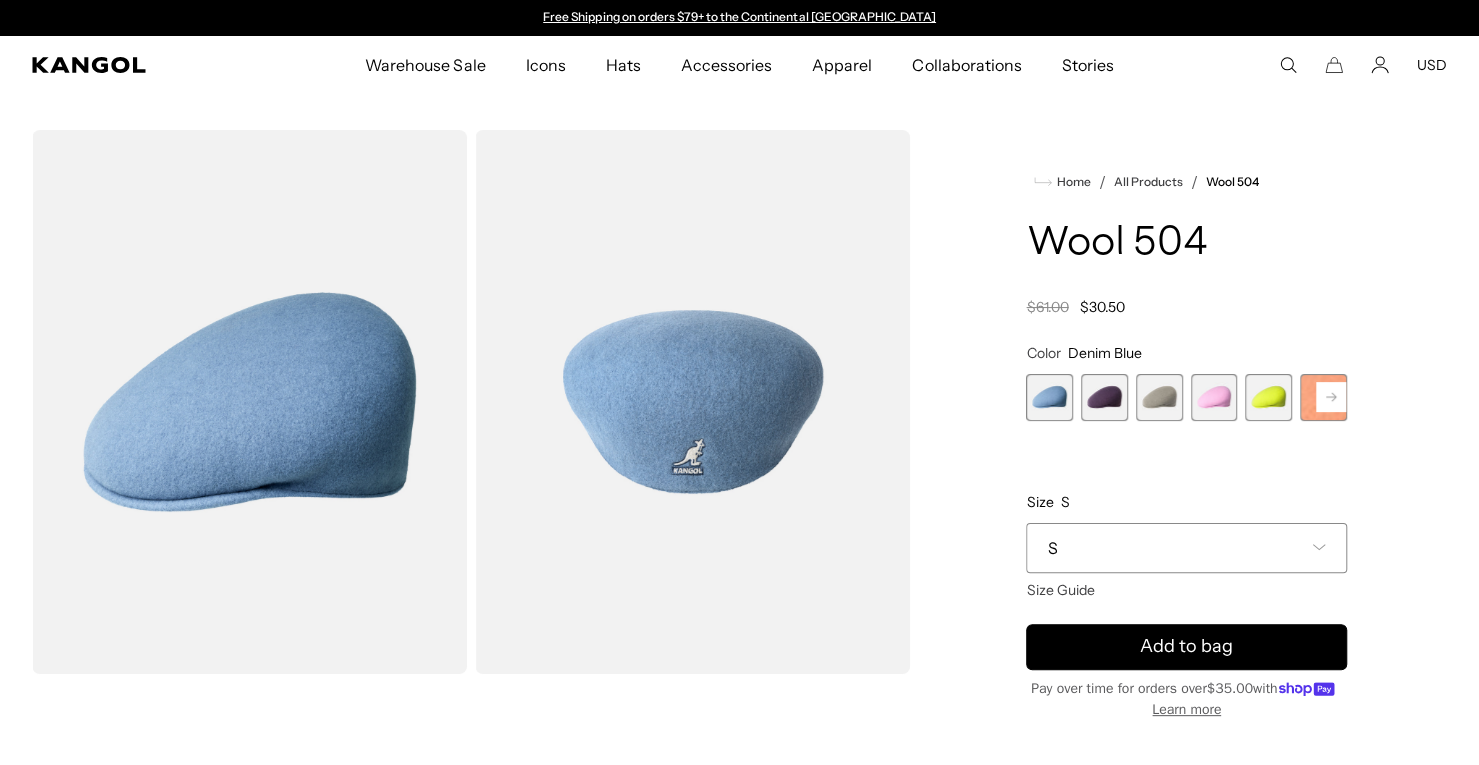 click on "S" at bounding box center [1186, 548] 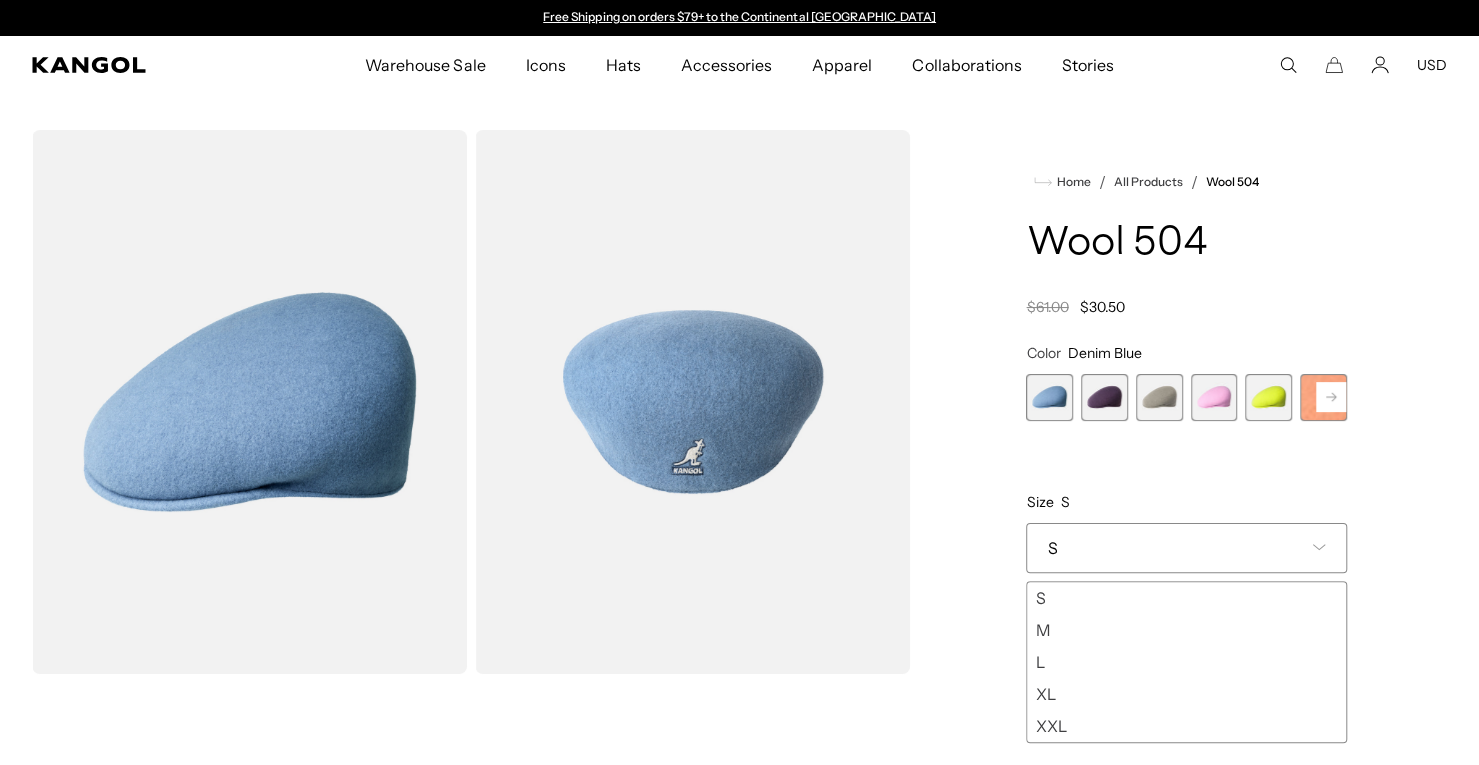 scroll, scrollTop: 0, scrollLeft: 0, axis: both 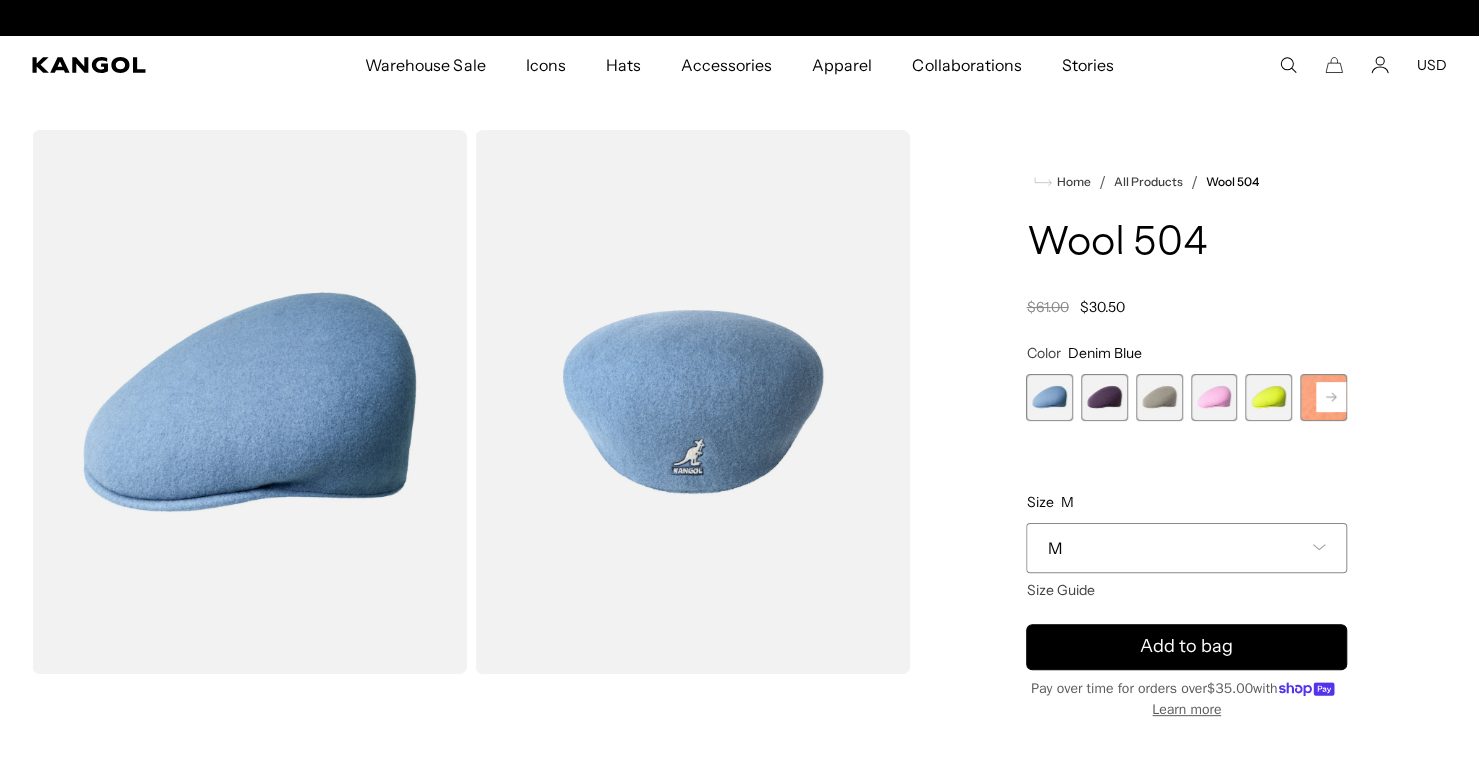 click at bounding box center (1104, 397) 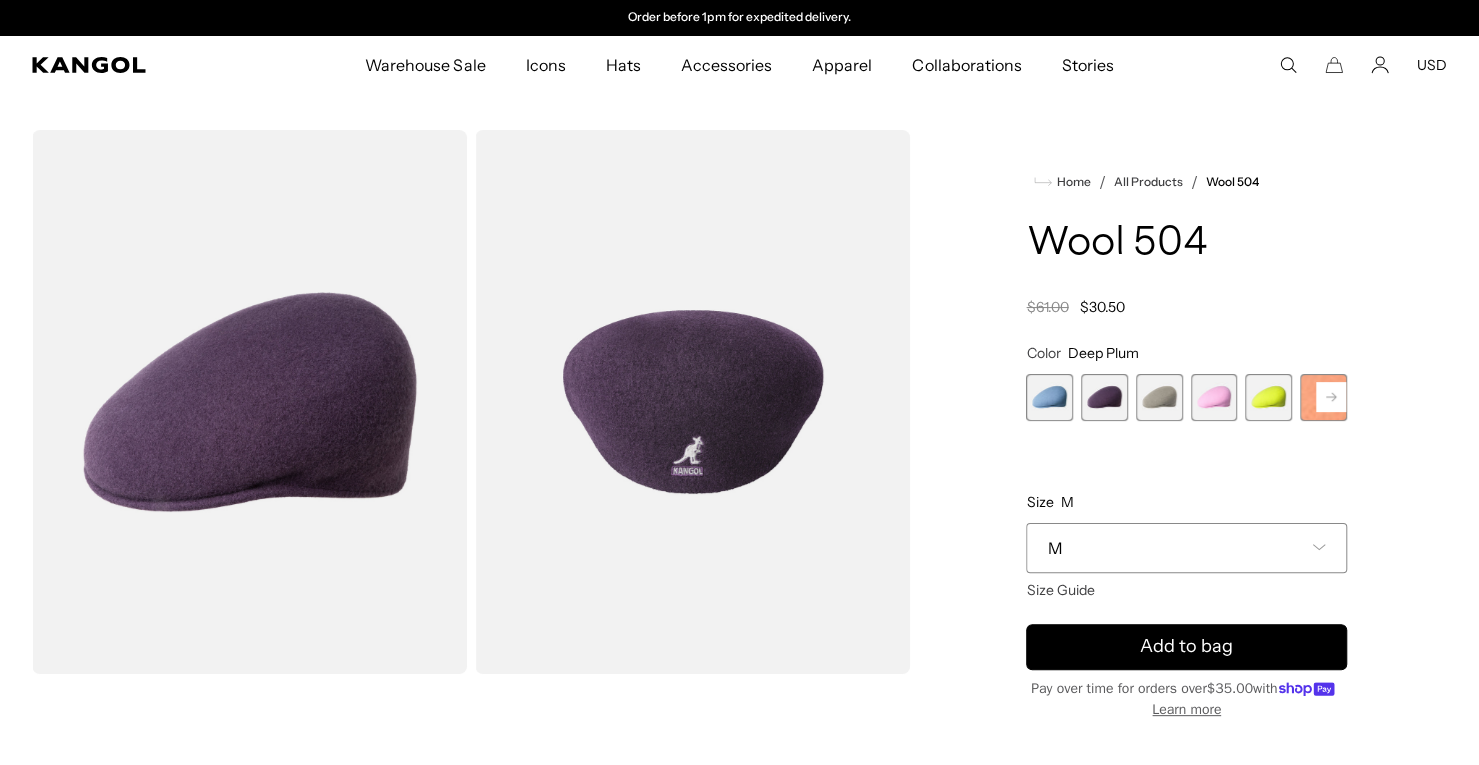click at bounding box center (1159, 397) 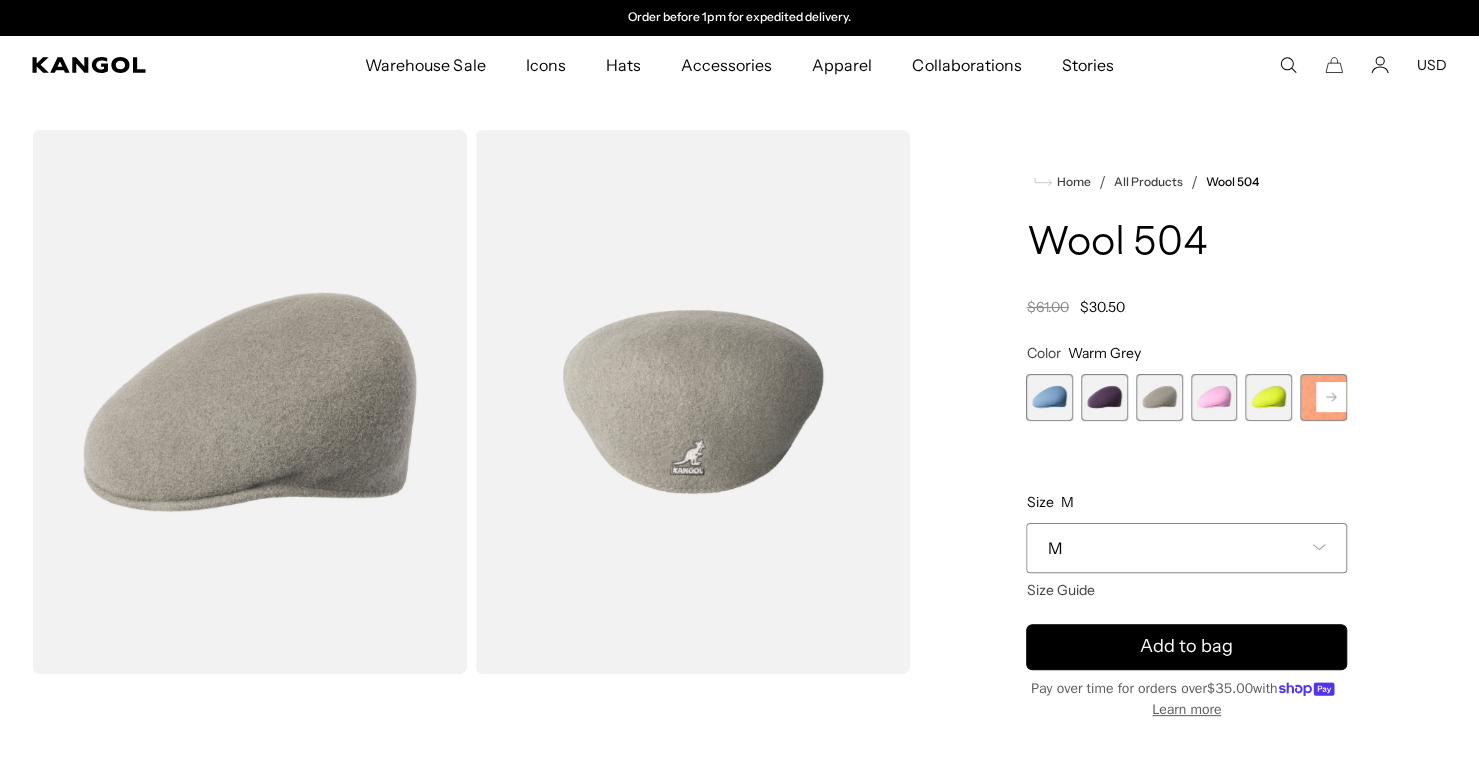 click 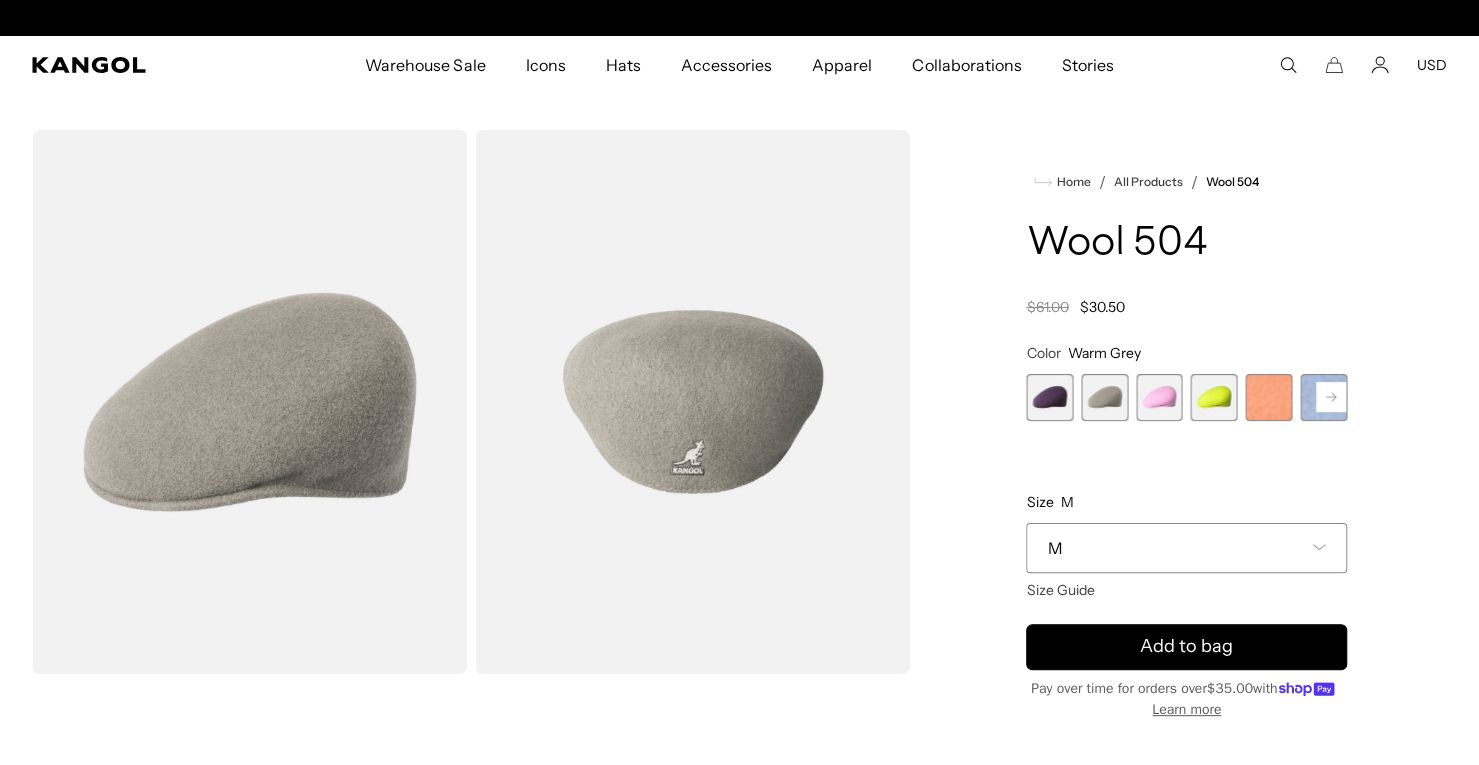 scroll, scrollTop: 0, scrollLeft: 0, axis: both 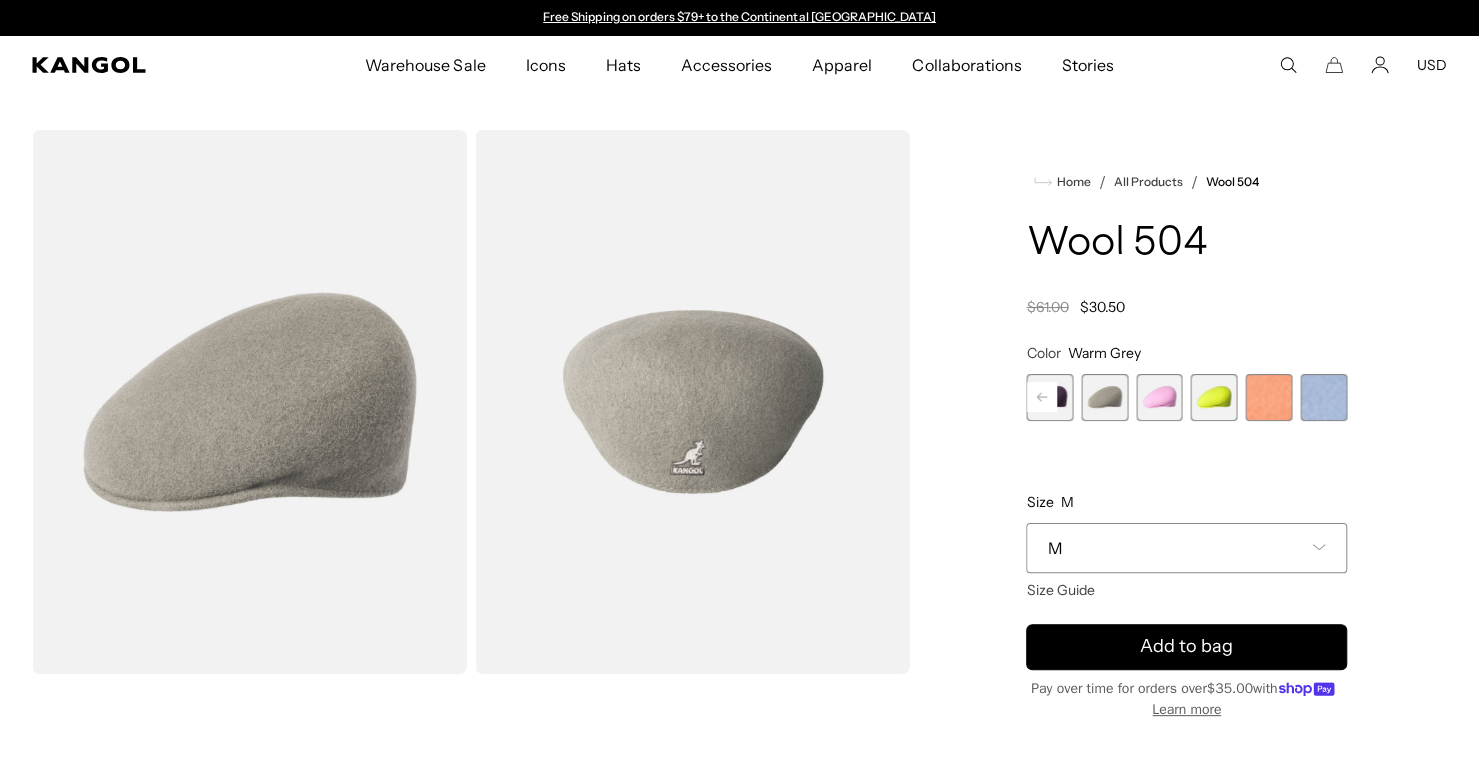 click at bounding box center [1269, 397] 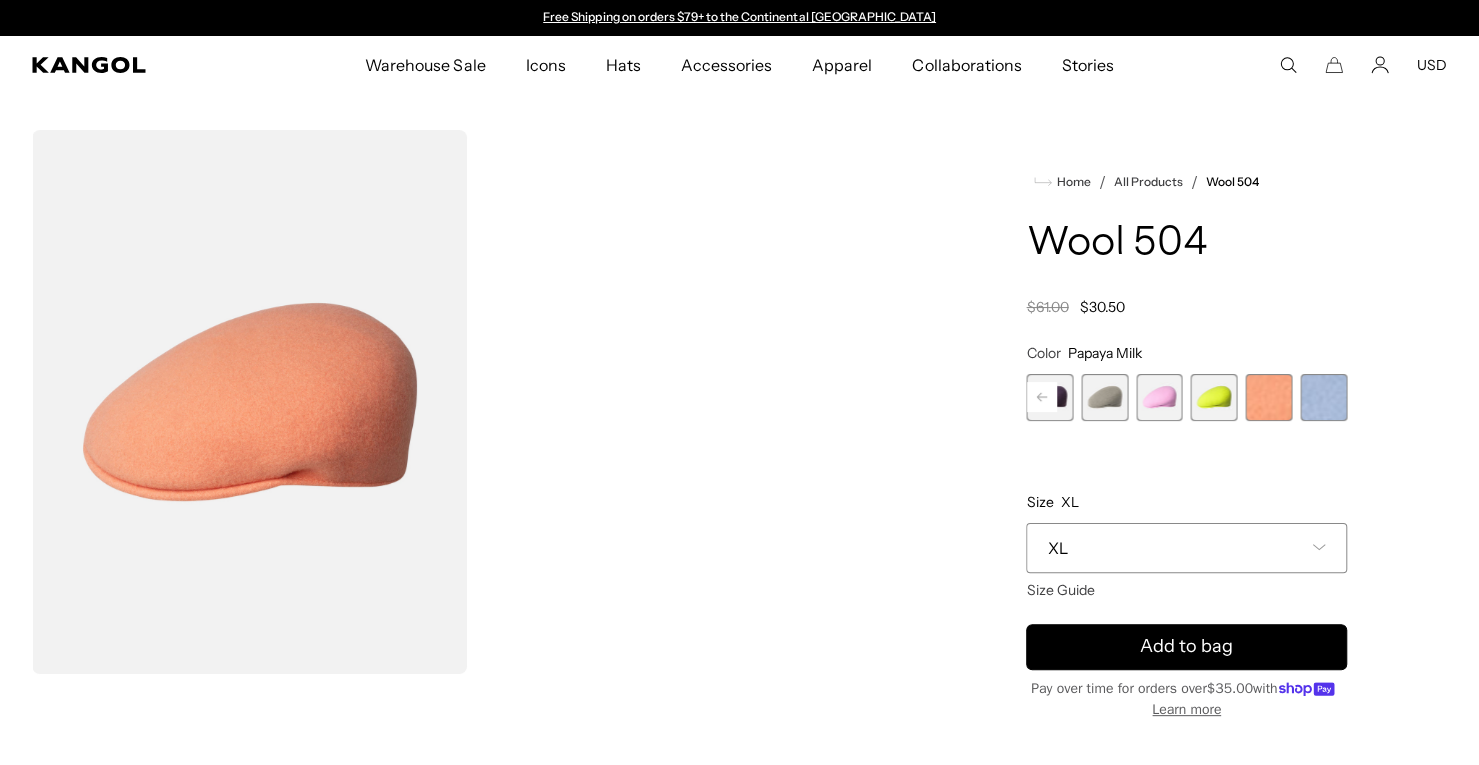 click at bounding box center [1323, 397] 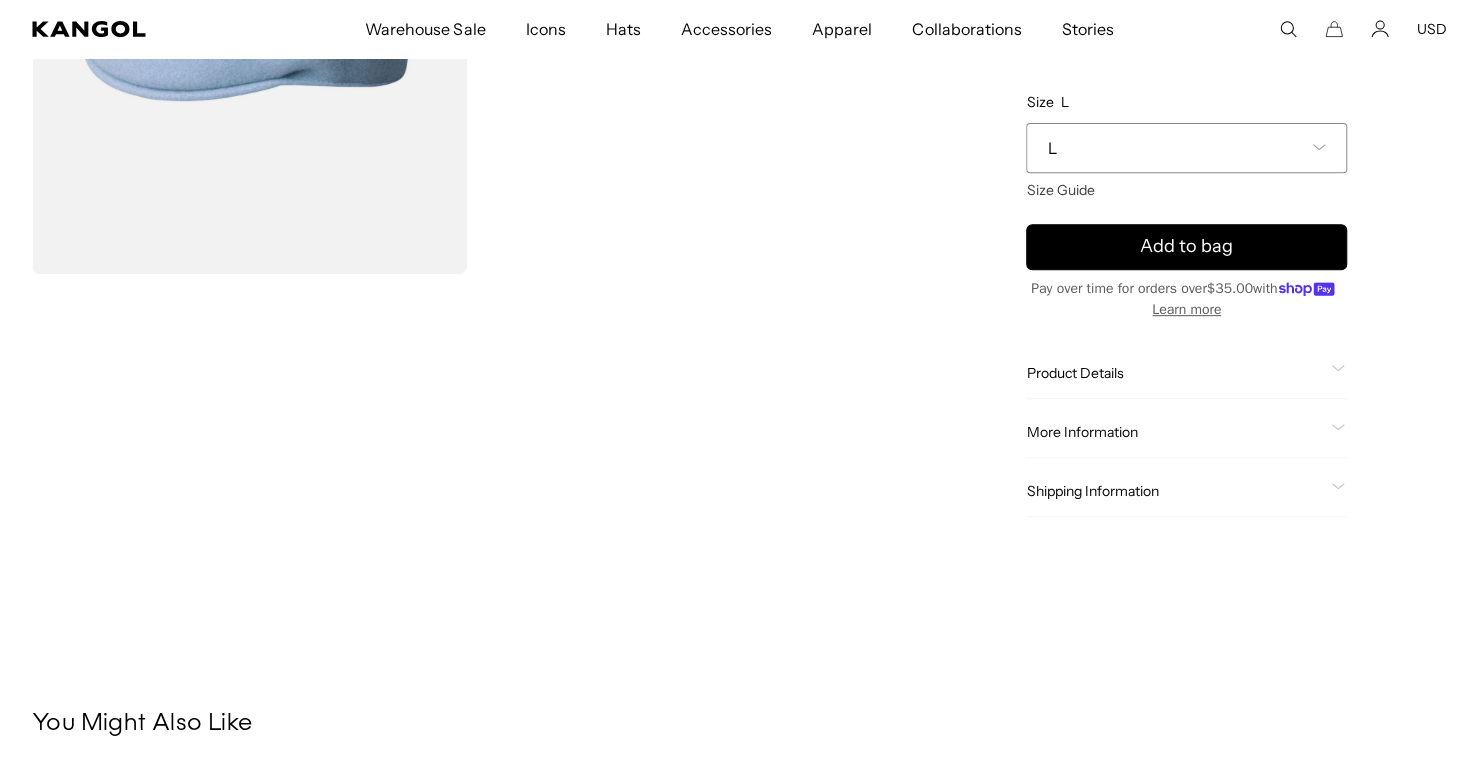 scroll, scrollTop: 896, scrollLeft: 0, axis: vertical 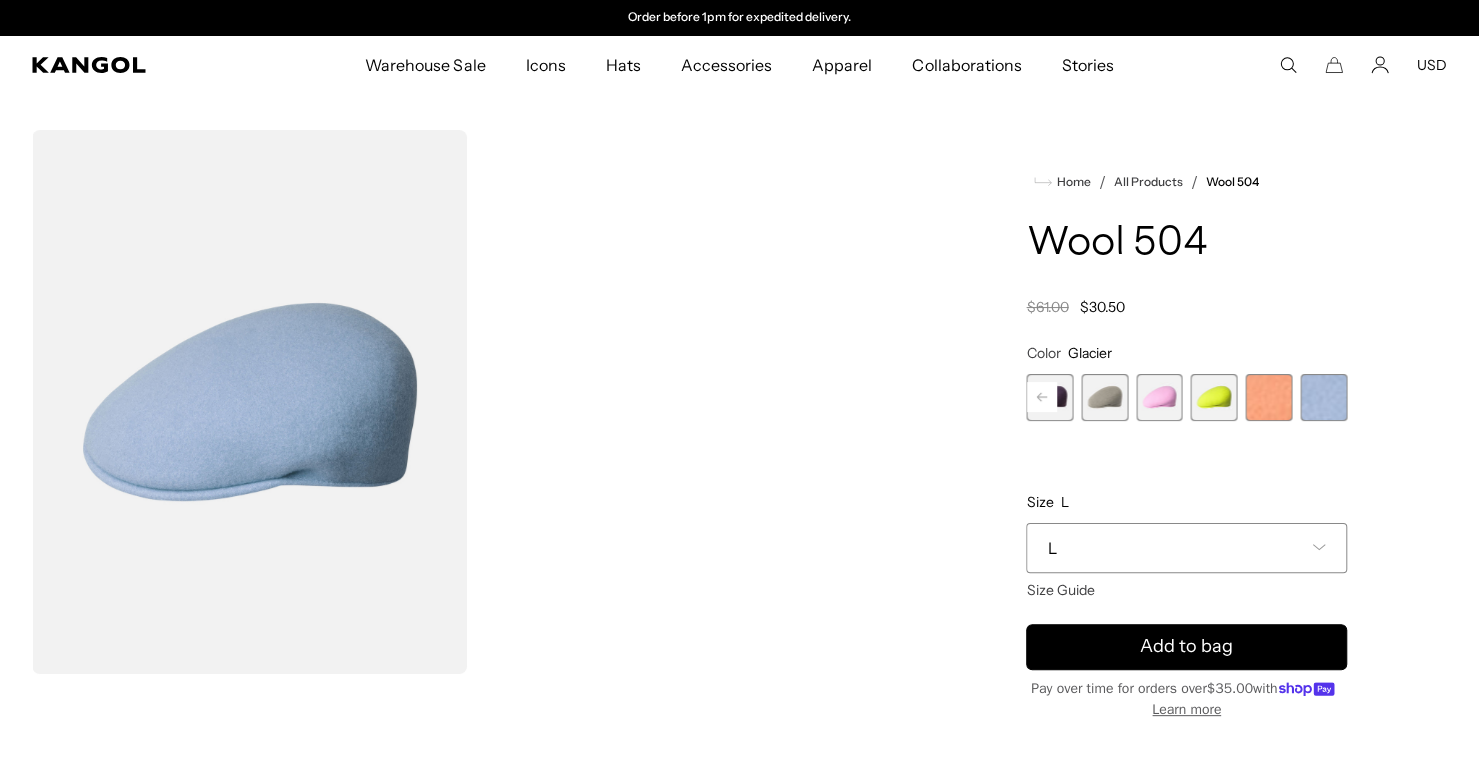 click on "Home
/
All Products
/
Wool 504
Wool 504
Regular price
$30.50
Regular price
$61.00
Sale price
$30.50
Color
Glacier
Previous
Next
Denim Blue
Variant sold out or unavailable
Deep Plum
Variant sold out or unavailable" at bounding box center [1186, 543] 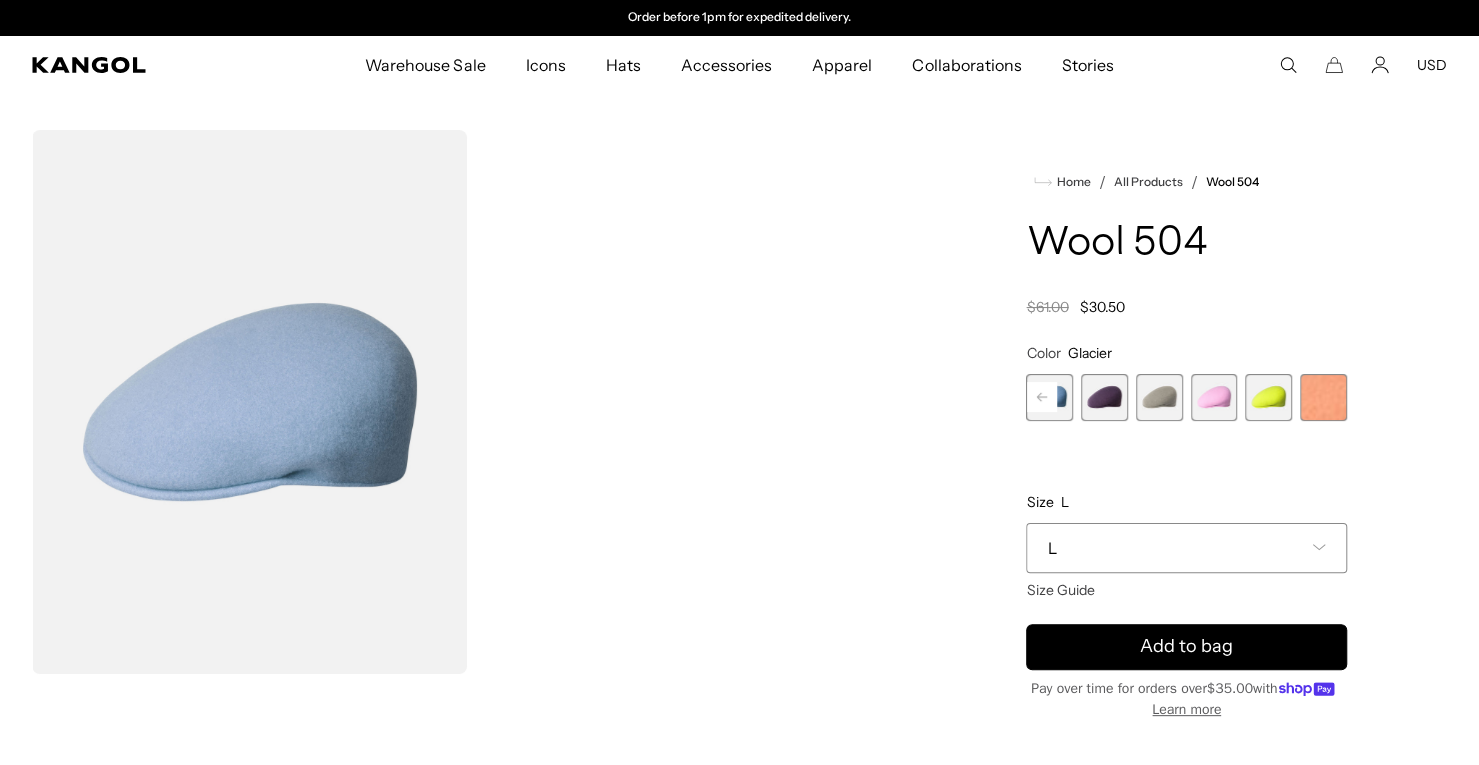 click on "Previous" at bounding box center (1042, 397) 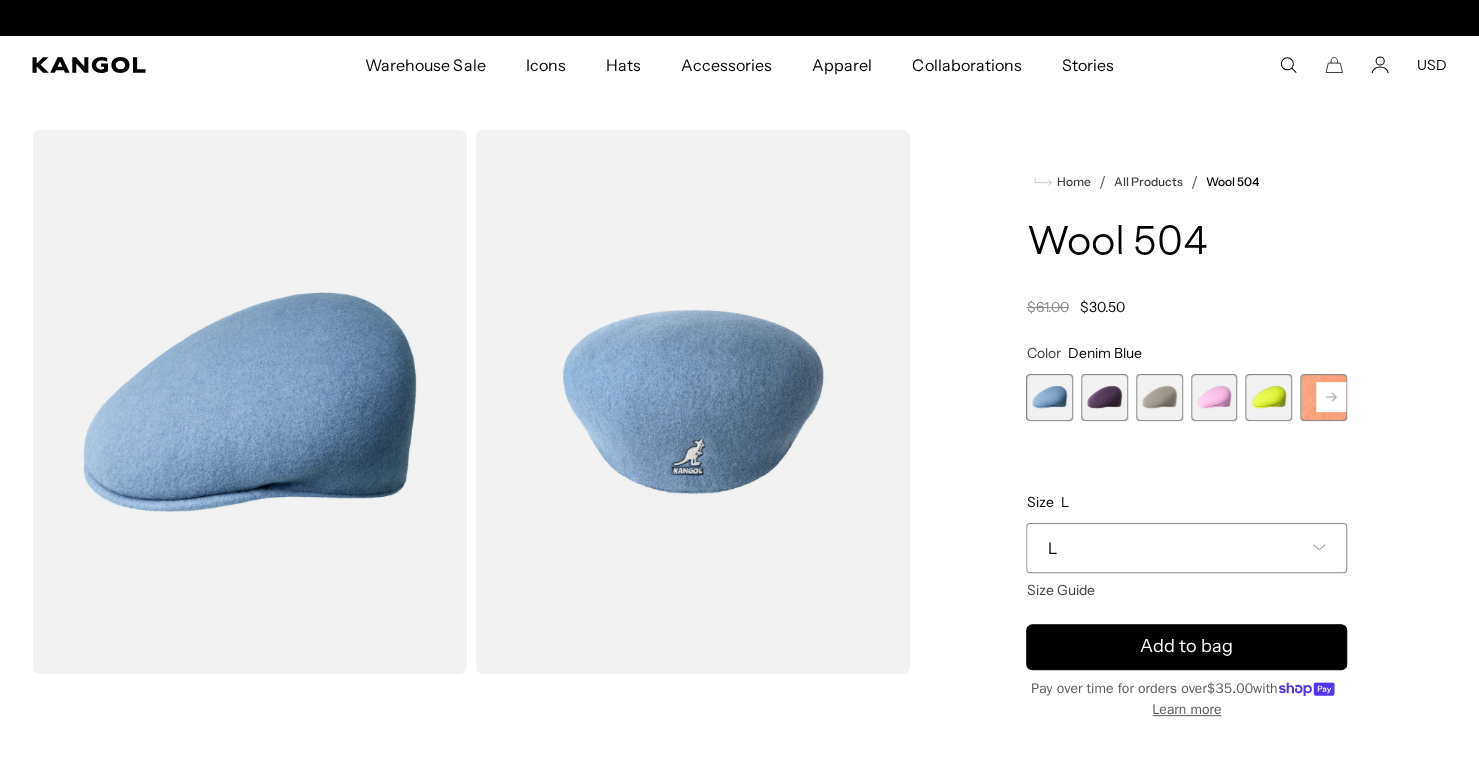 scroll, scrollTop: 0, scrollLeft: 0, axis: both 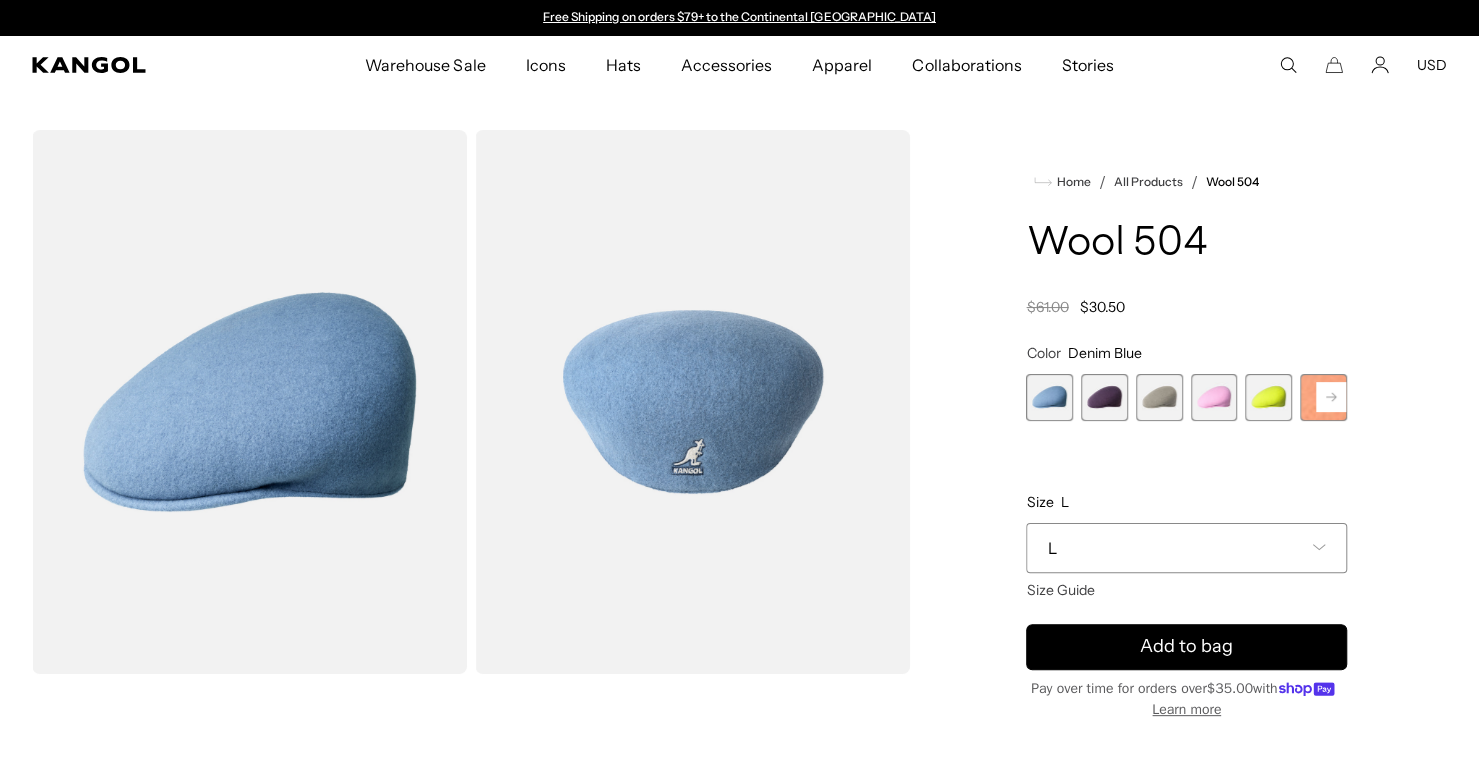click at bounding box center [1104, 397] 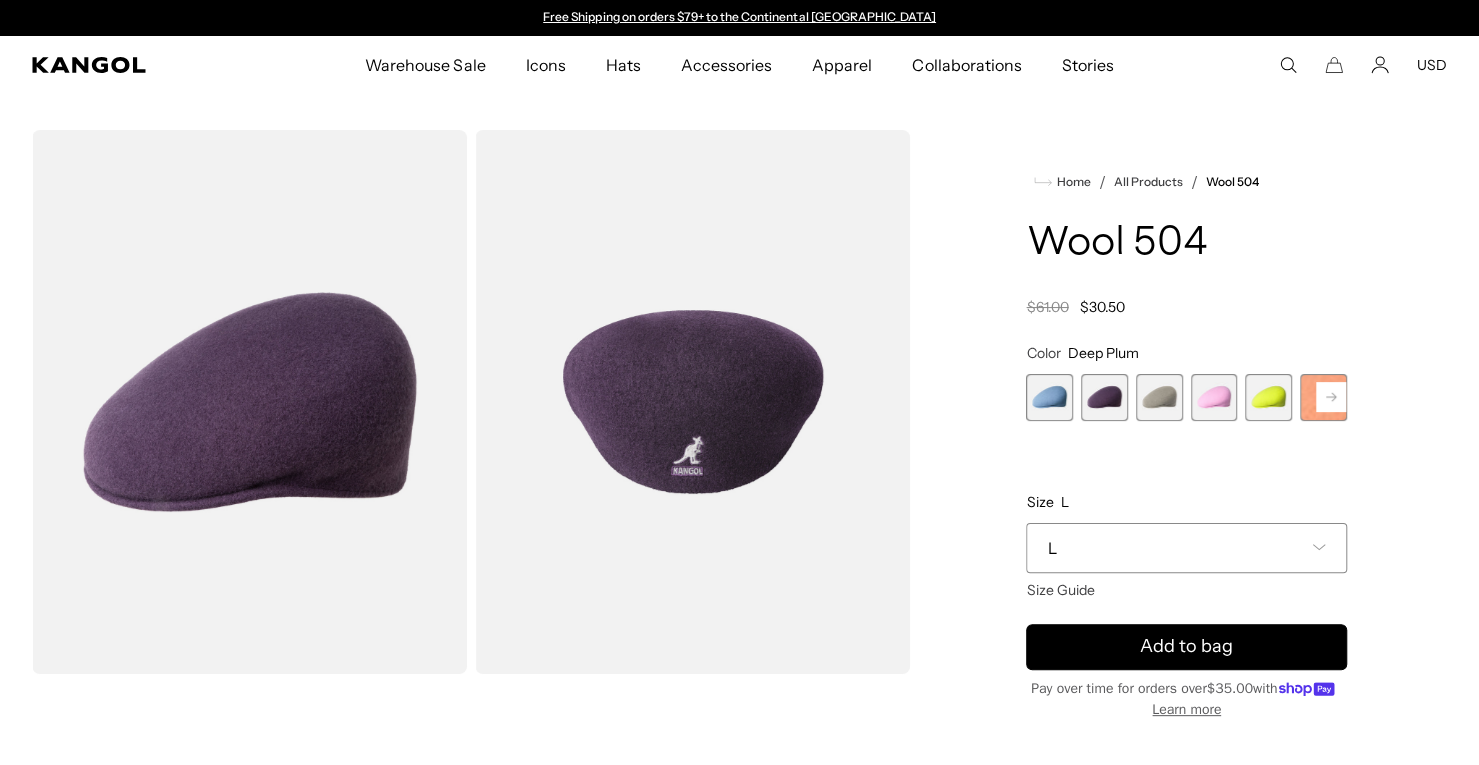 click at bounding box center (1049, 397) 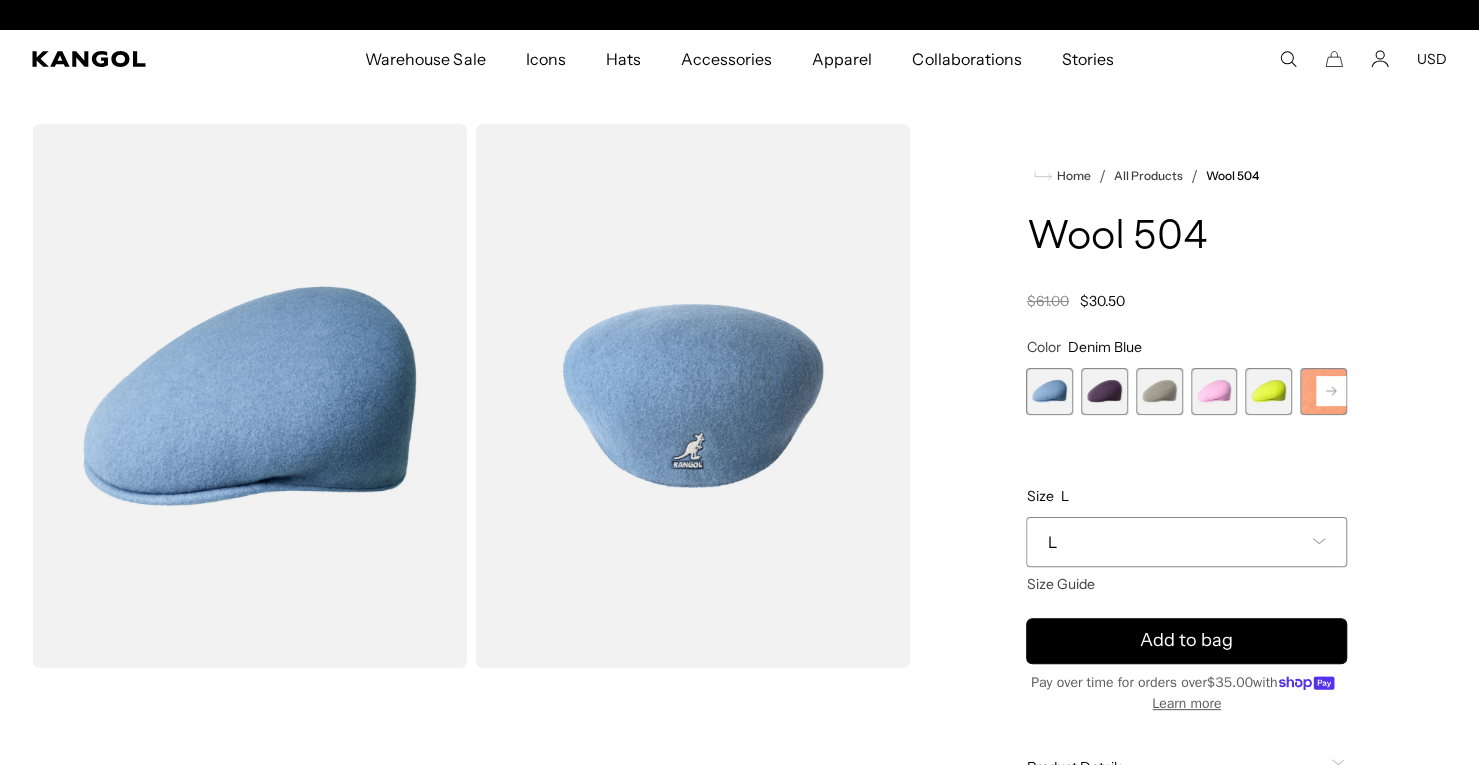 scroll, scrollTop: 599, scrollLeft: 0, axis: vertical 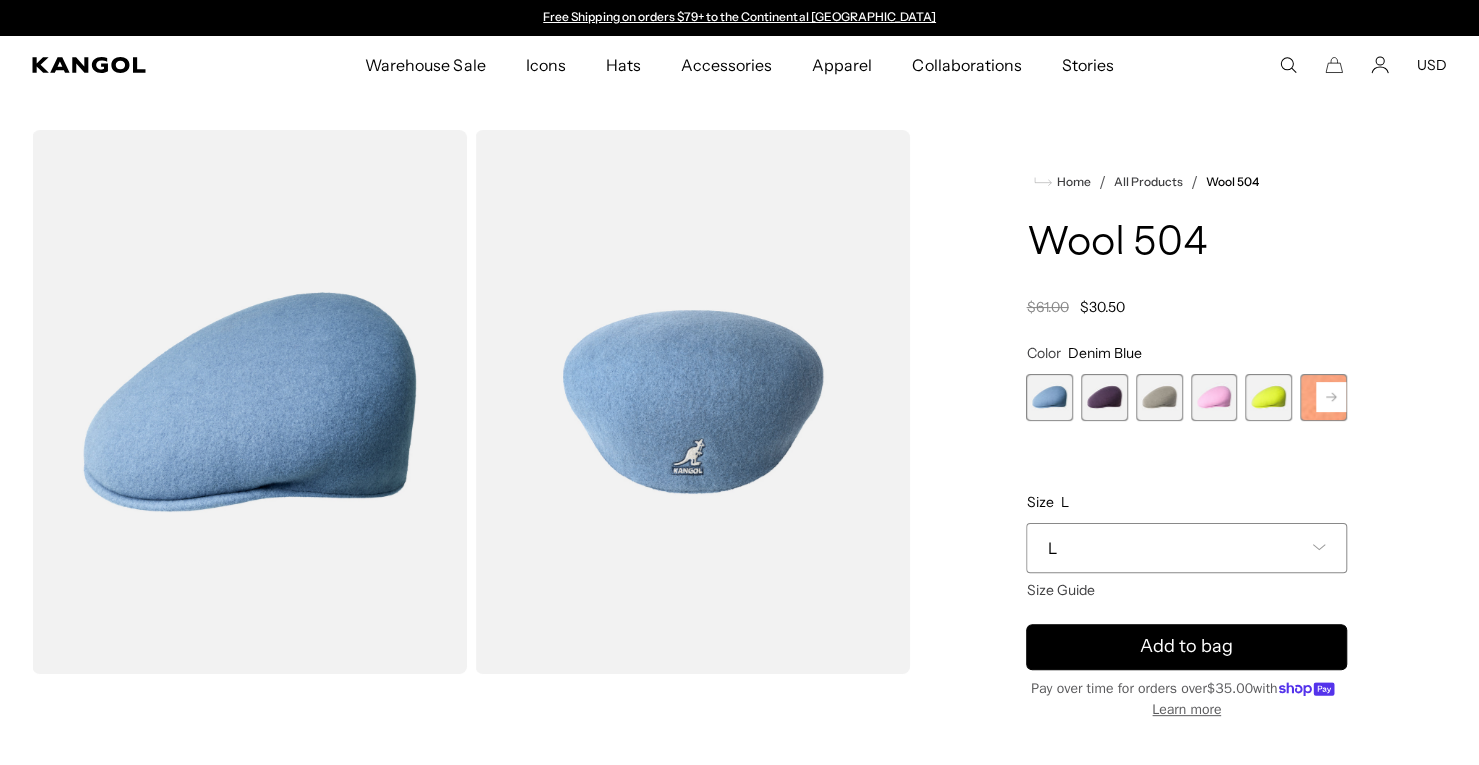 click at bounding box center (1104, 397) 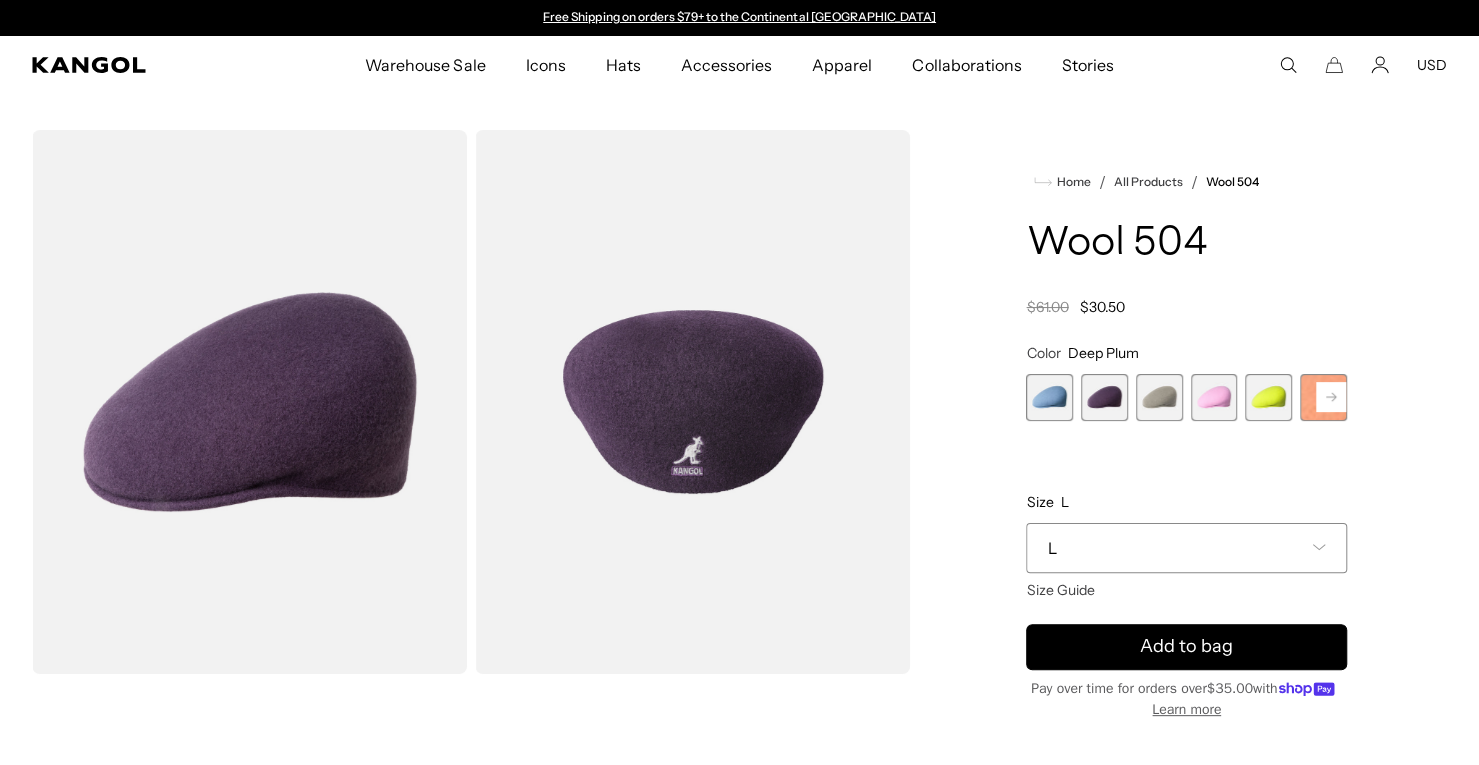 click at bounding box center [1159, 397] 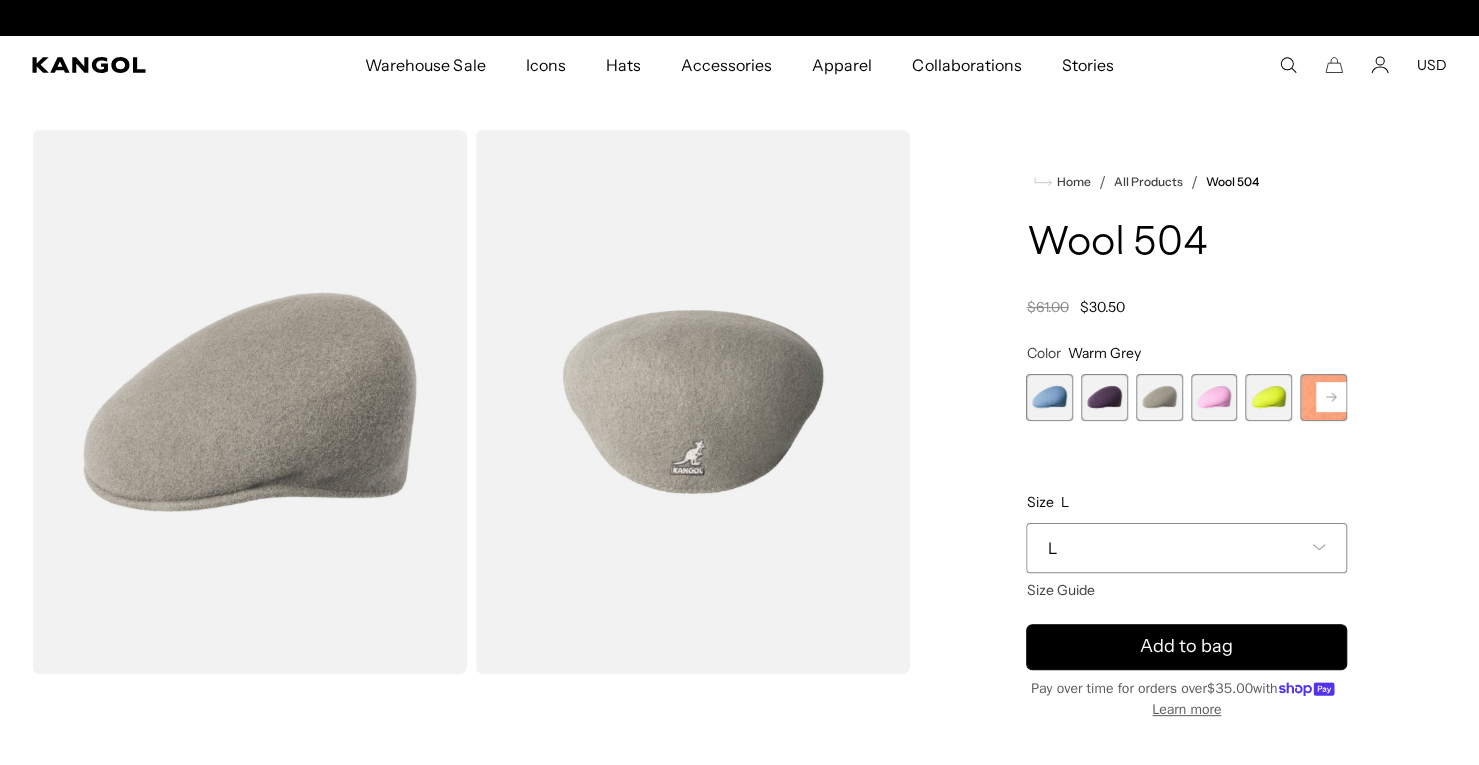 scroll, scrollTop: 0, scrollLeft: 412, axis: horizontal 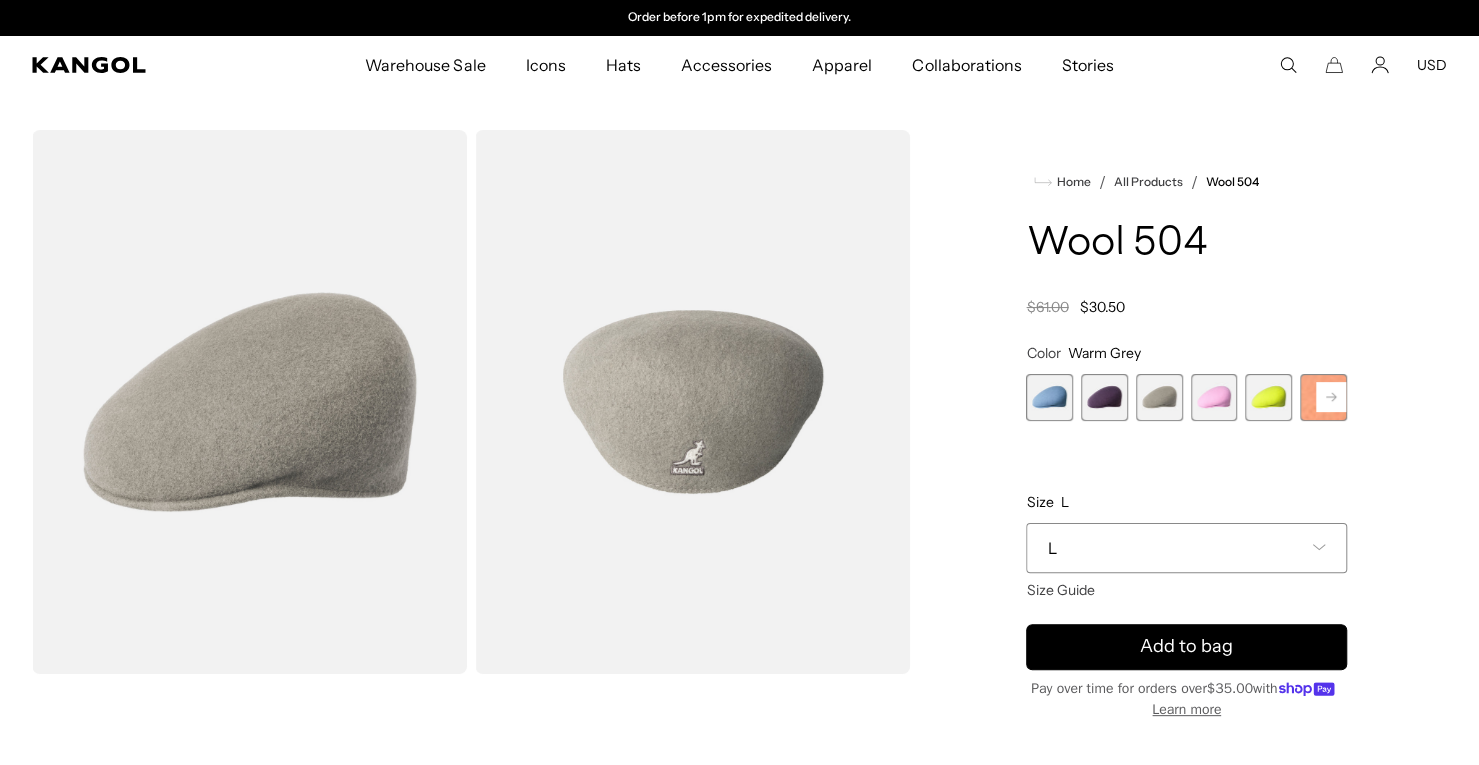 click at bounding box center [1214, 397] 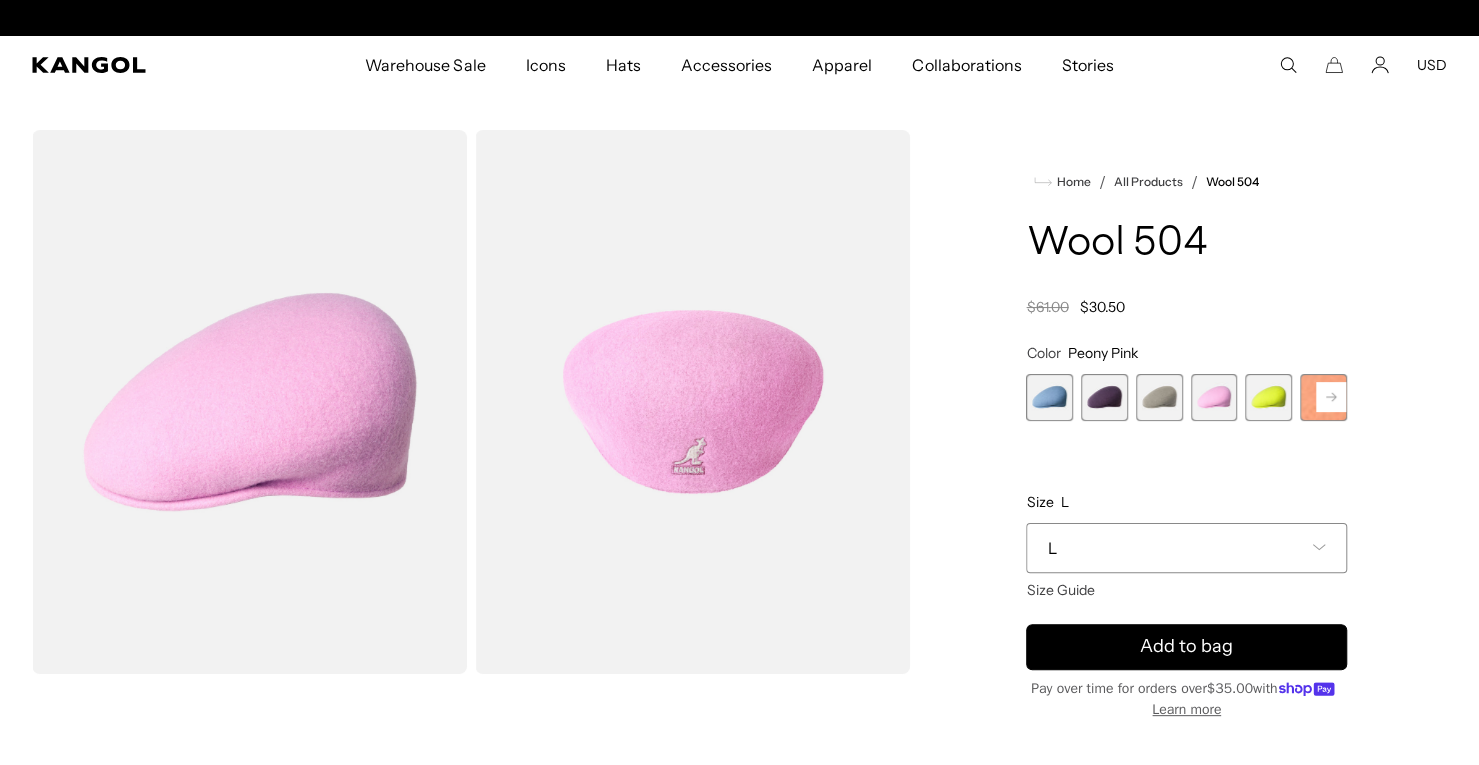 scroll, scrollTop: 0, scrollLeft: 0, axis: both 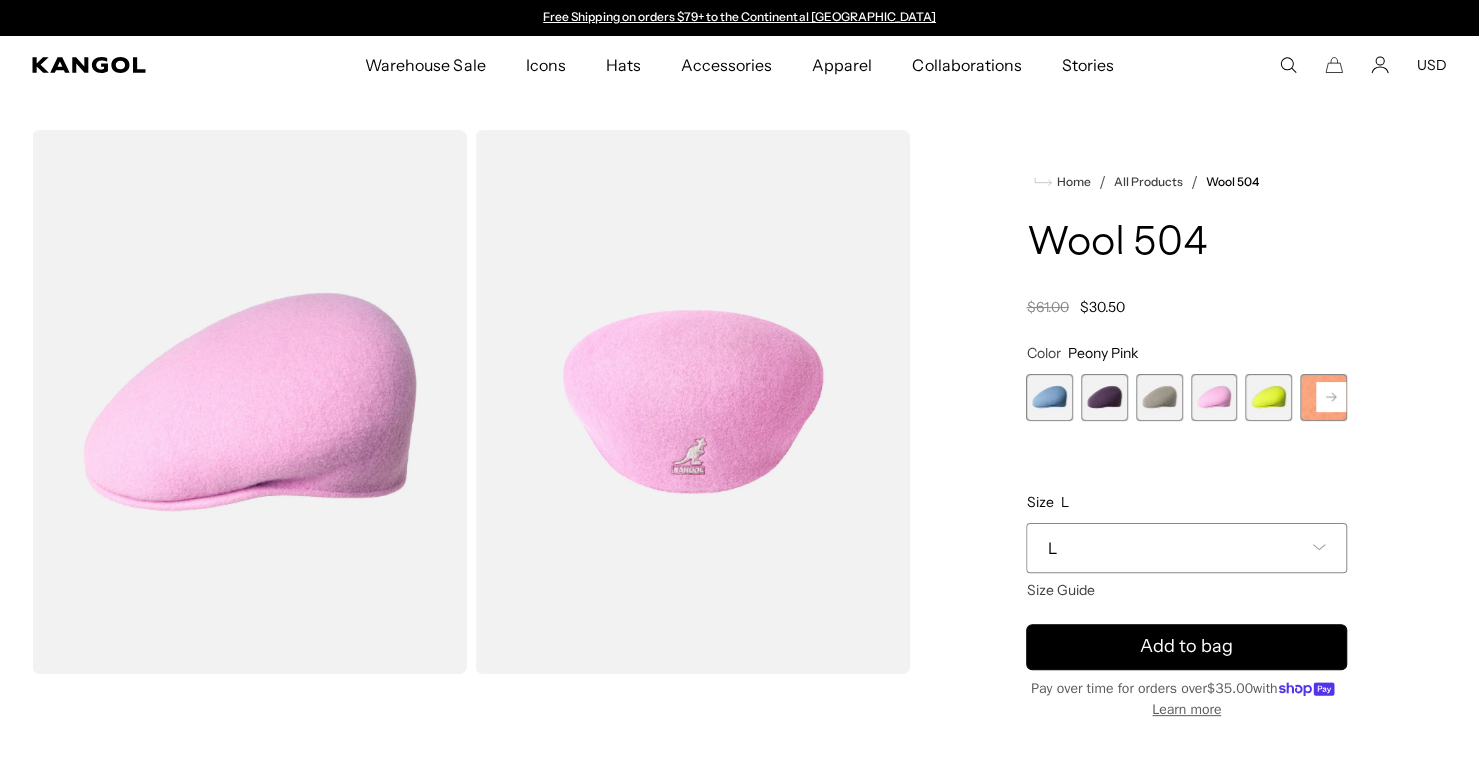 click at bounding box center [1268, 397] 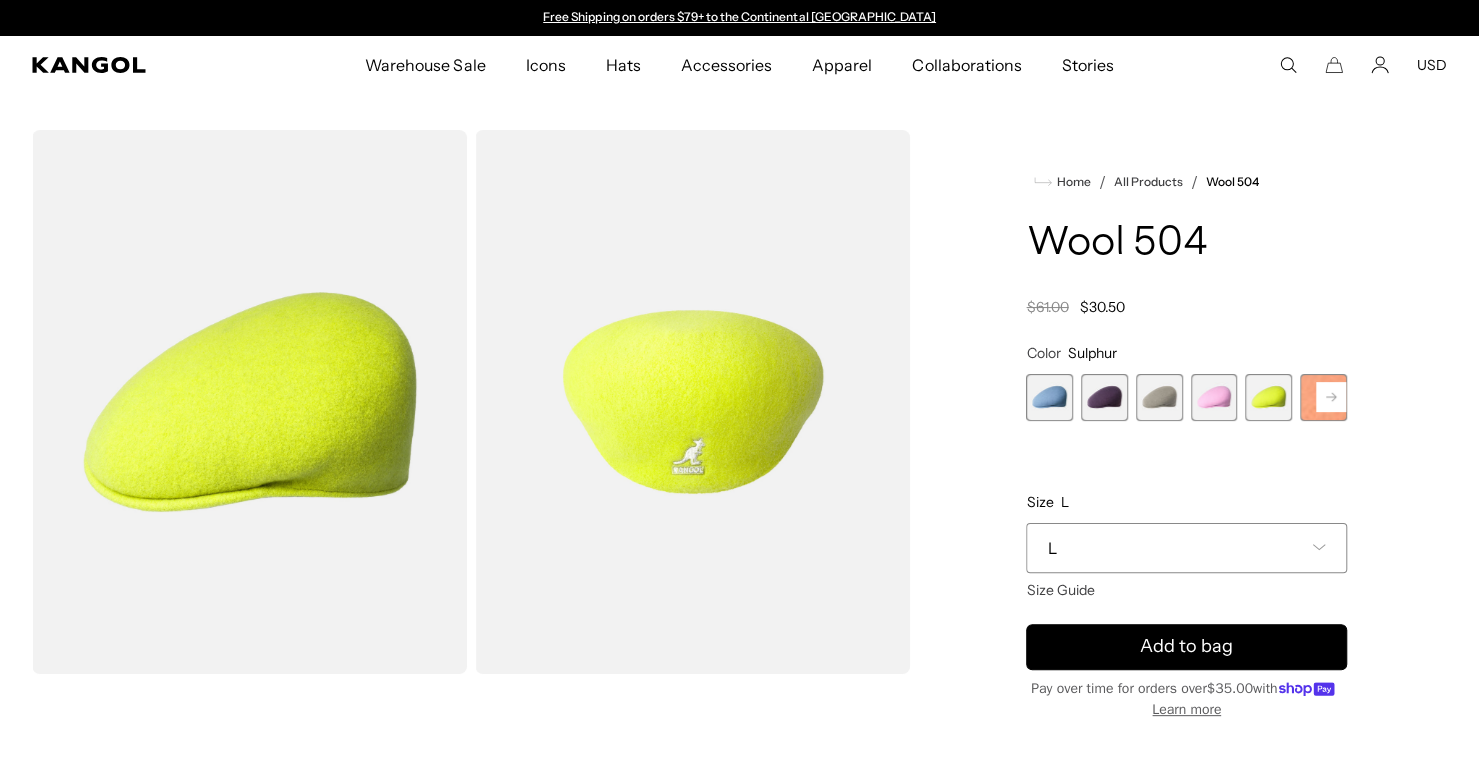 click 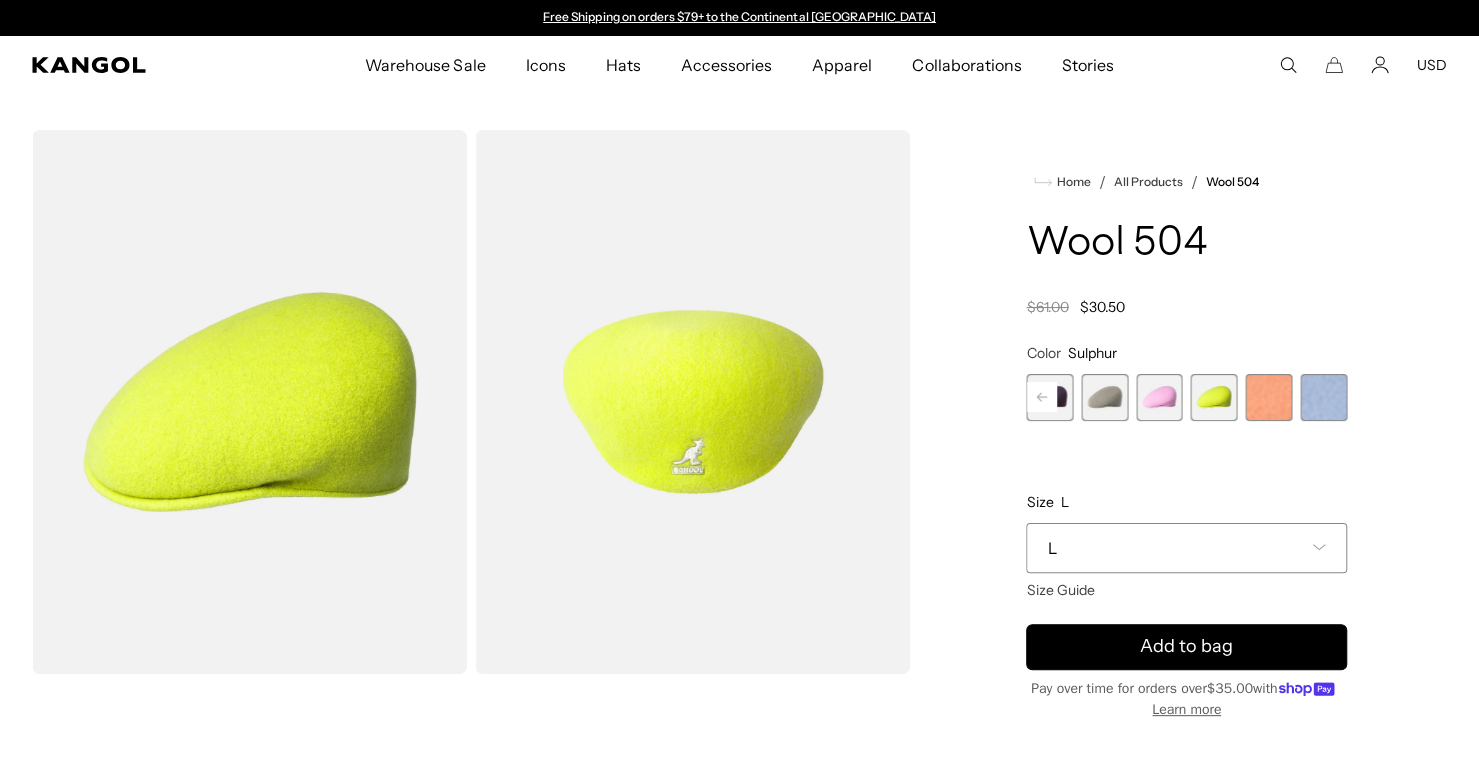 click at bounding box center [1269, 397] 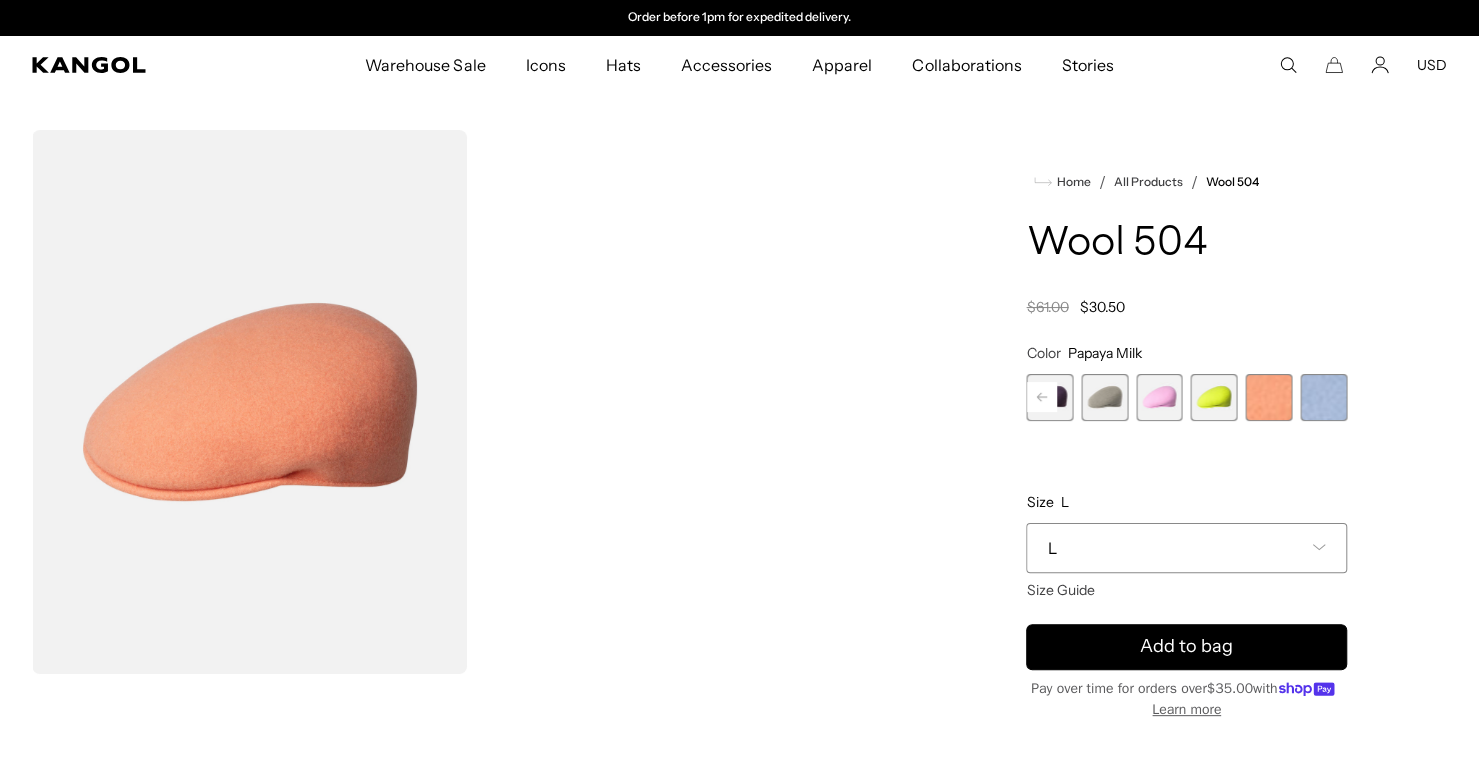 click at bounding box center [1323, 397] 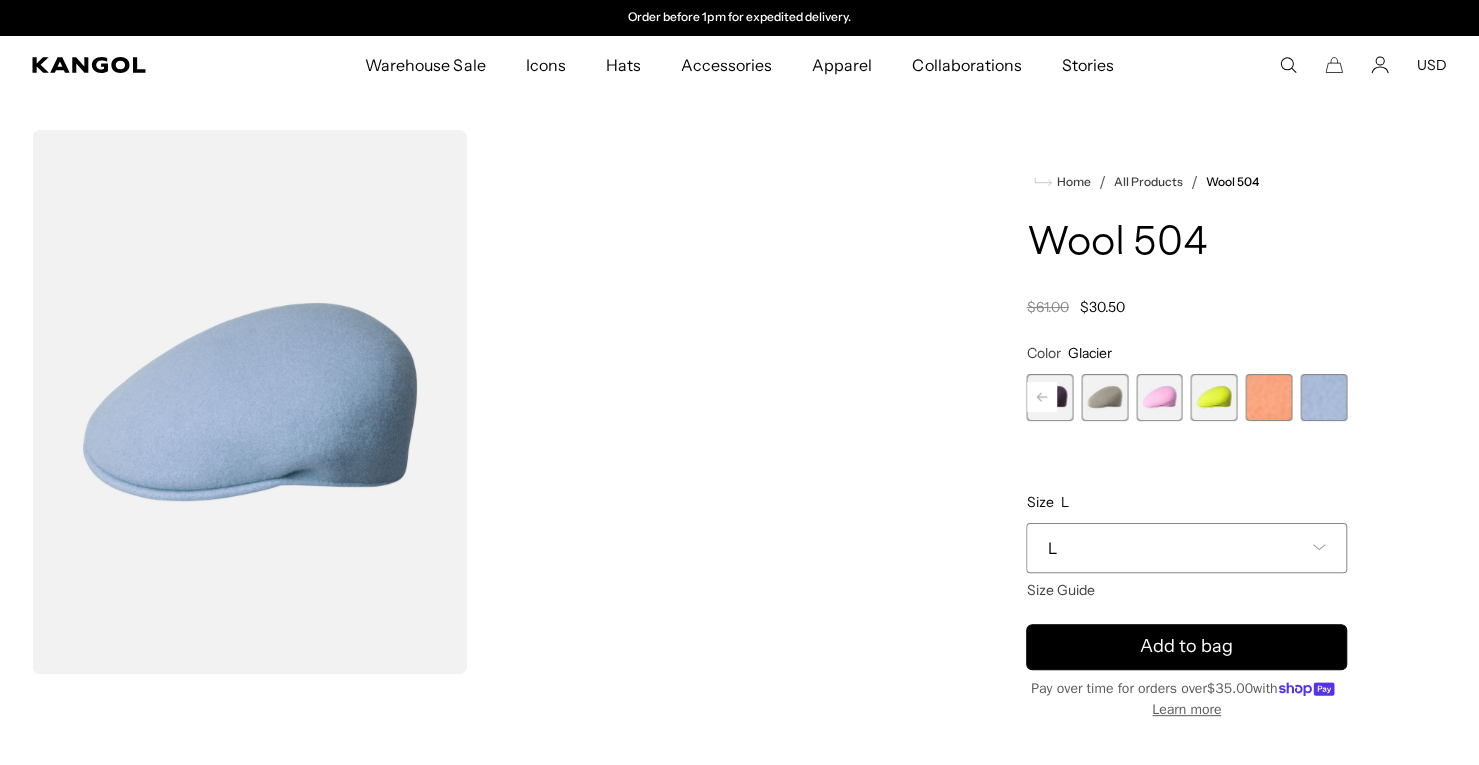 click 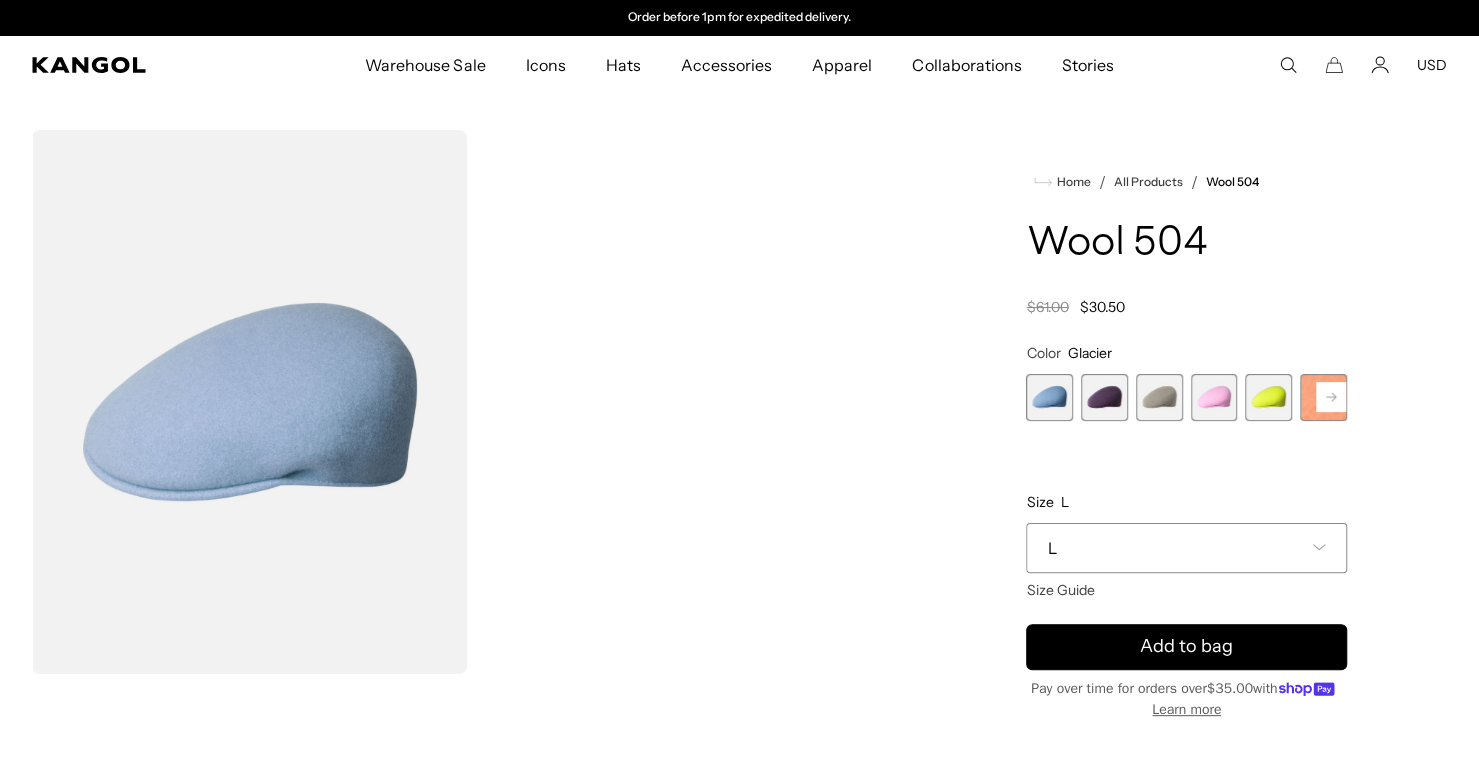 click at bounding box center [1049, 397] 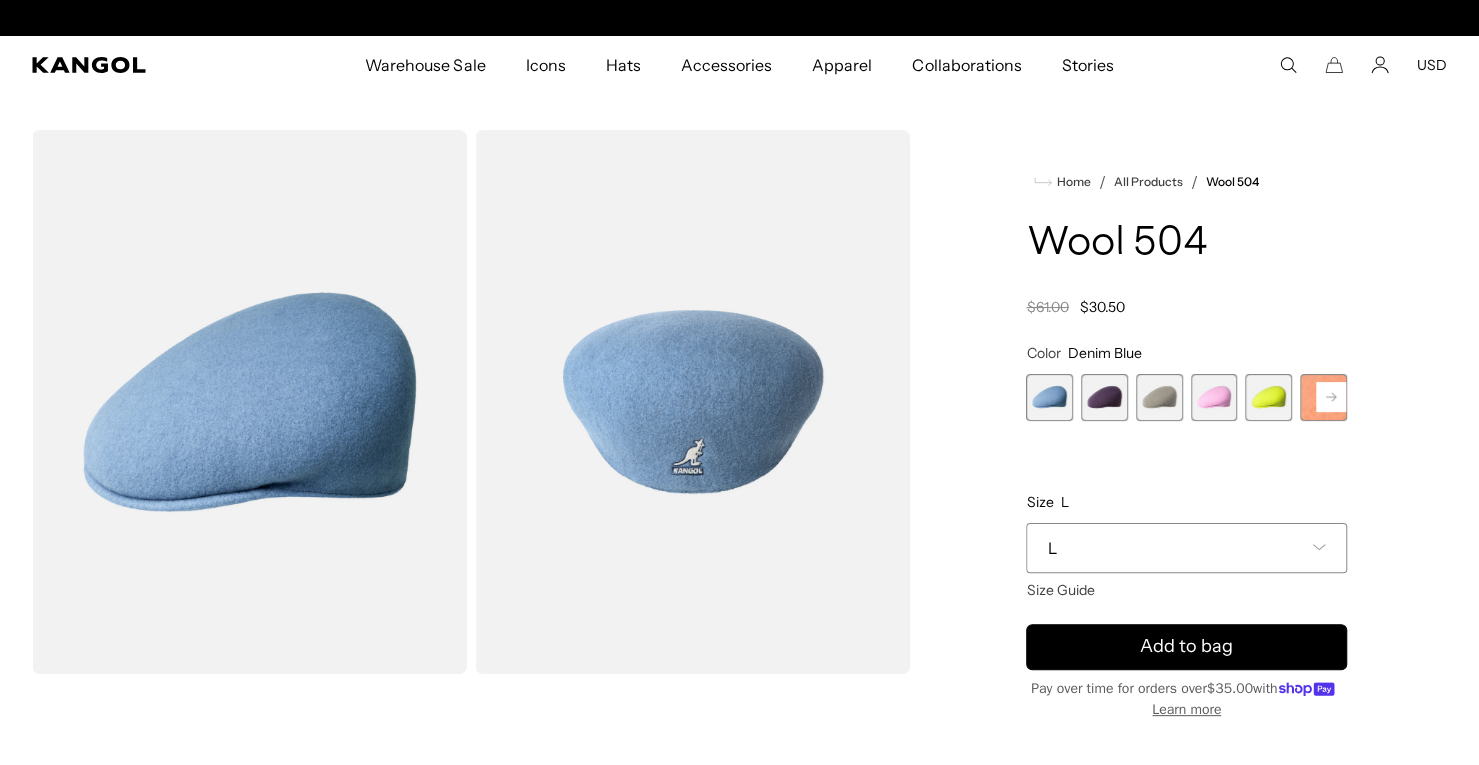 scroll, scrollTop: 0, scrollLeft: 0, axis: both 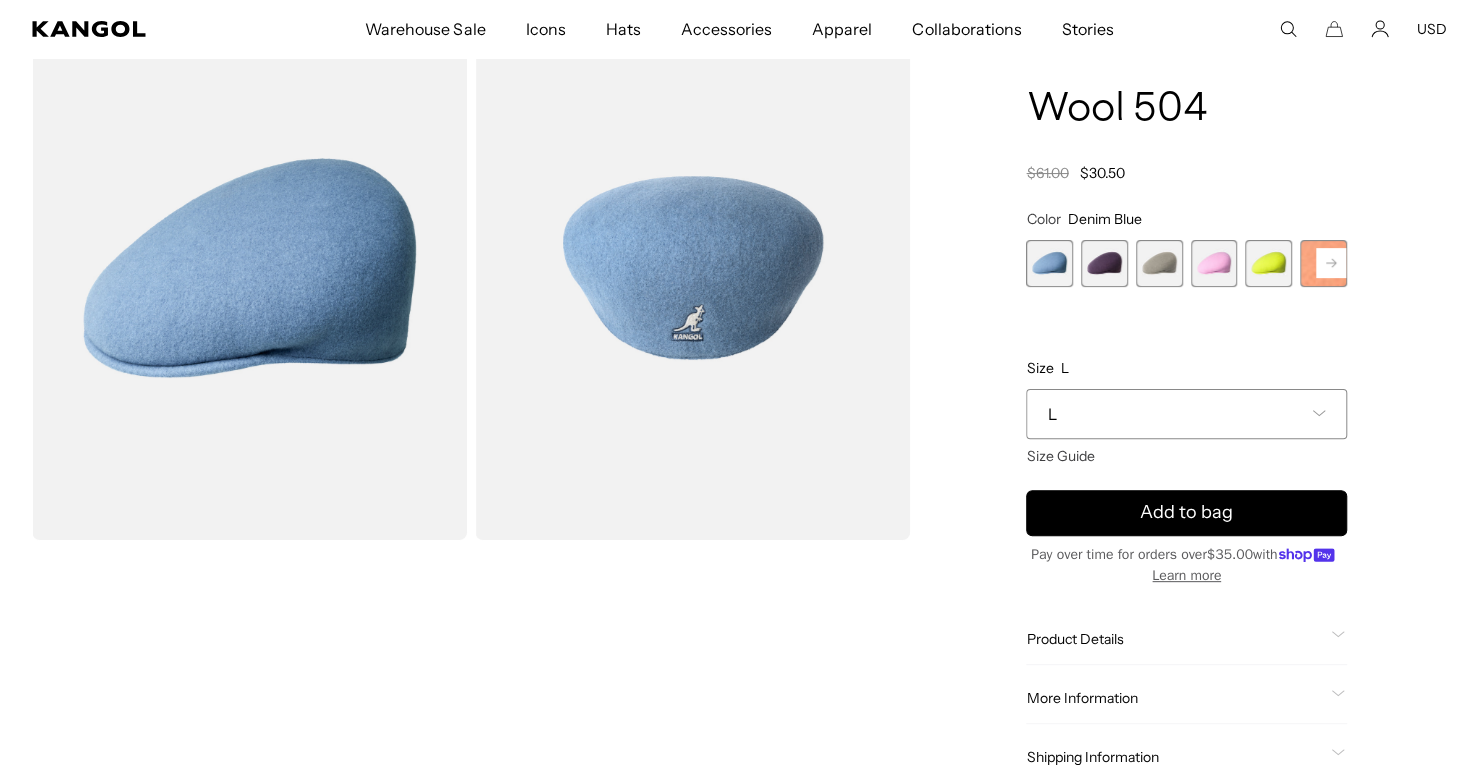 click at bounding box center [1159, 263] 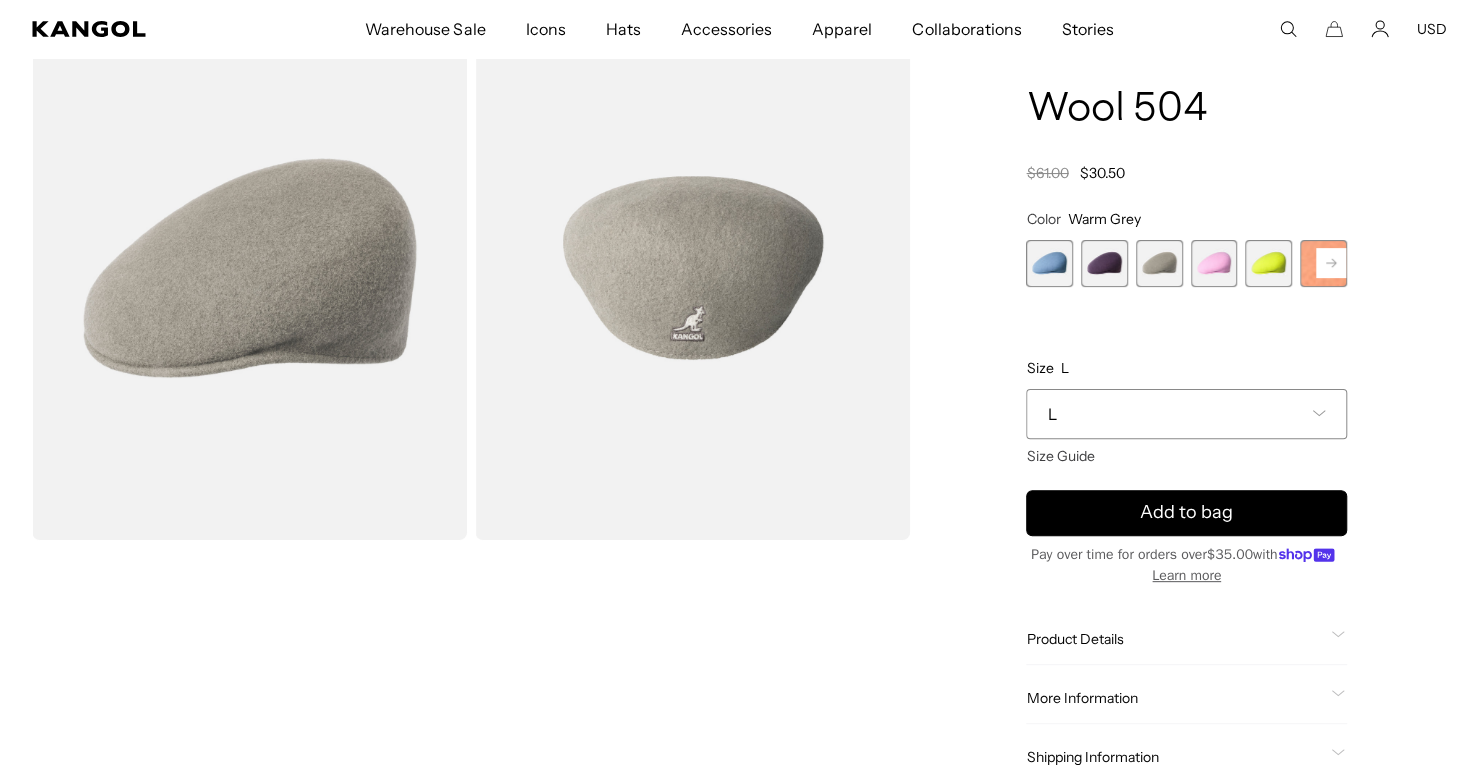 scroll, scrollTop: 0, scrollLeft: 0, axis: both 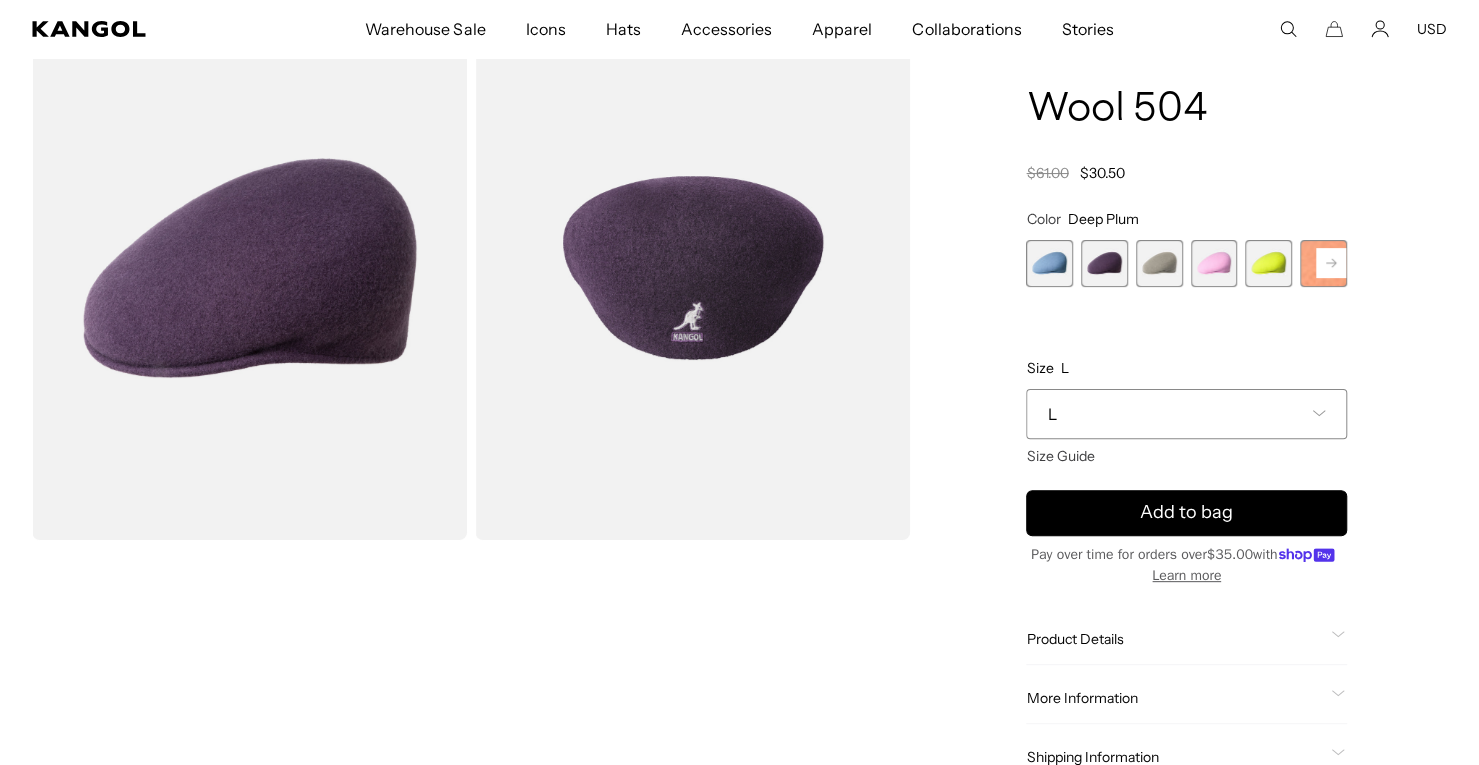 drag, startPoint x: 1168, startPoint y: 263, endPoint x: 1146, endPoint y: 253, distance: 24.166092 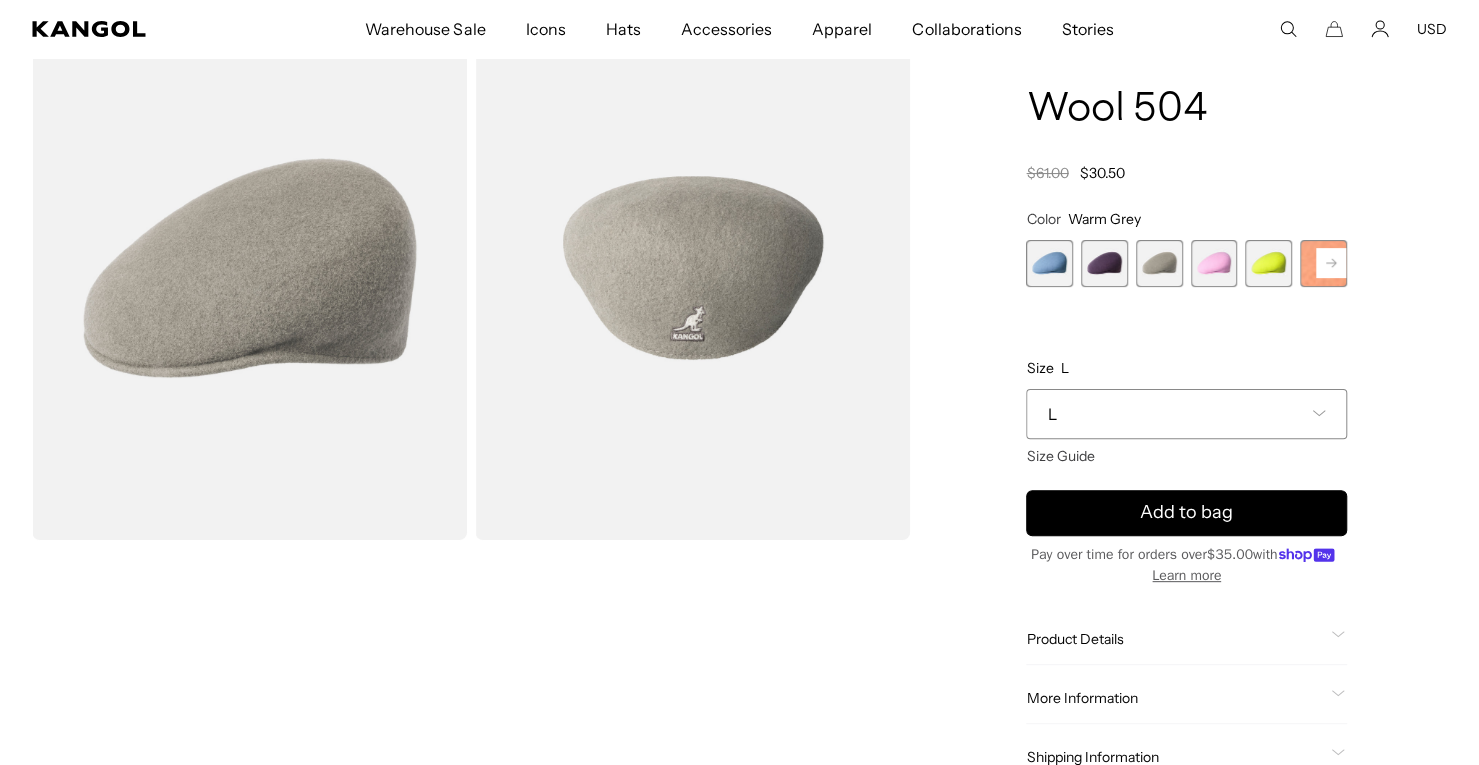 scroll, scrollTop: 0, scrollLeft: 412, axis: horizontal 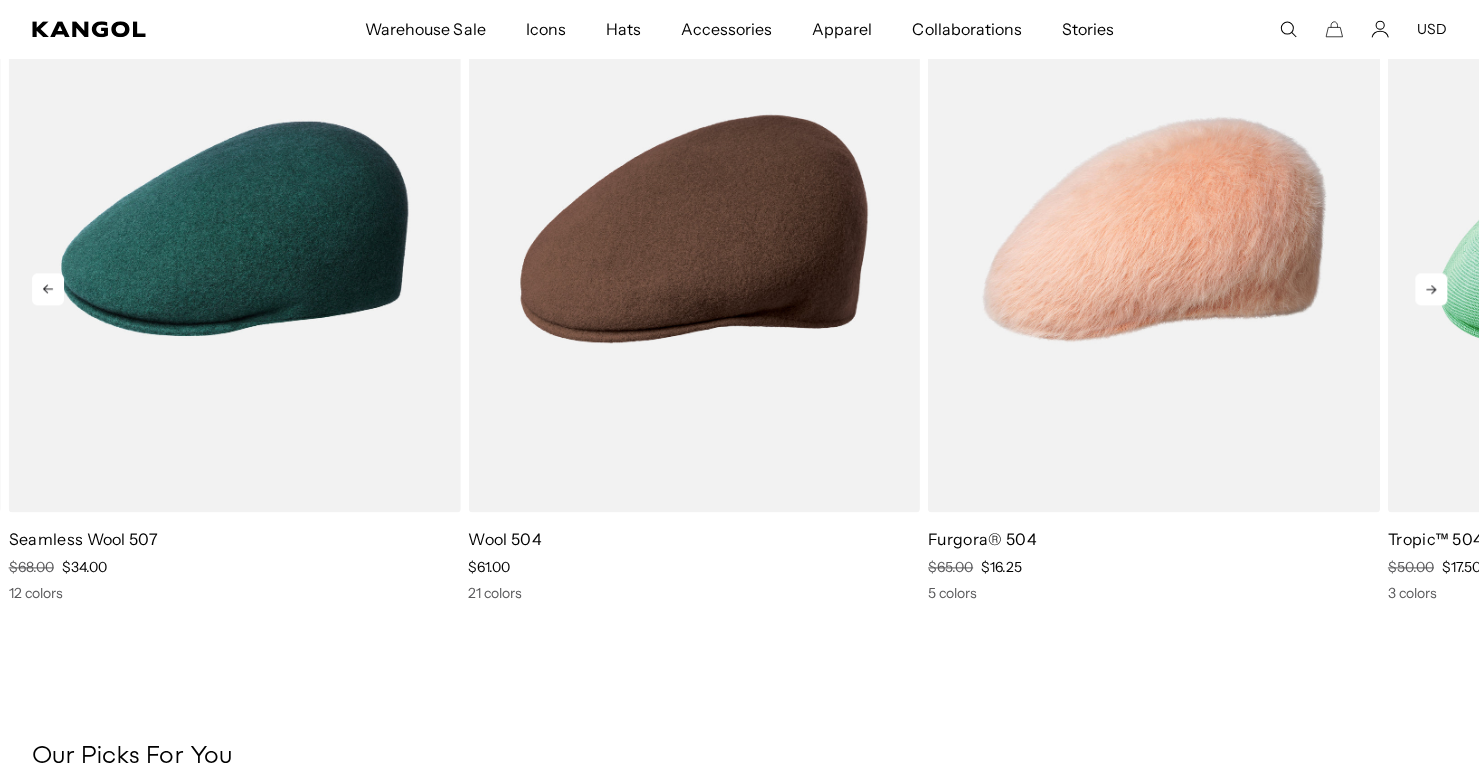 click 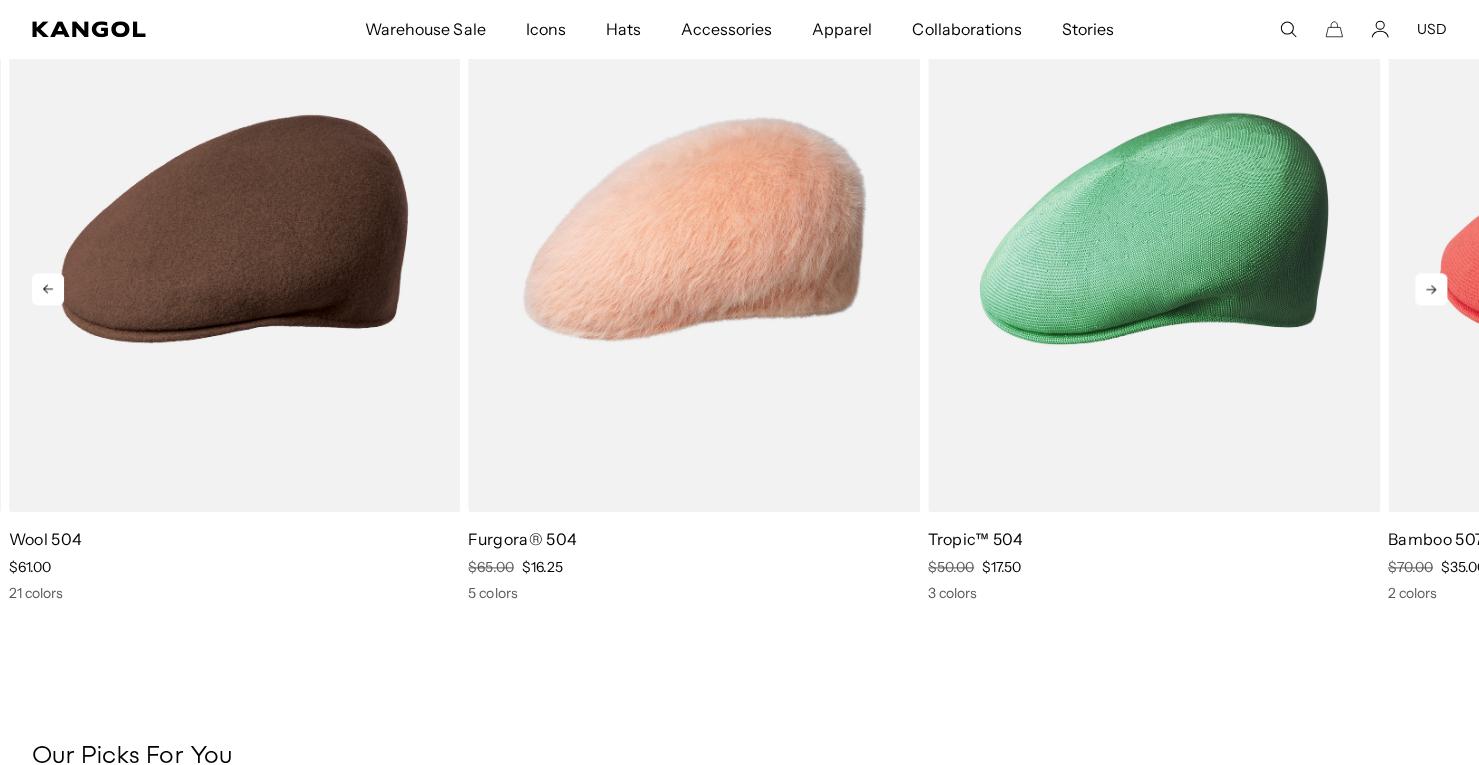 scroll, scrollTop: 0, scrollLeft: 0, axis: both 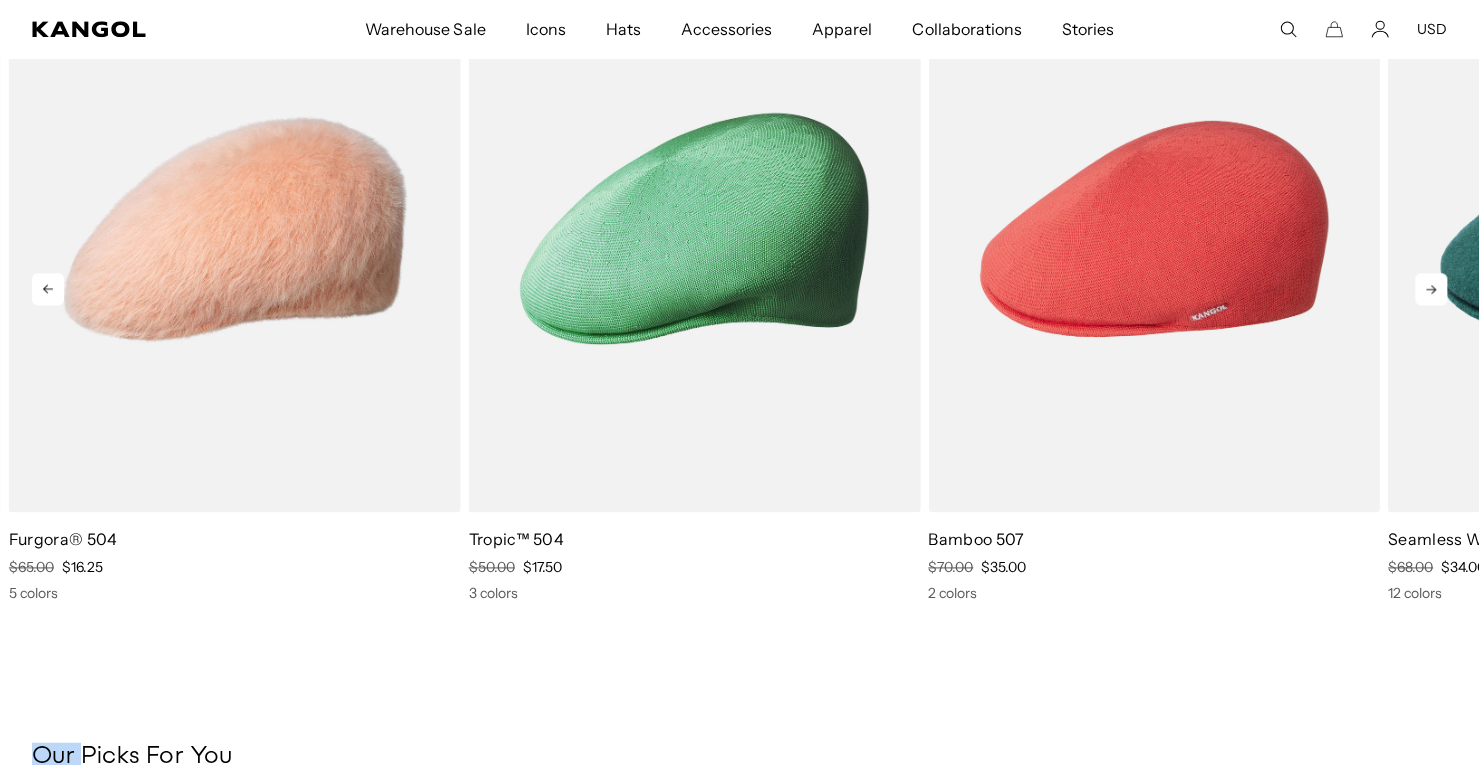 click 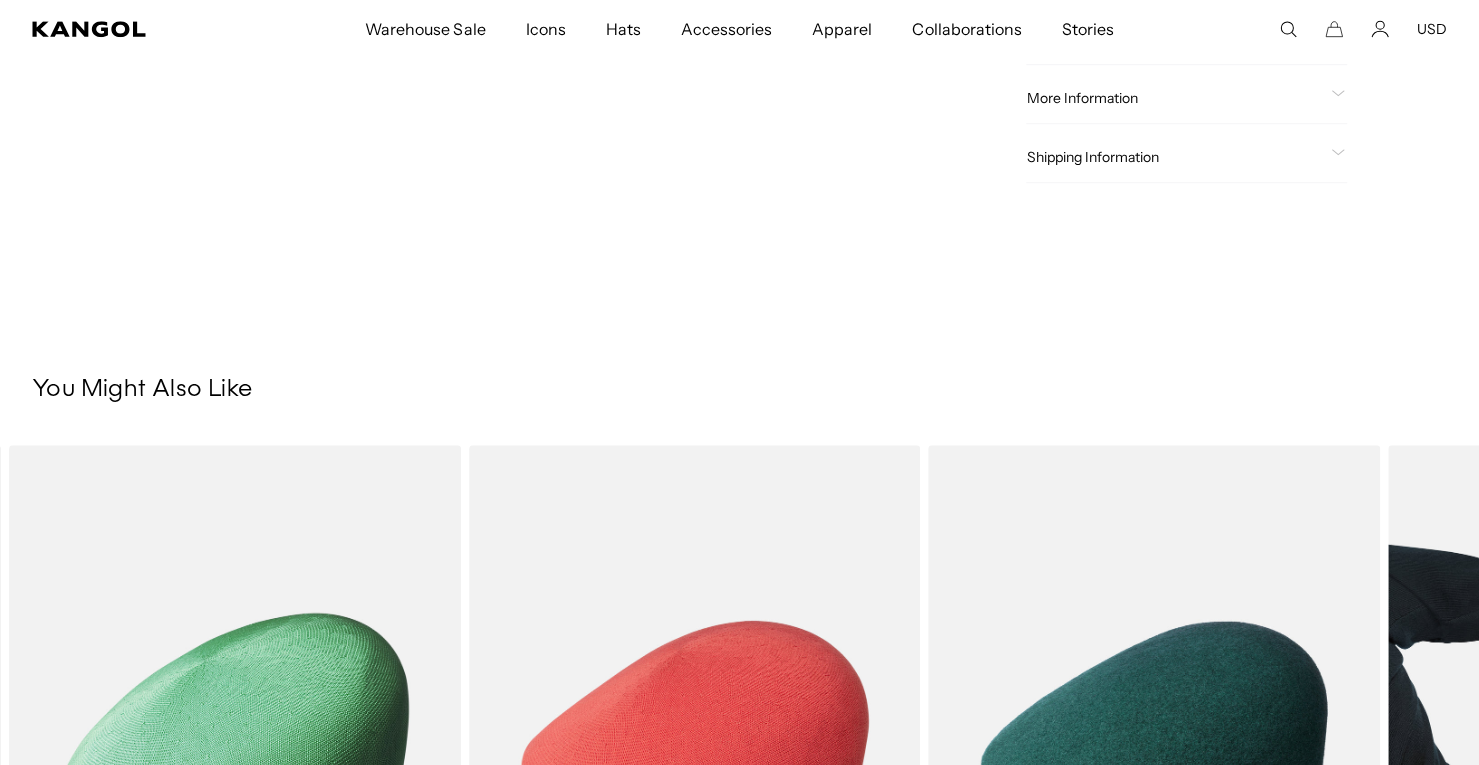 scroll, scrollTop: 1134, scrollLeft: 0, axis: vertical 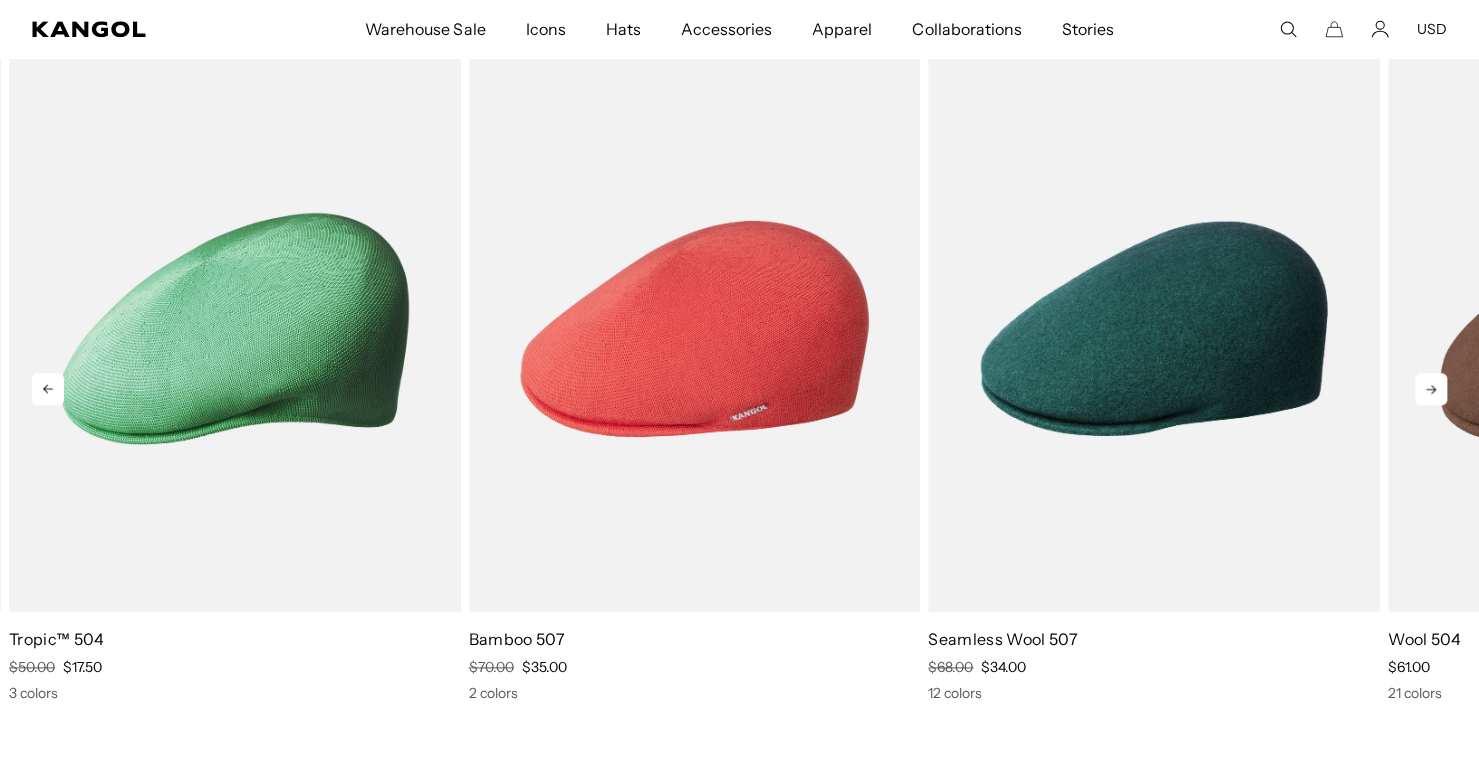 click 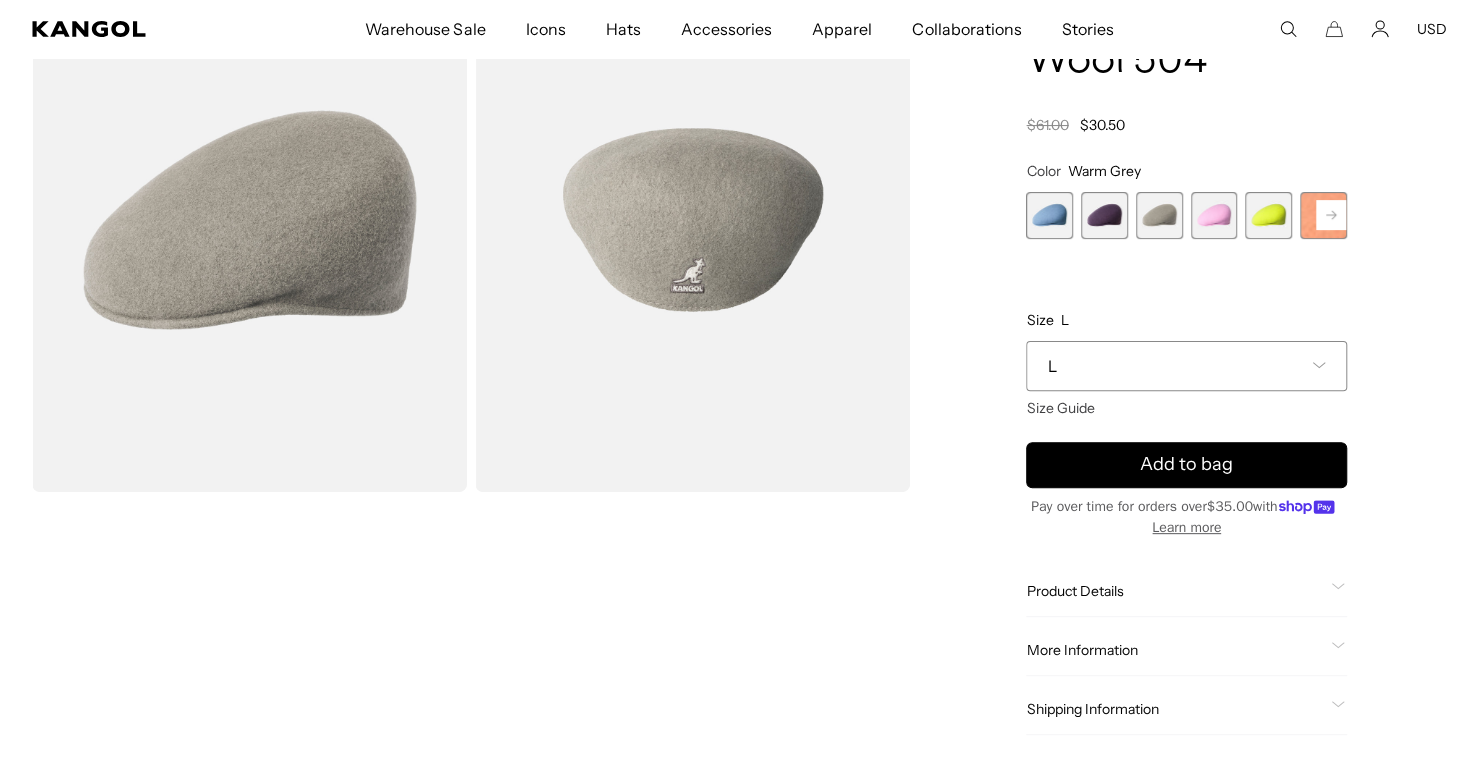 scroll, scrollTop: 0, scrollLeft: 0, axis: both 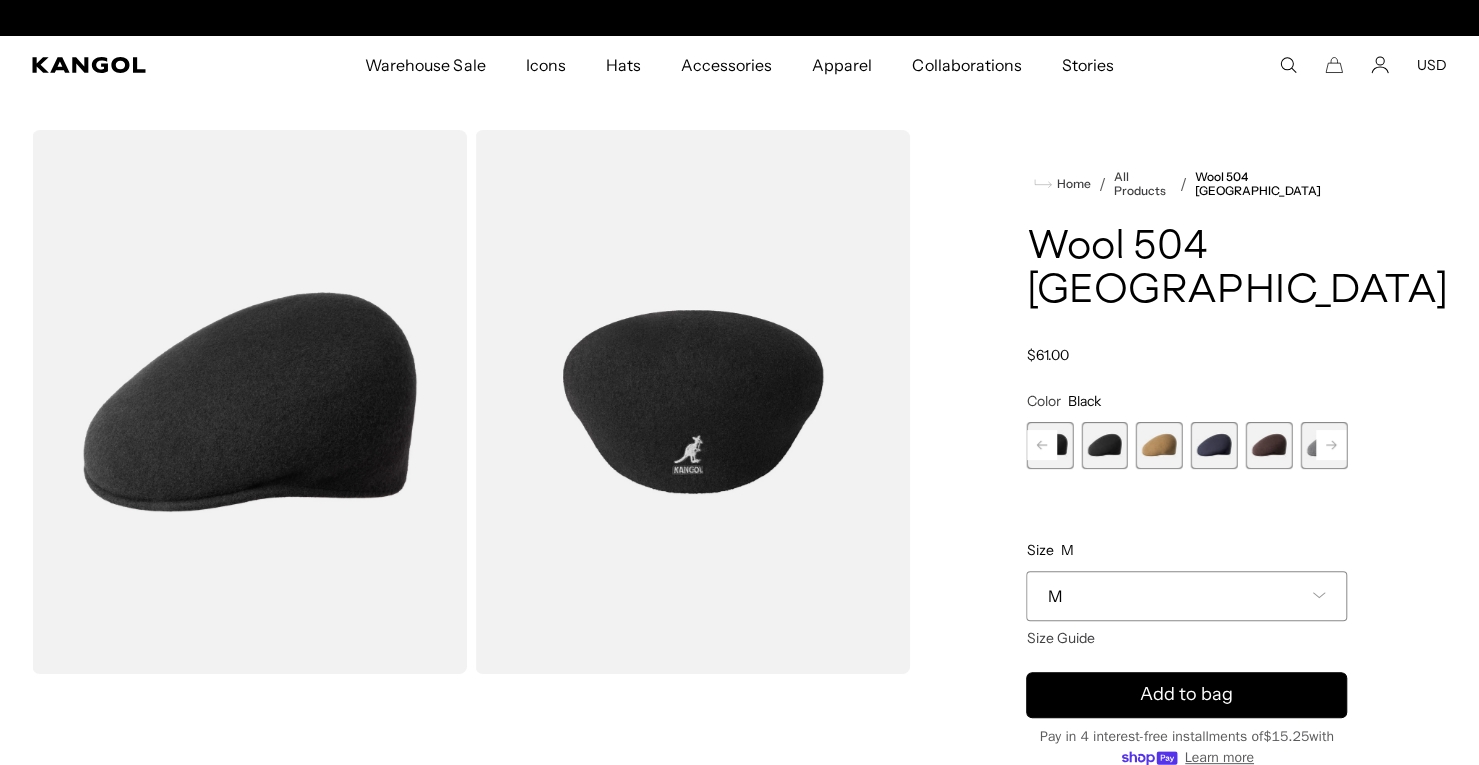 click 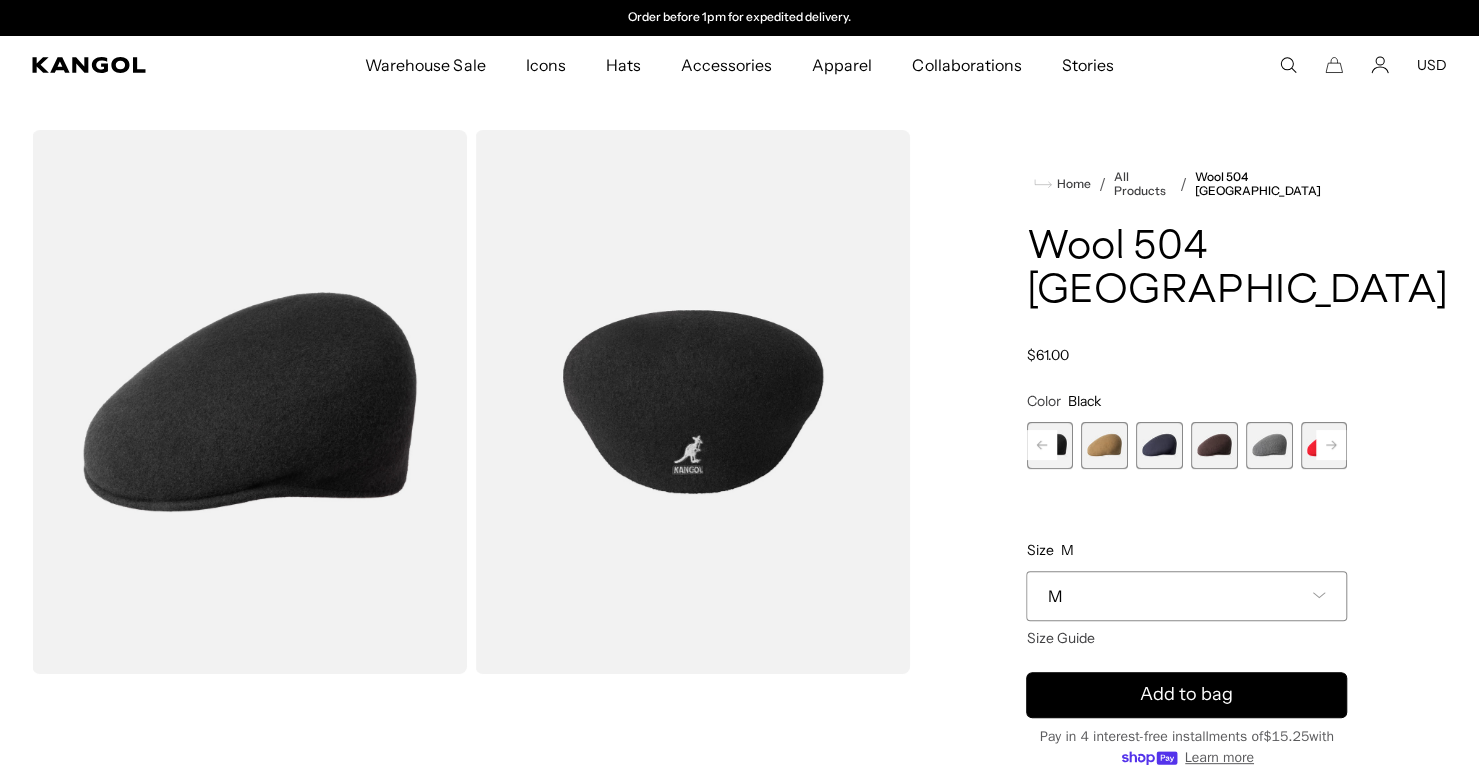 click 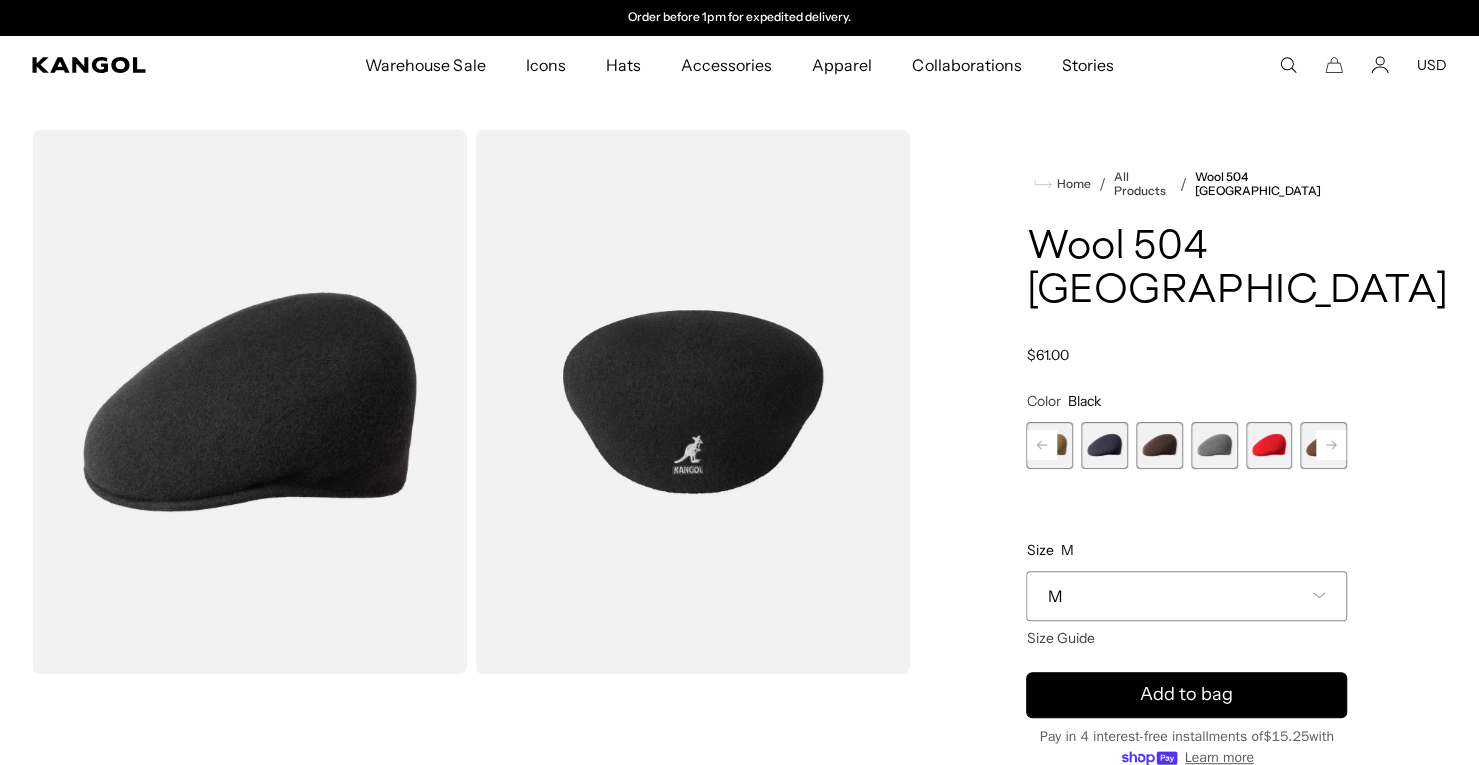 click 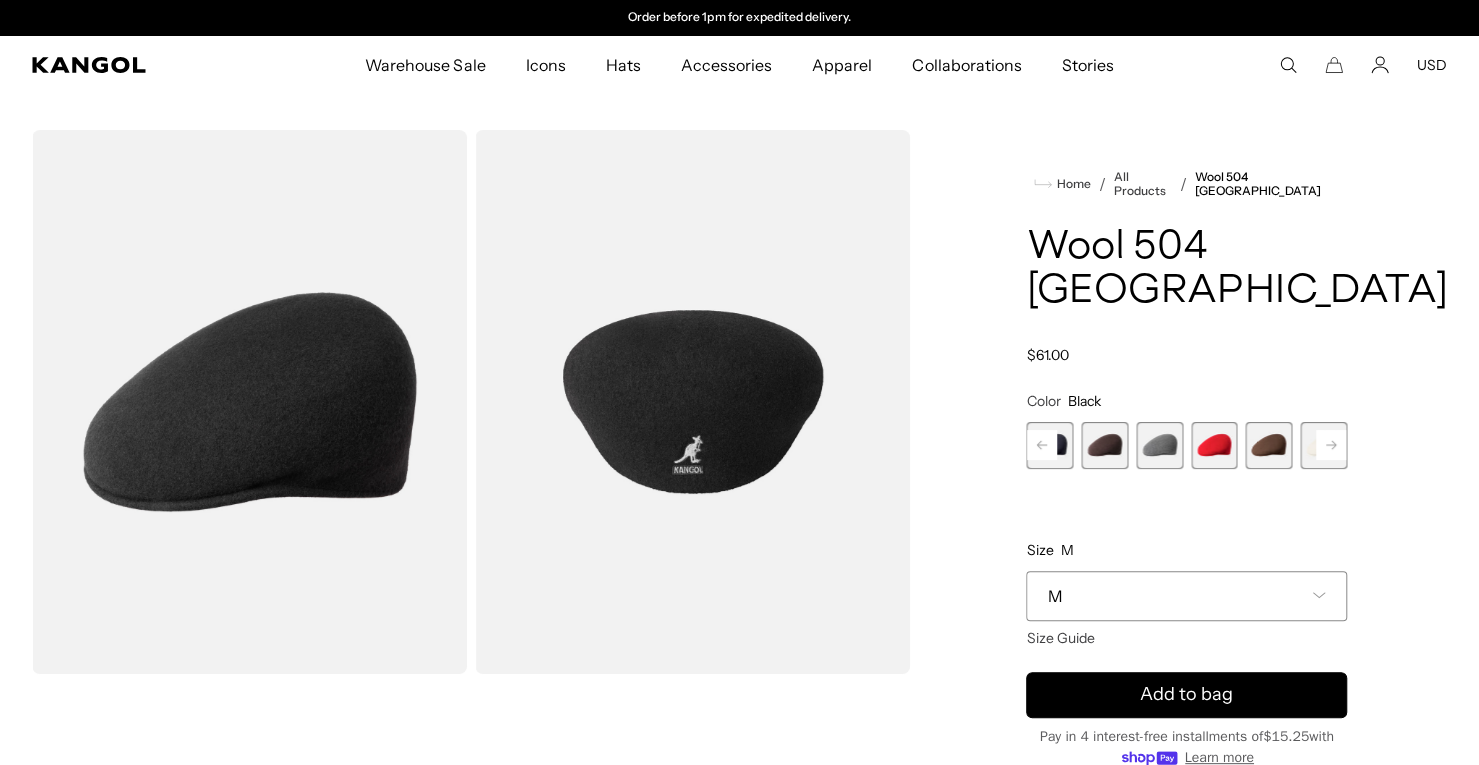 click 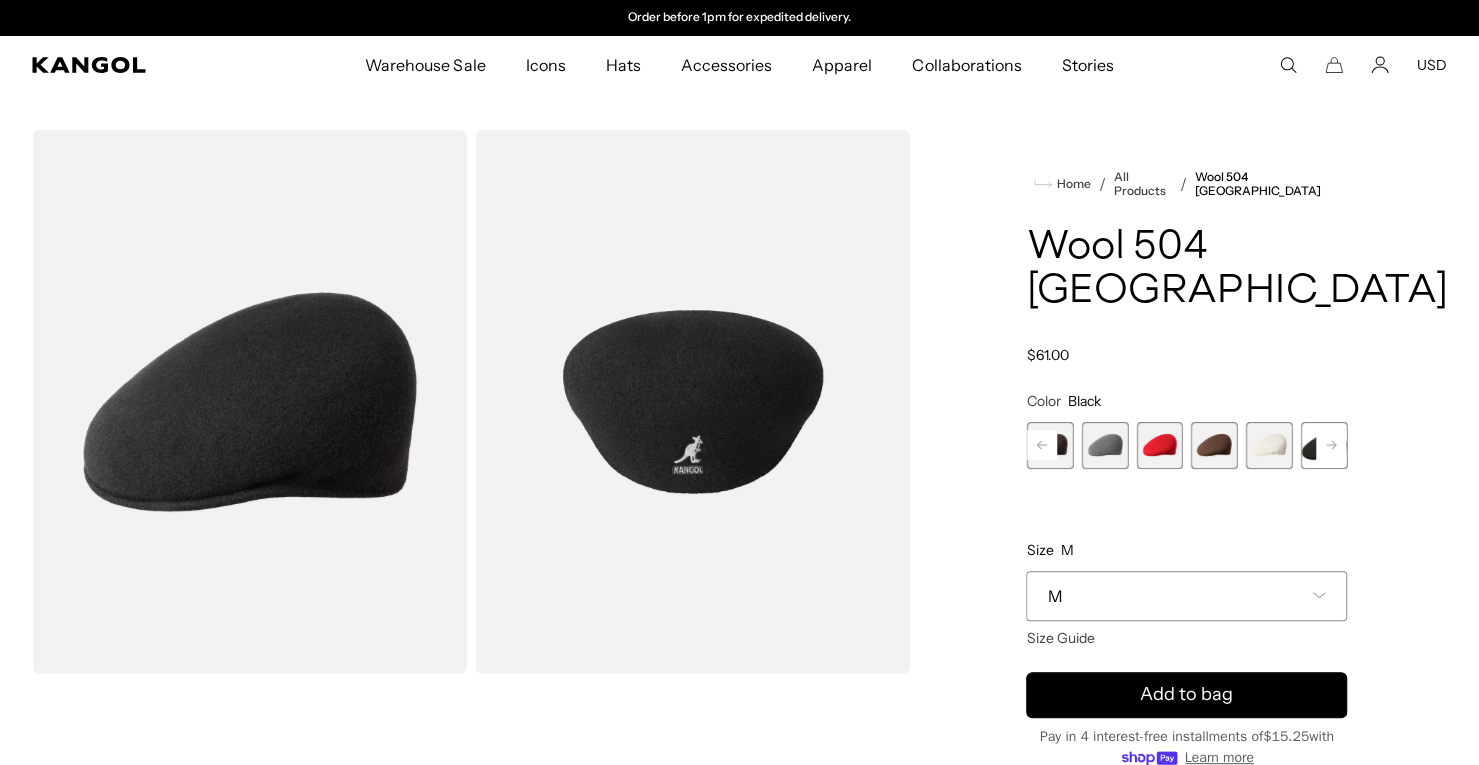 click 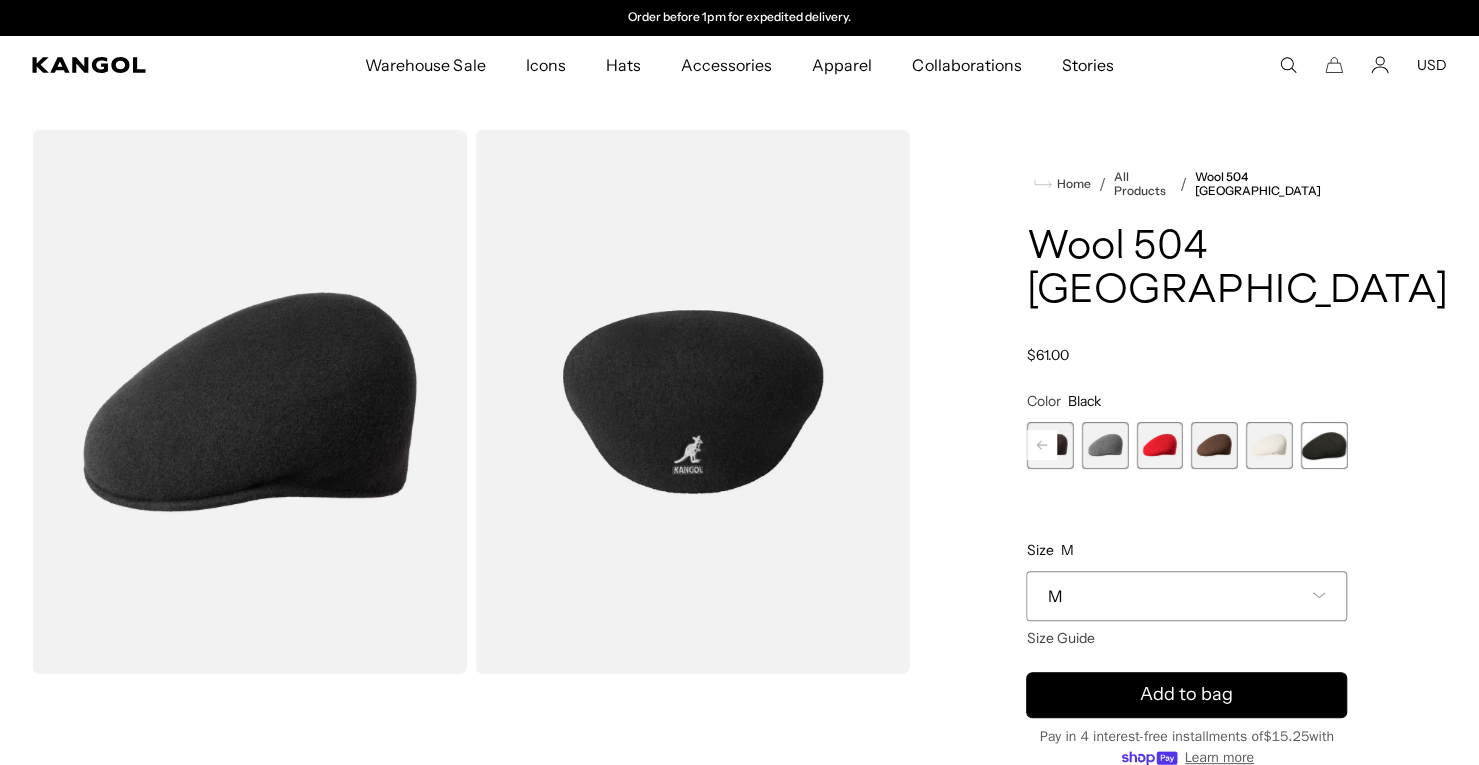 click at bounding box center [1323, 445] 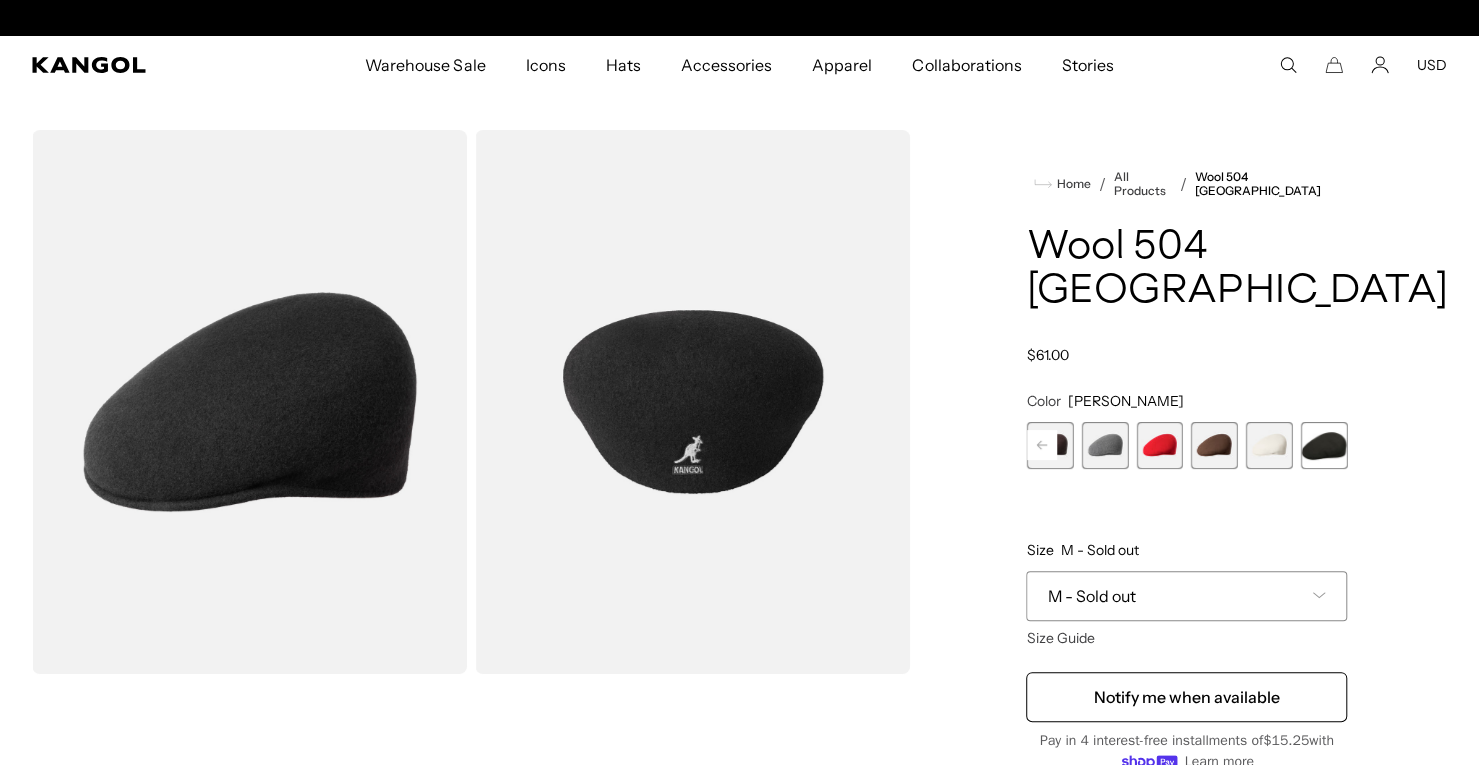 scroll, scrollTop: 0, scrollLeft: 0, axis: both 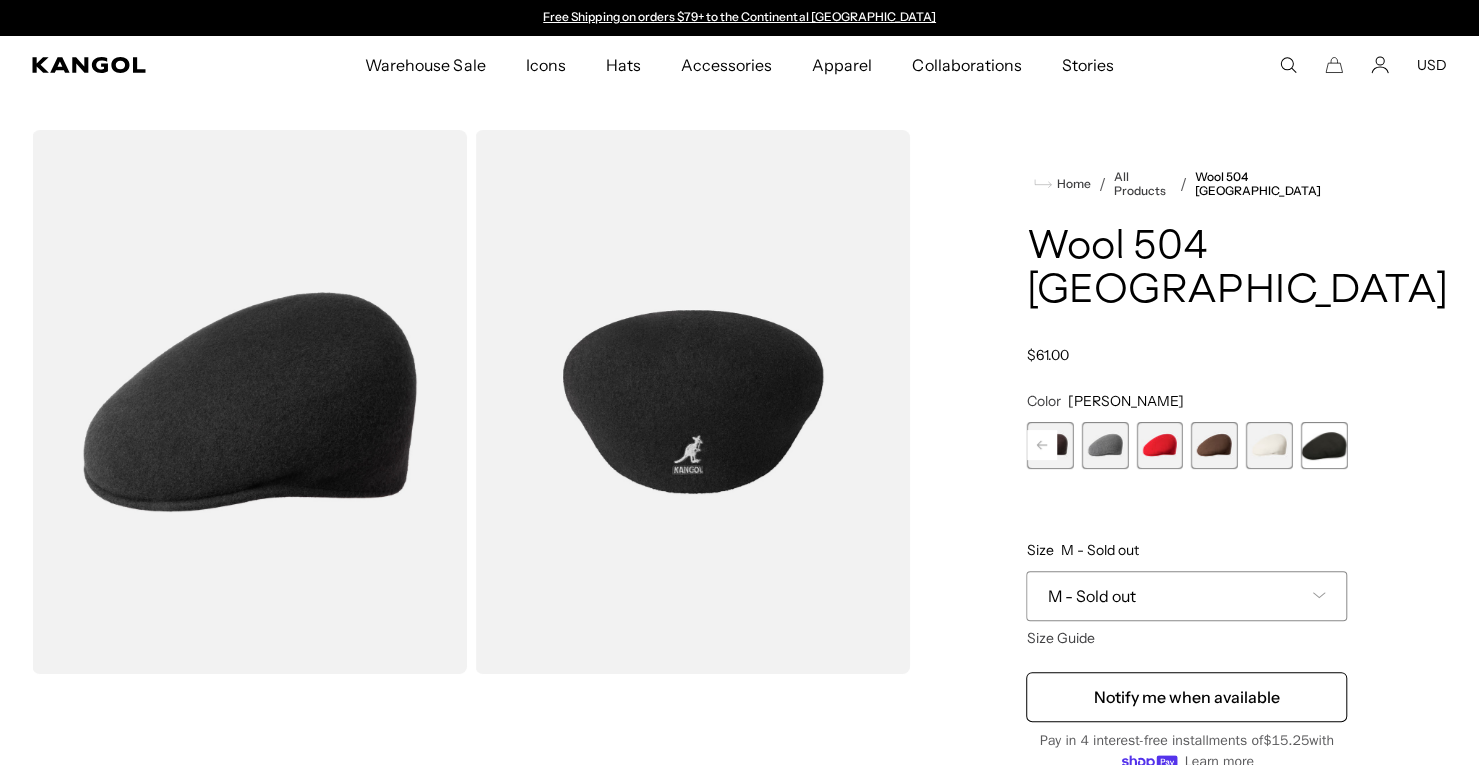 click at bounding box center [1269, 445] 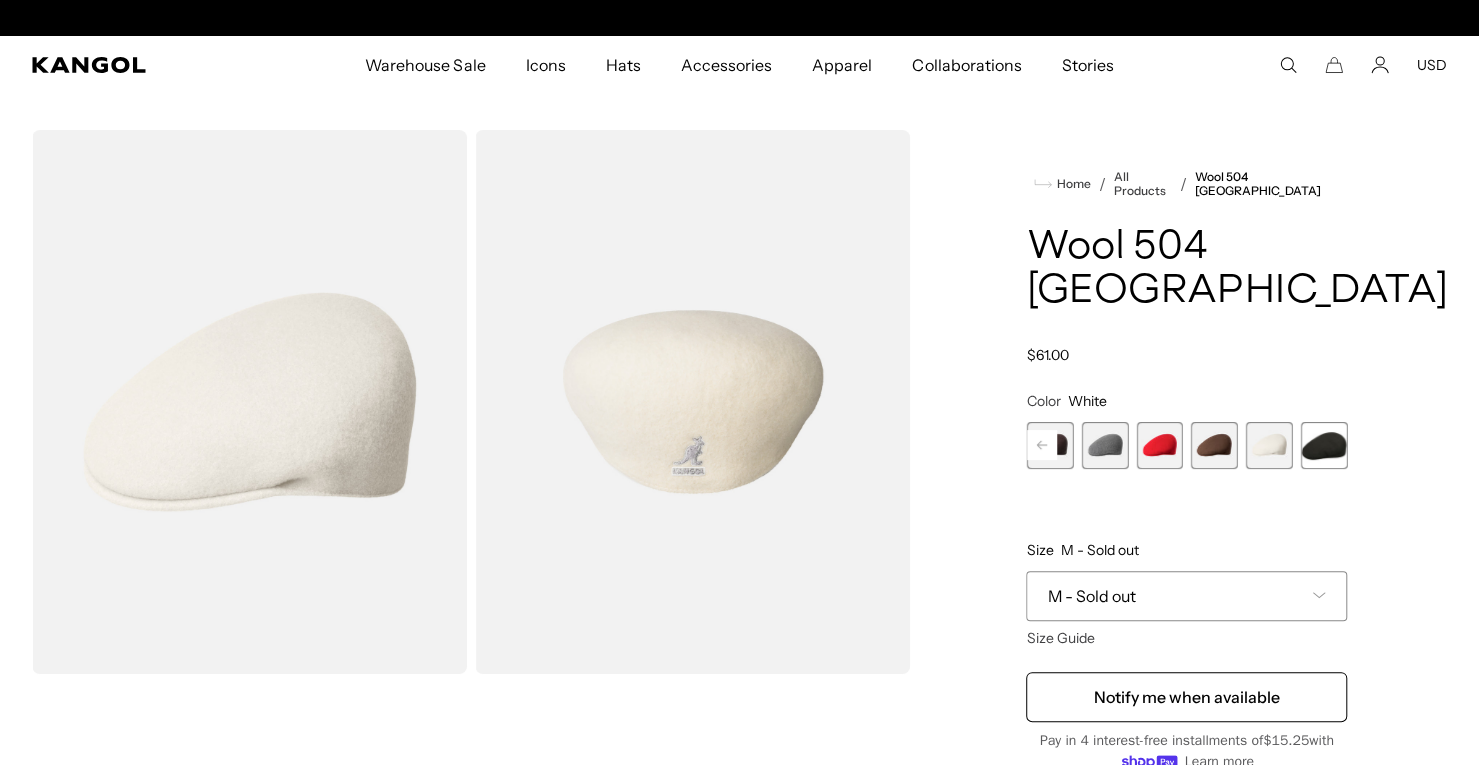scroll, scrollTop: 0, scrollLeft: 412, axis: horizontal 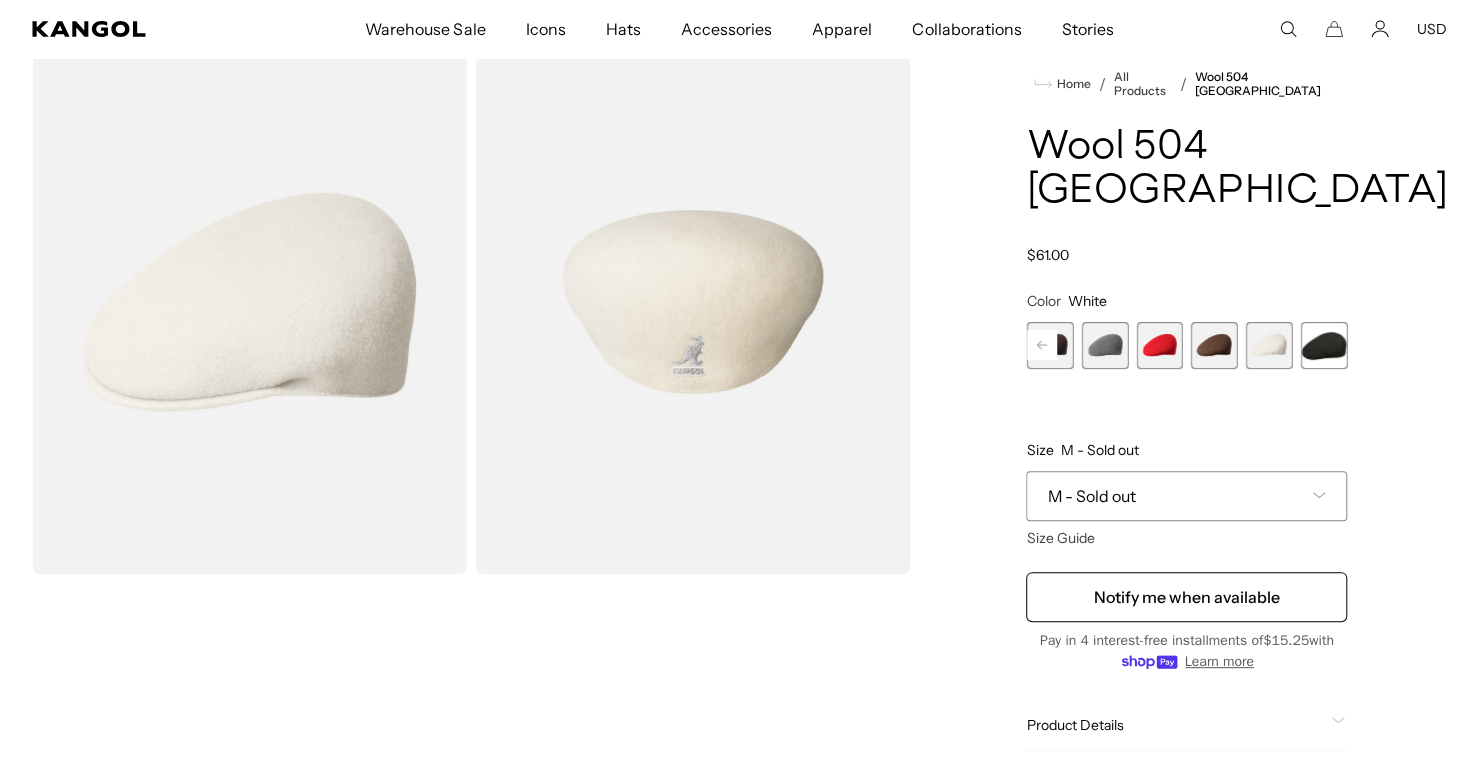 click 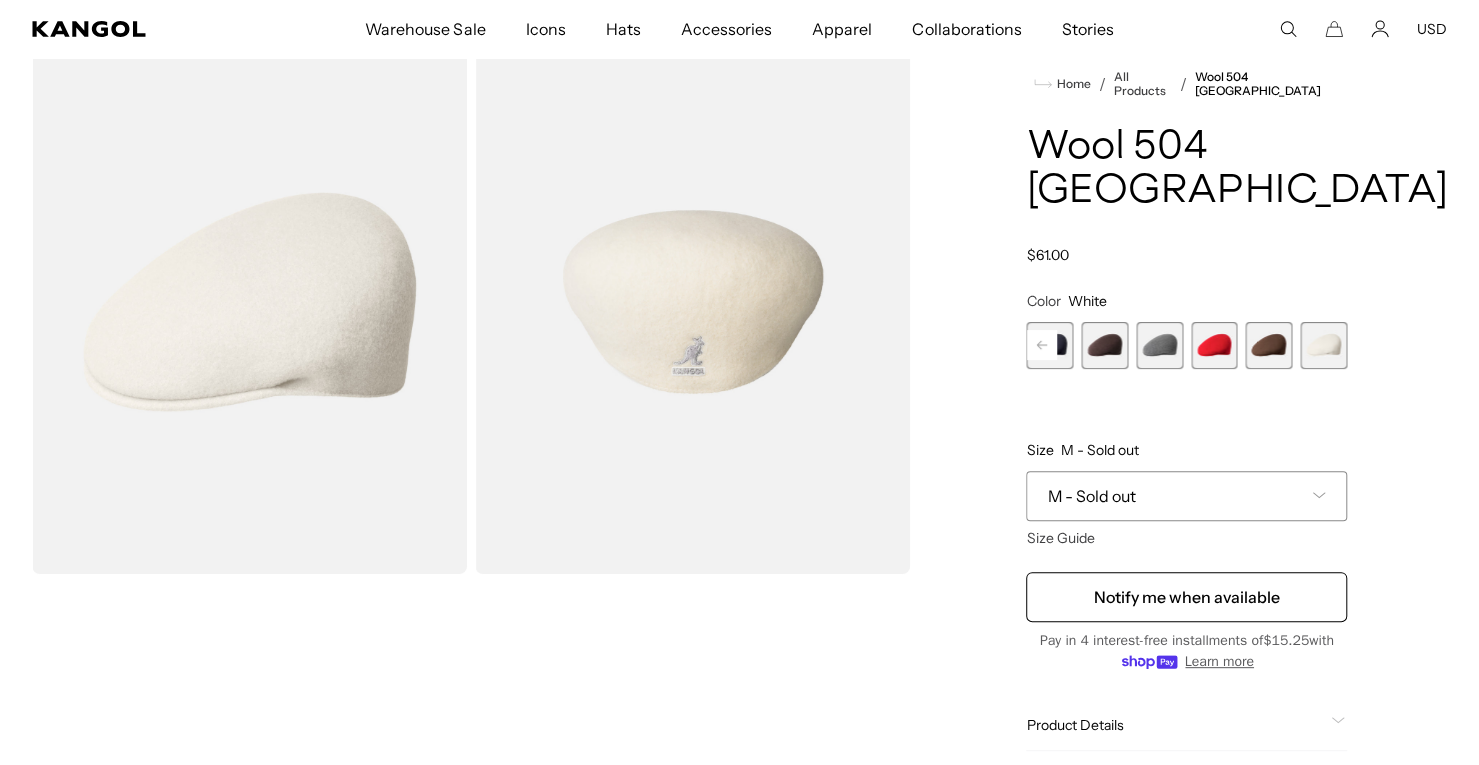 click 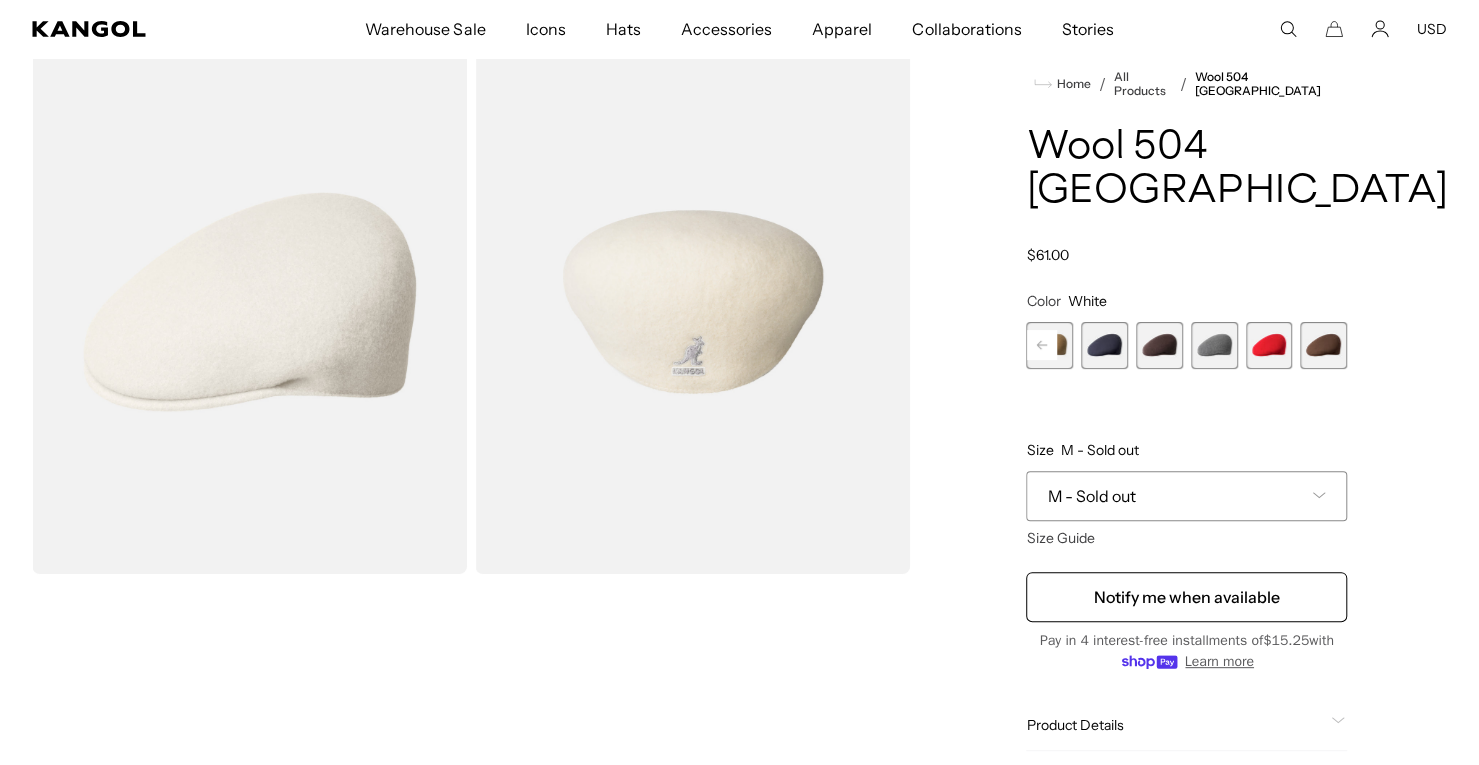 click 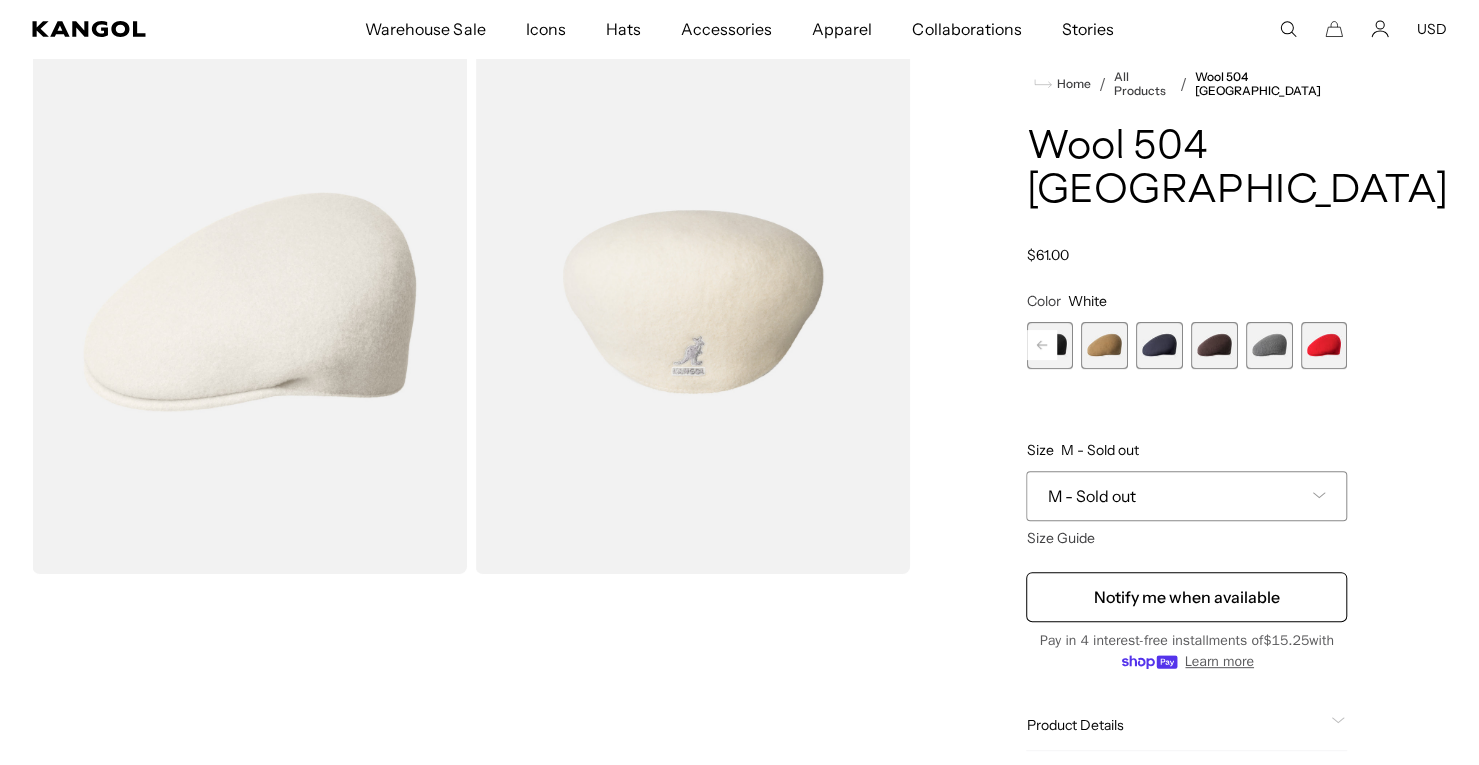 click 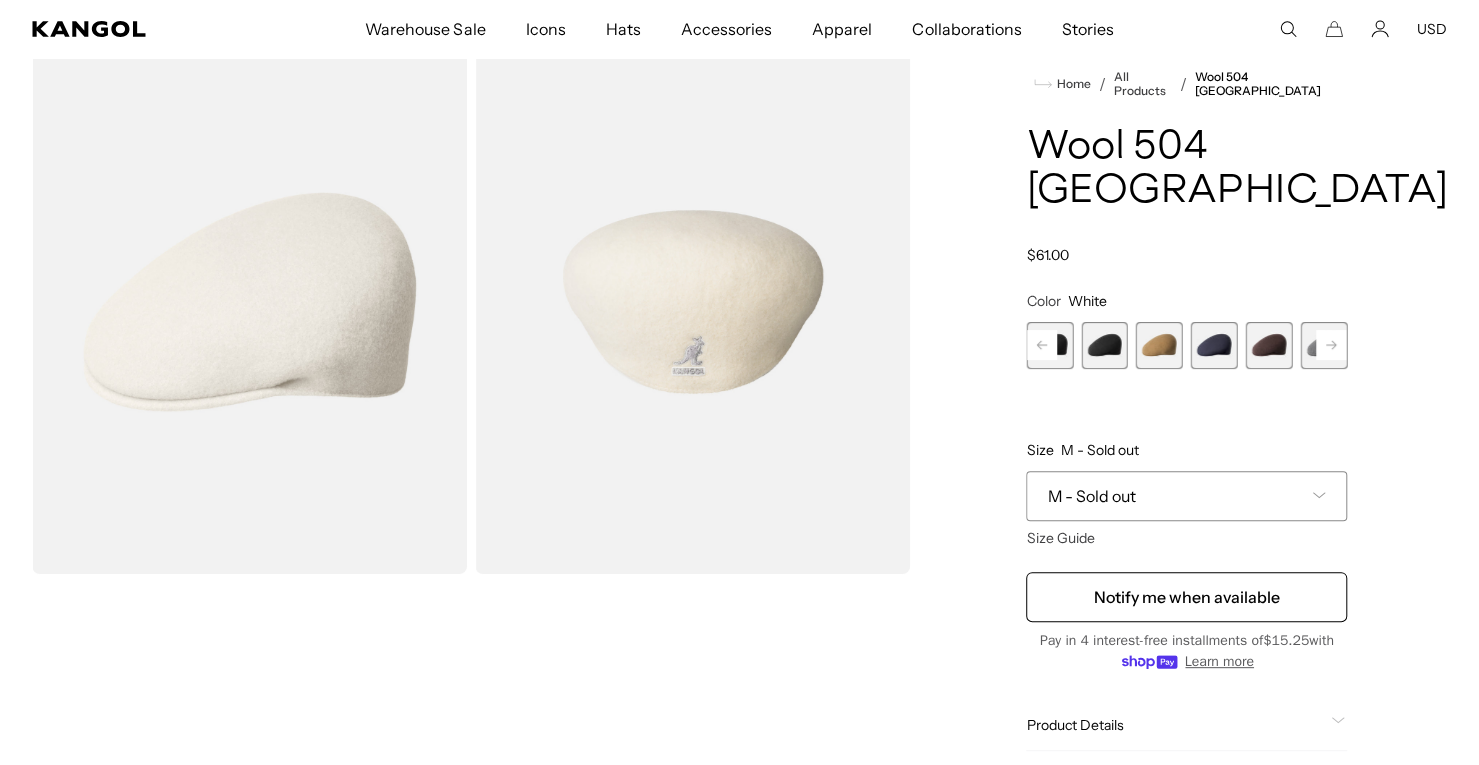 click 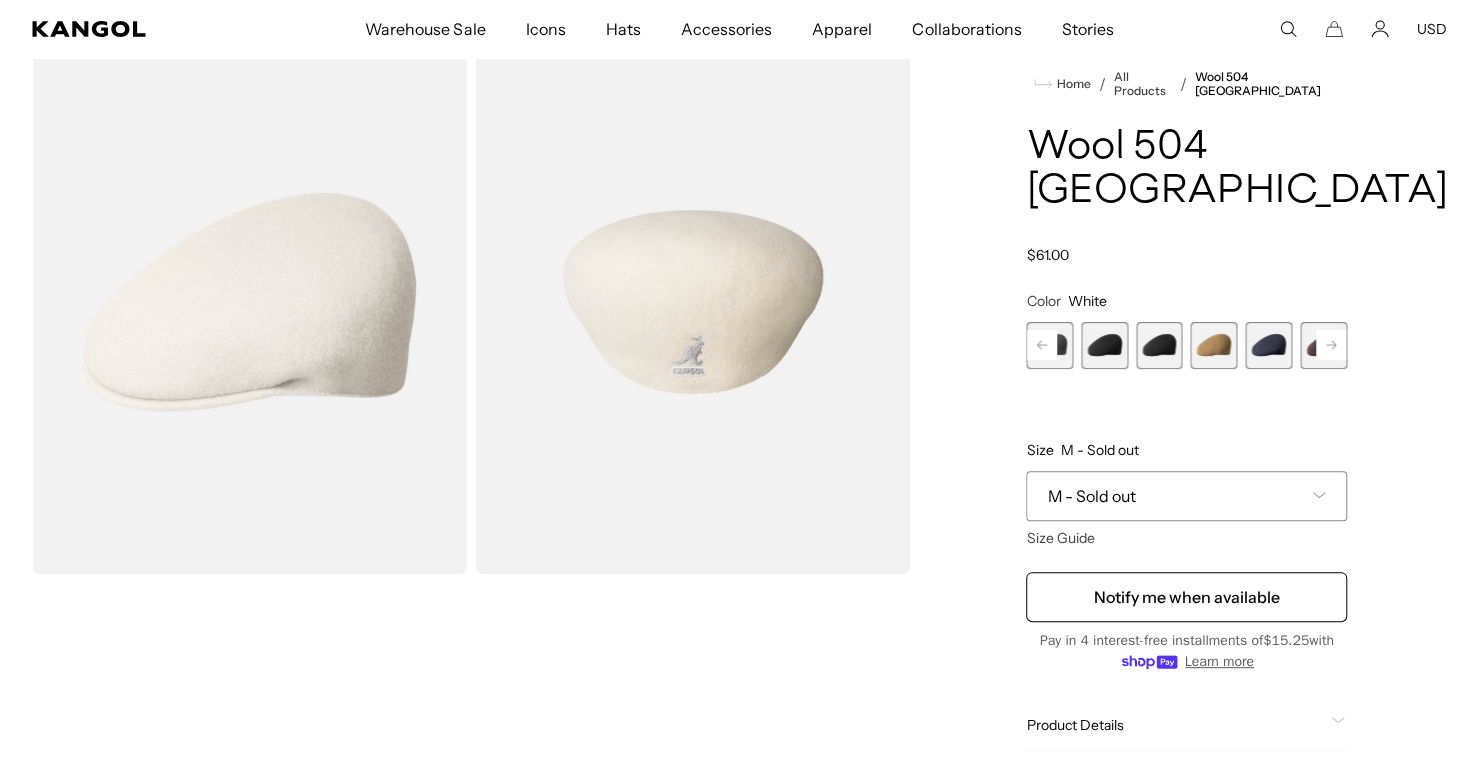 click 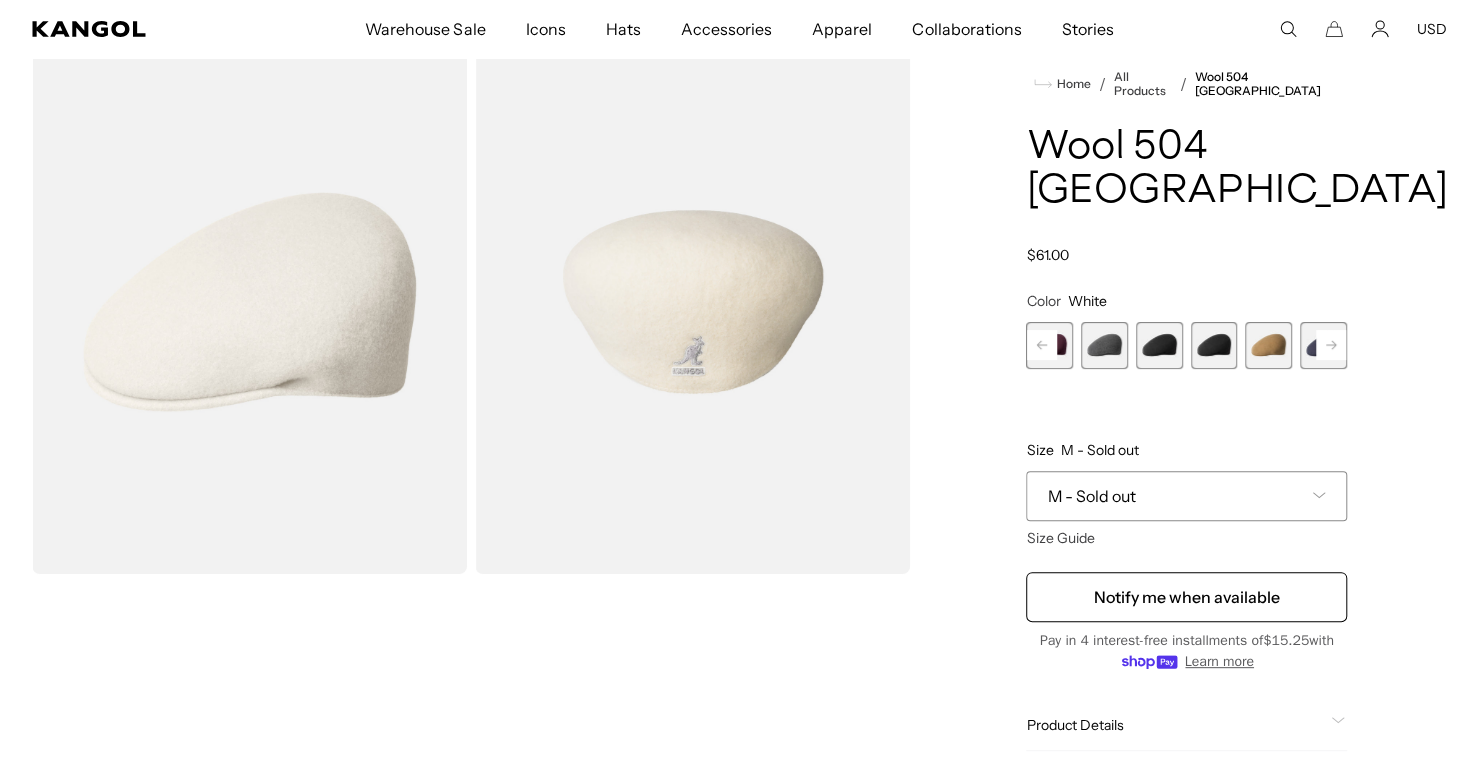 click 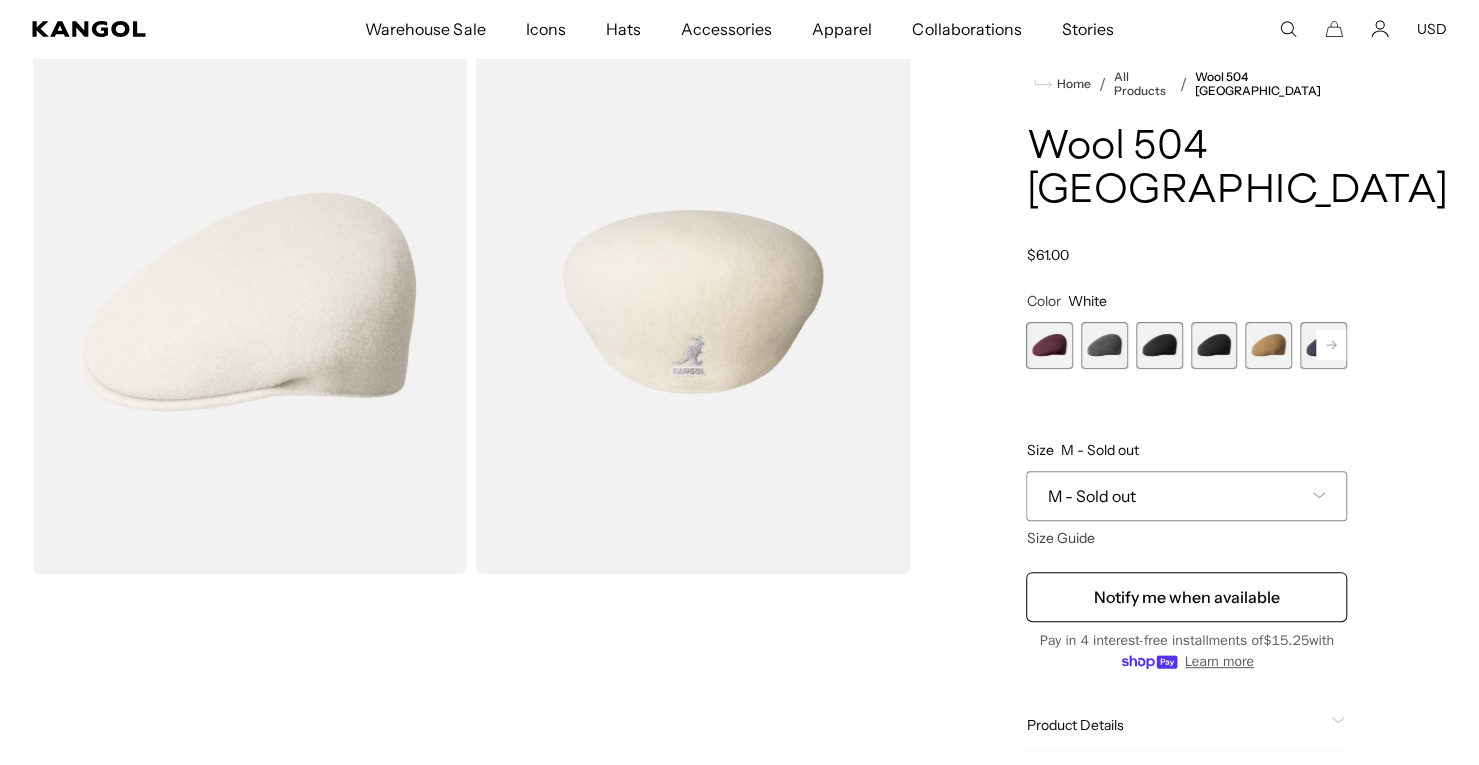 click at bounding box center (1104, 345) 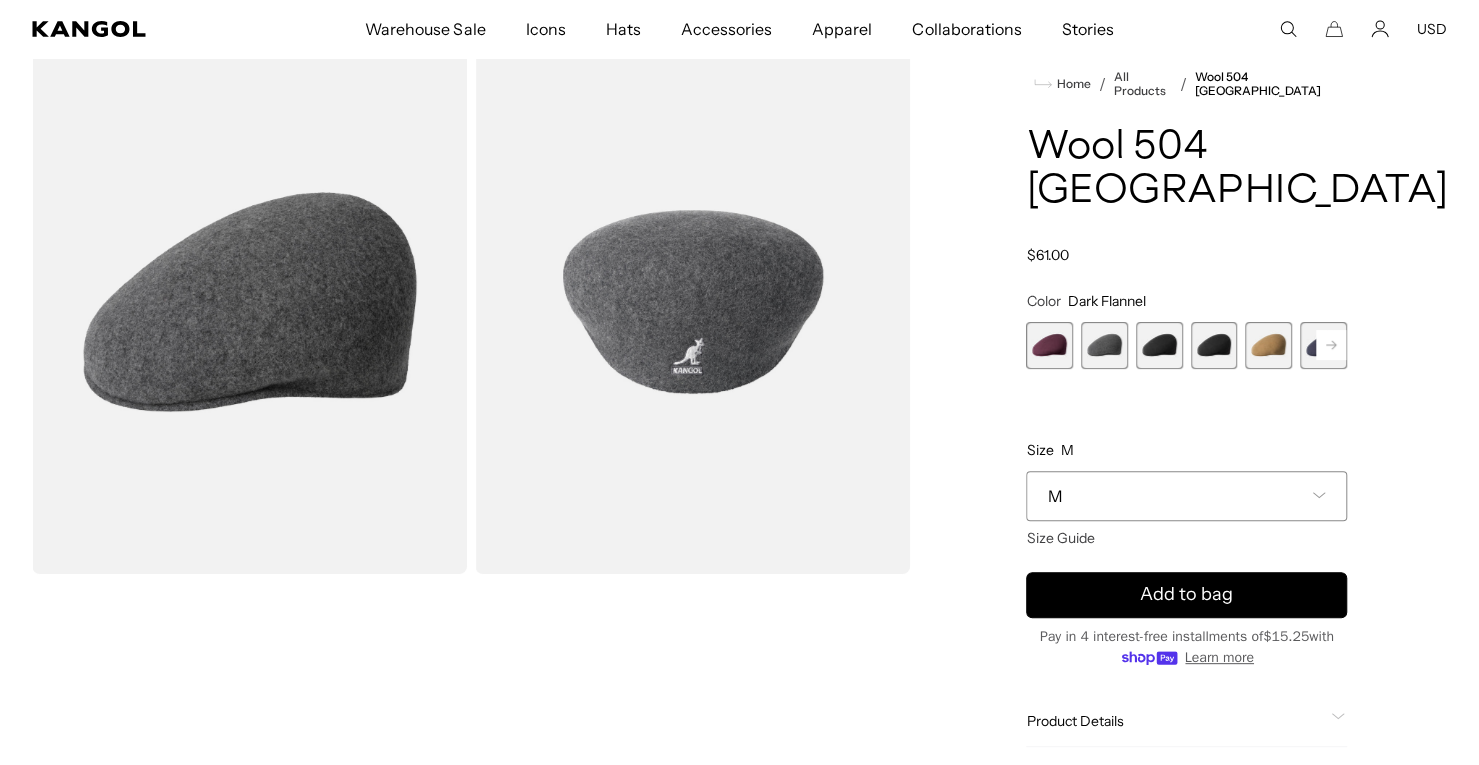click at bounding box center [1159, 345] 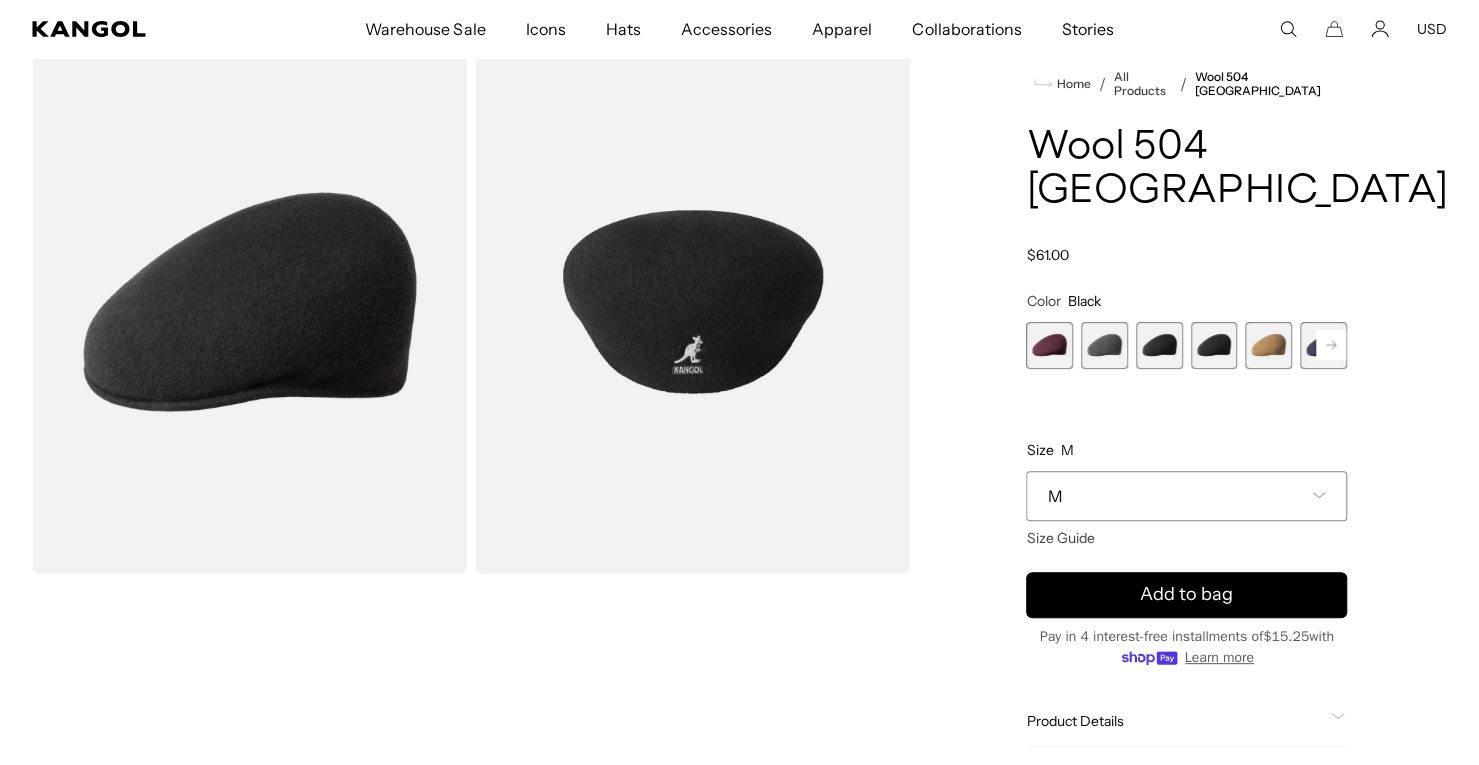 scroll, scrollTop: 186, scrollLeft: 0, axis: vertical 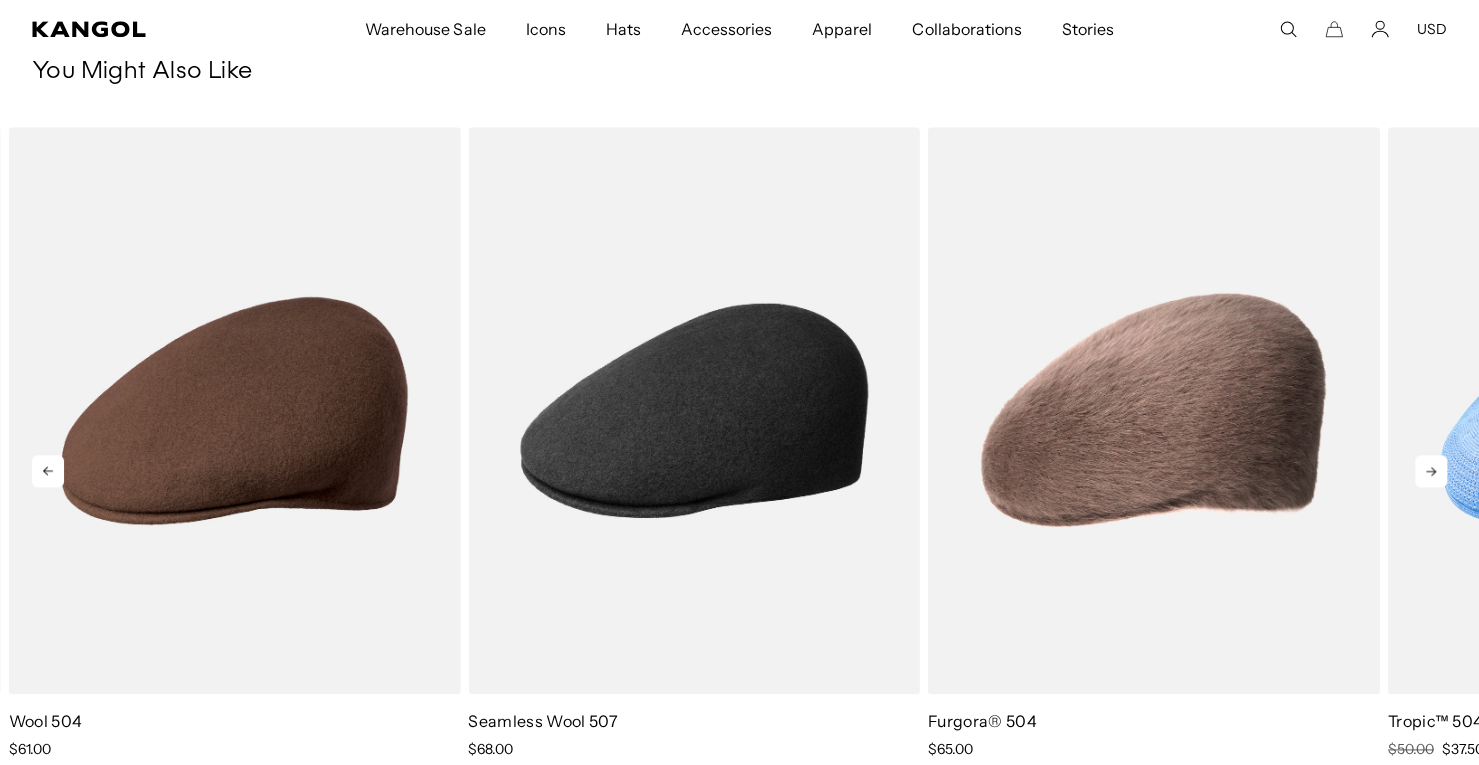 click 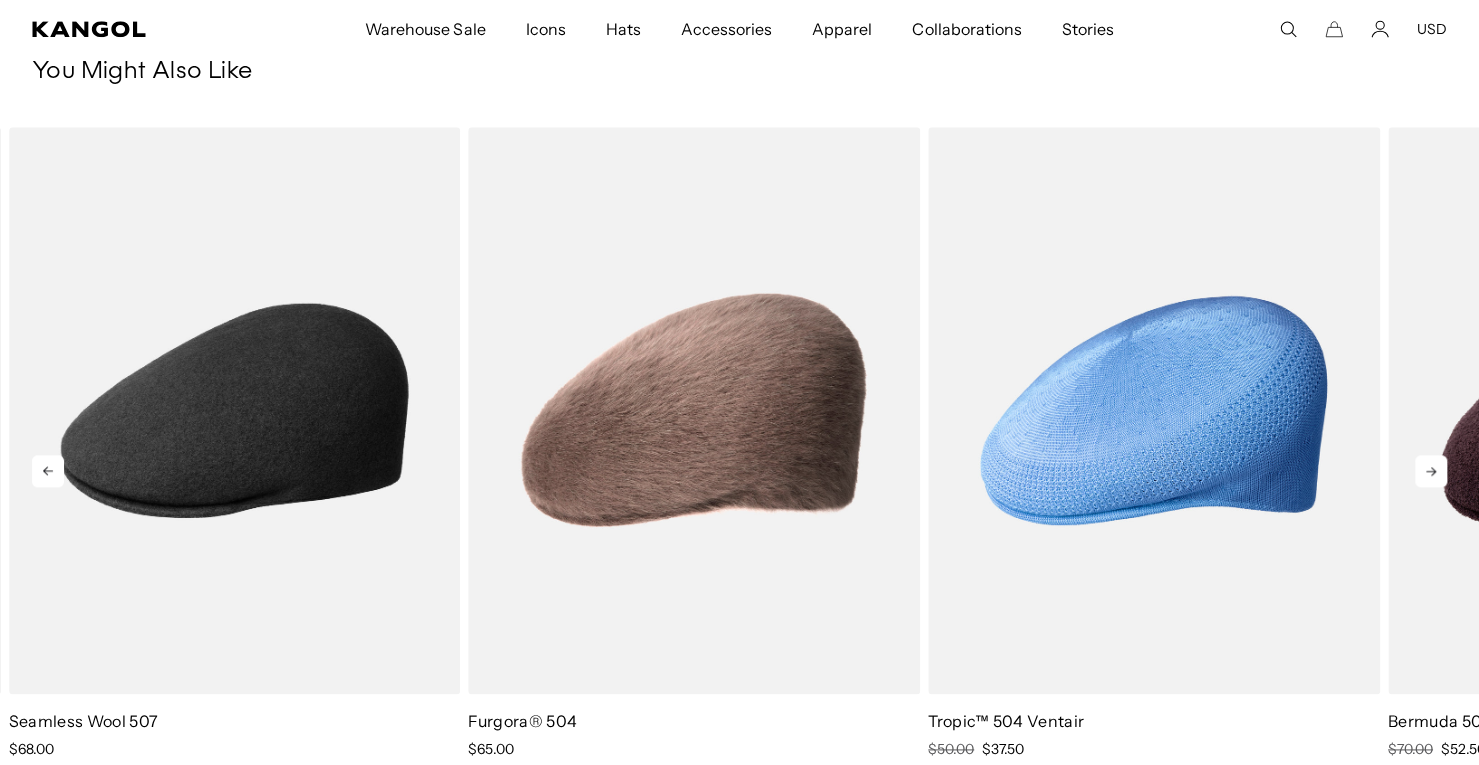scroll, scrollTop: 0, scrollLeft: 0, axis: both 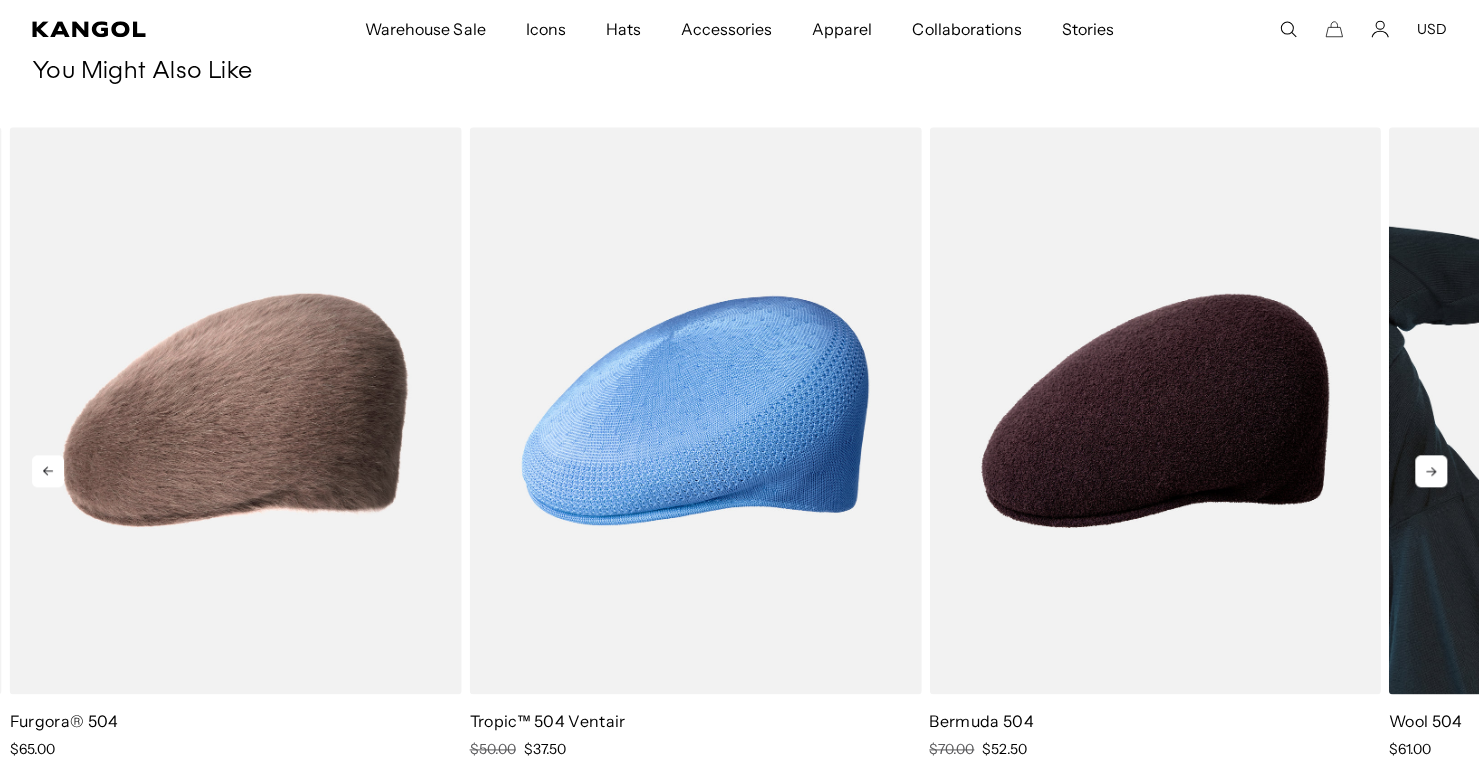 click at bounding box center (1615, 410) 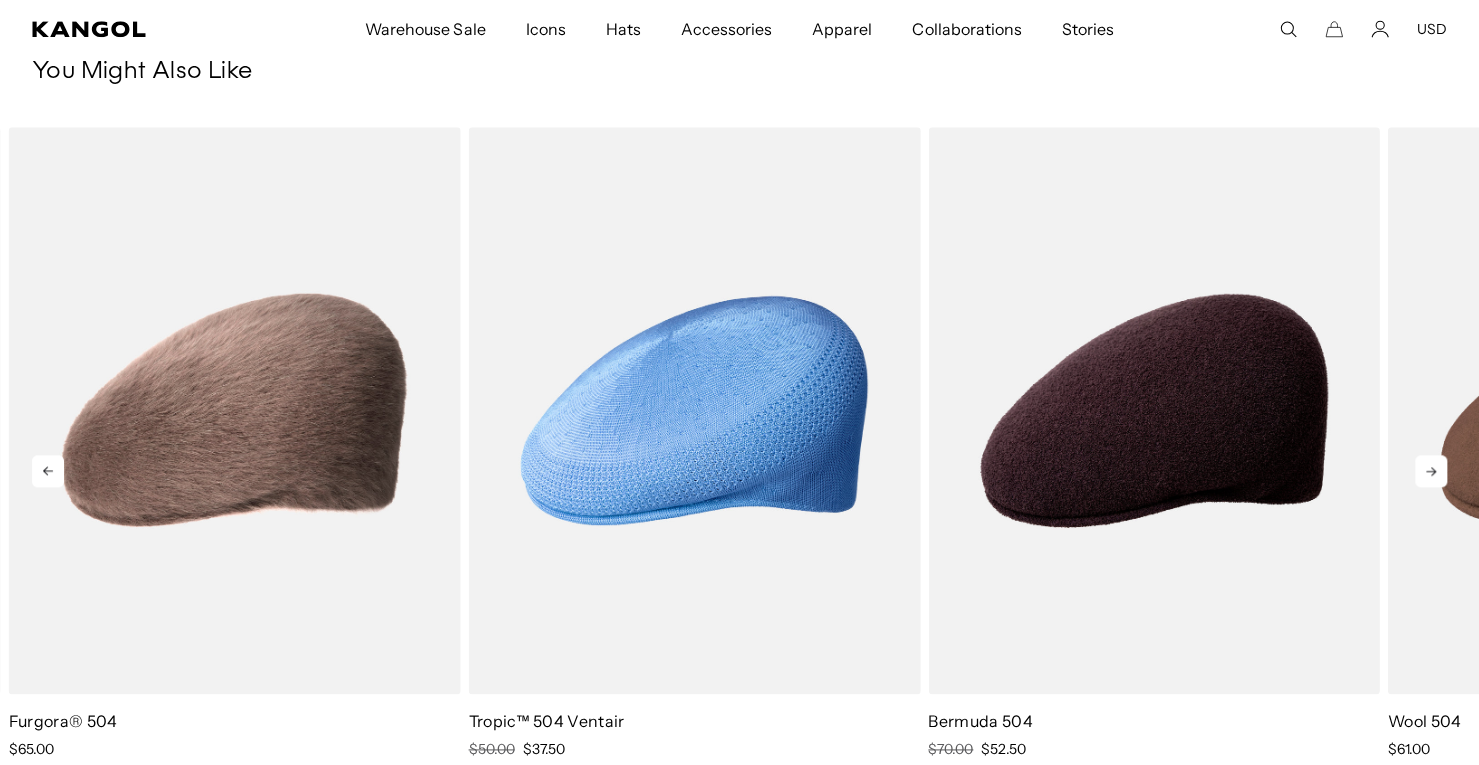 click 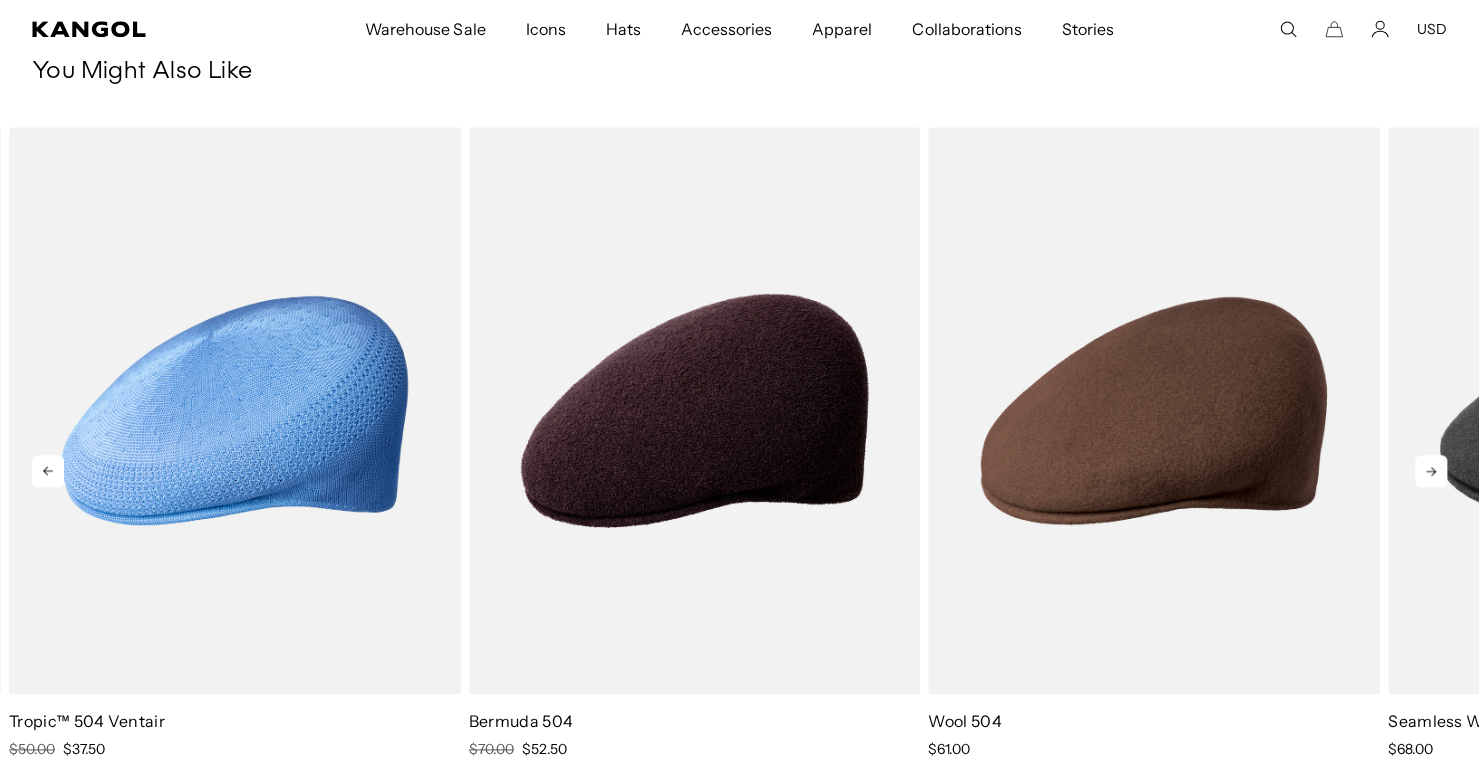 click 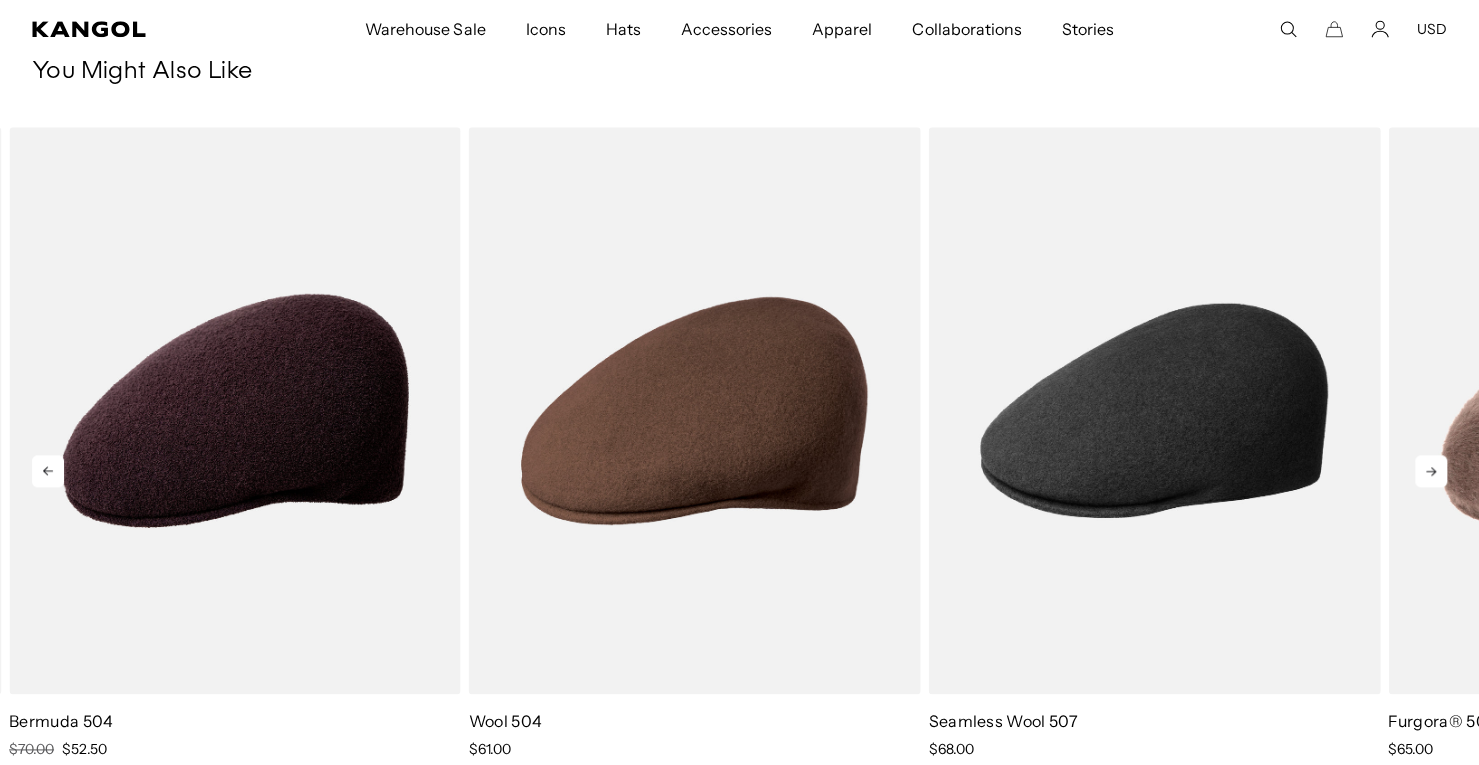 click 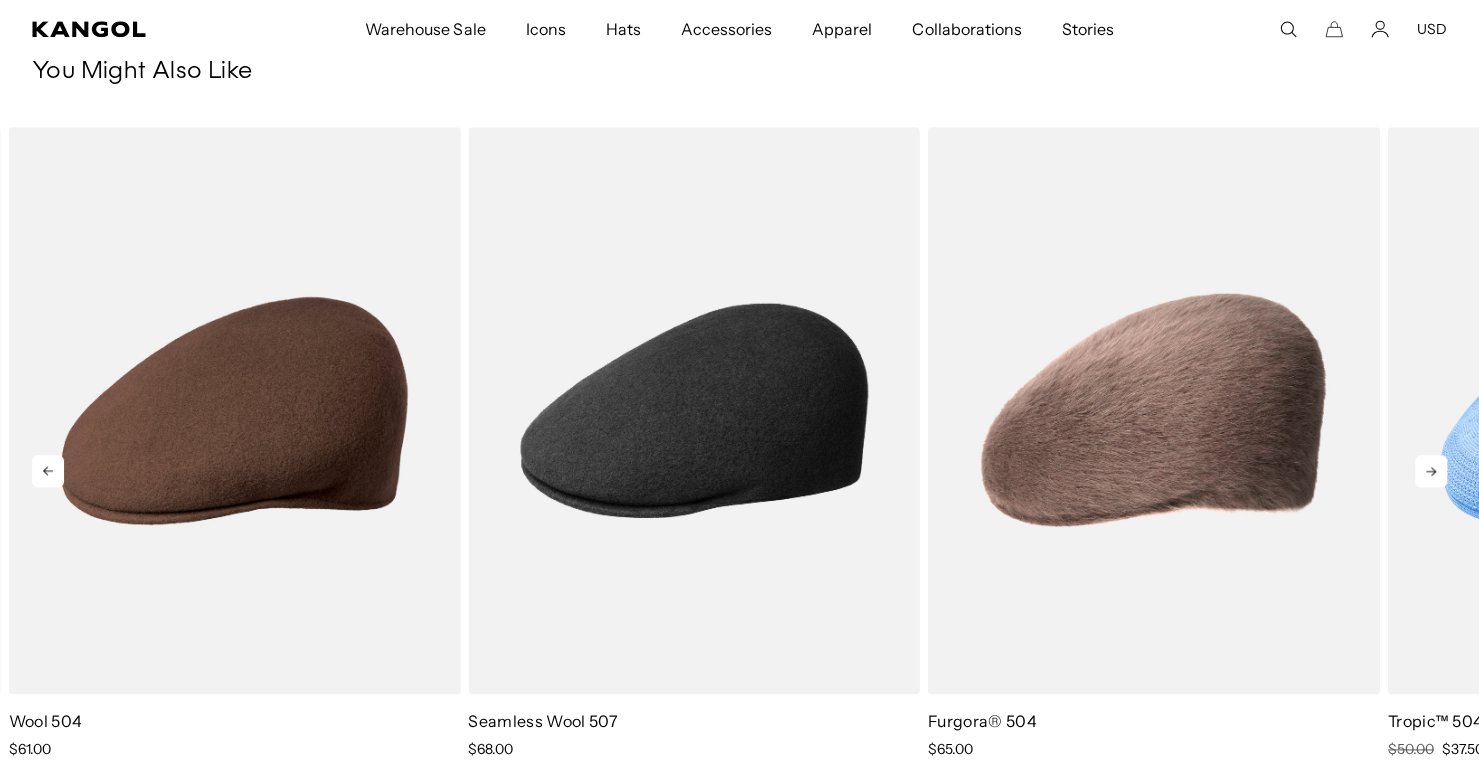 scroll, scrollTop: 0, scrollLeft: 0, axis: both 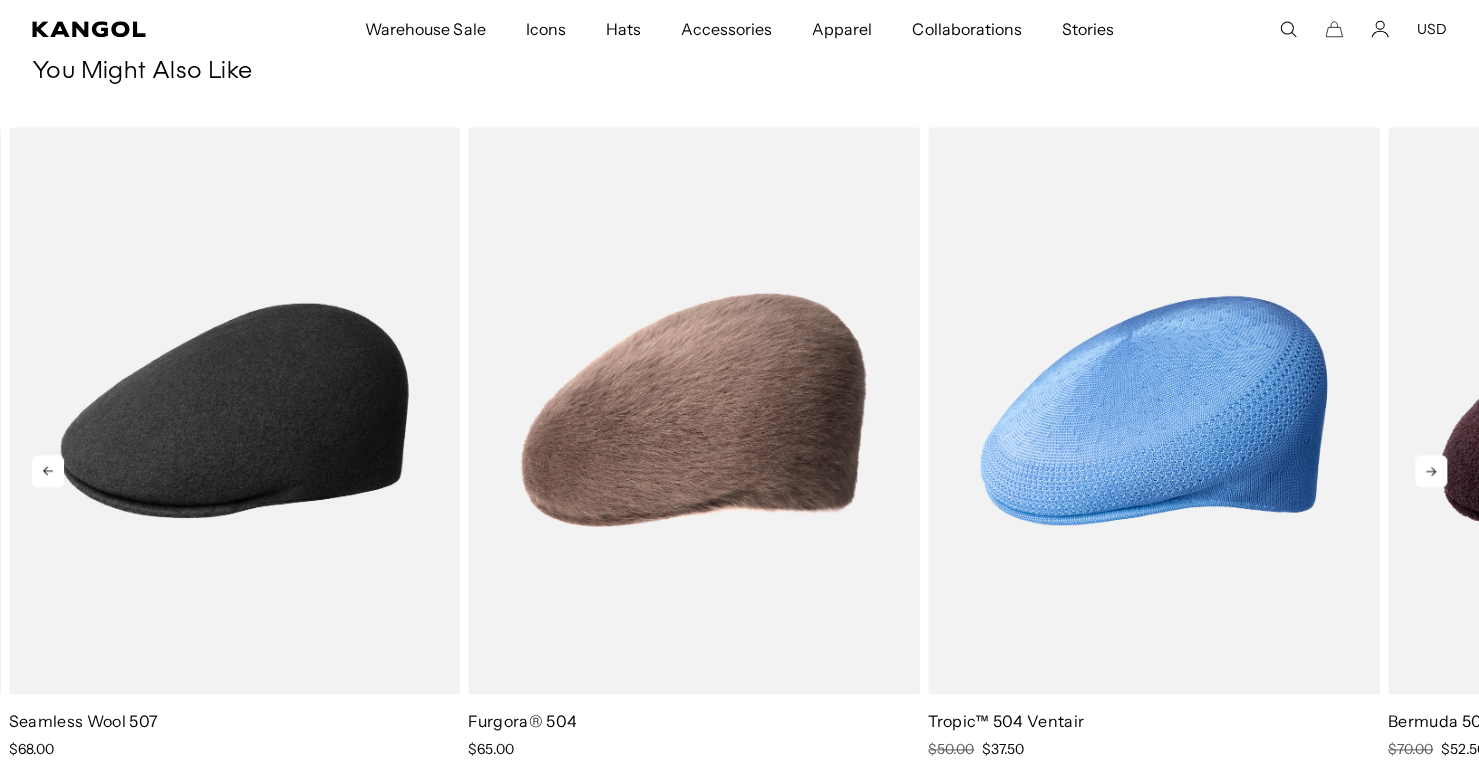 click 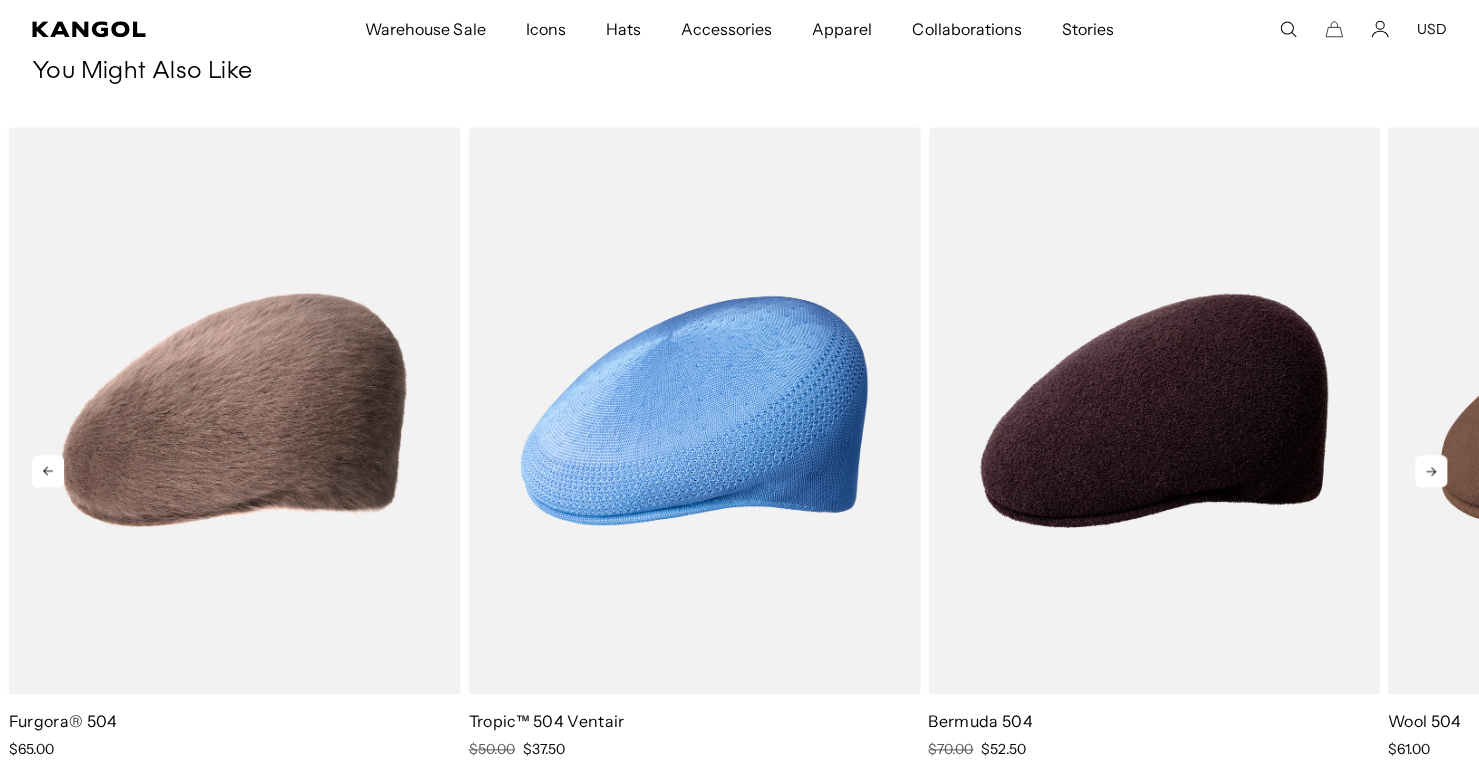 scroll, scrollTop: 0, scrollLeft: 0, axis: both 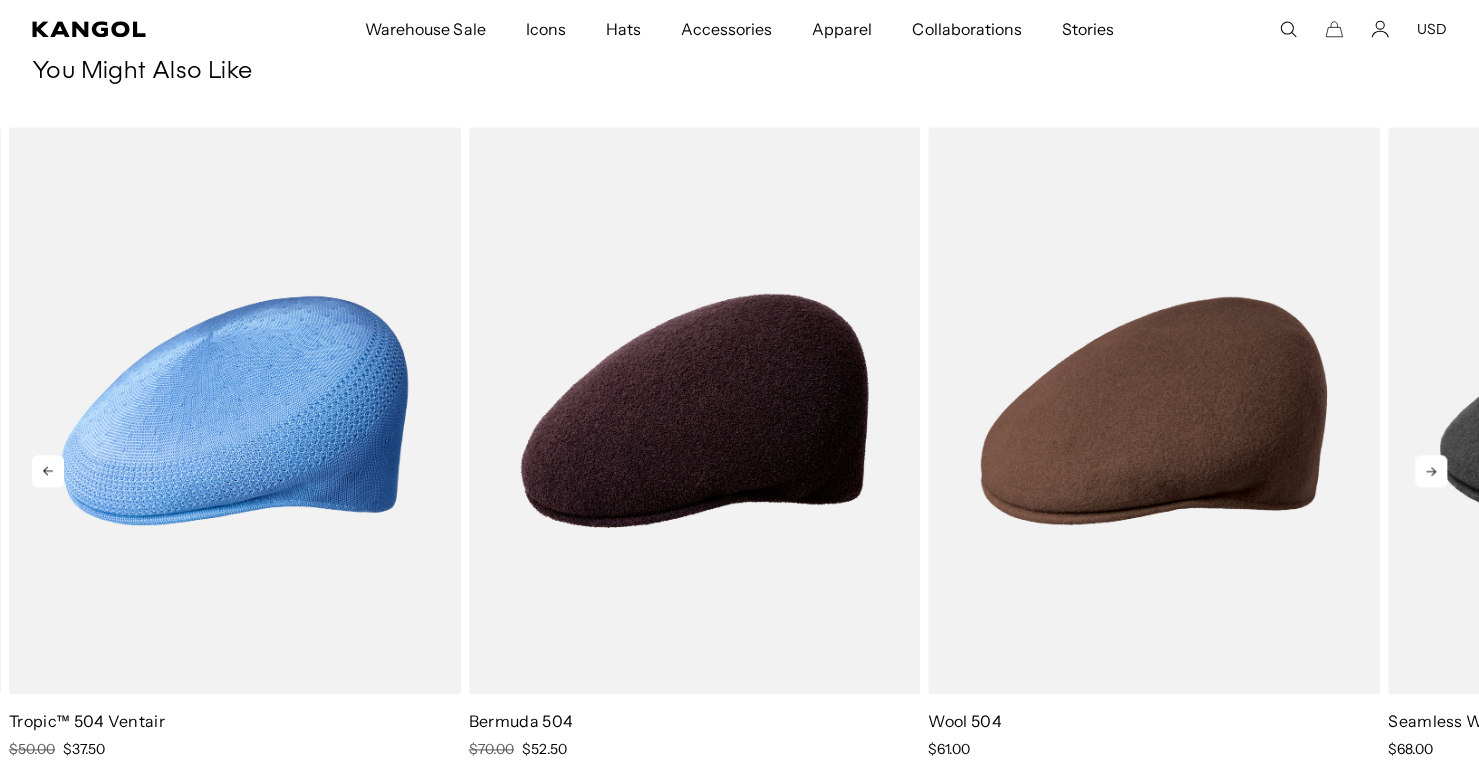 click 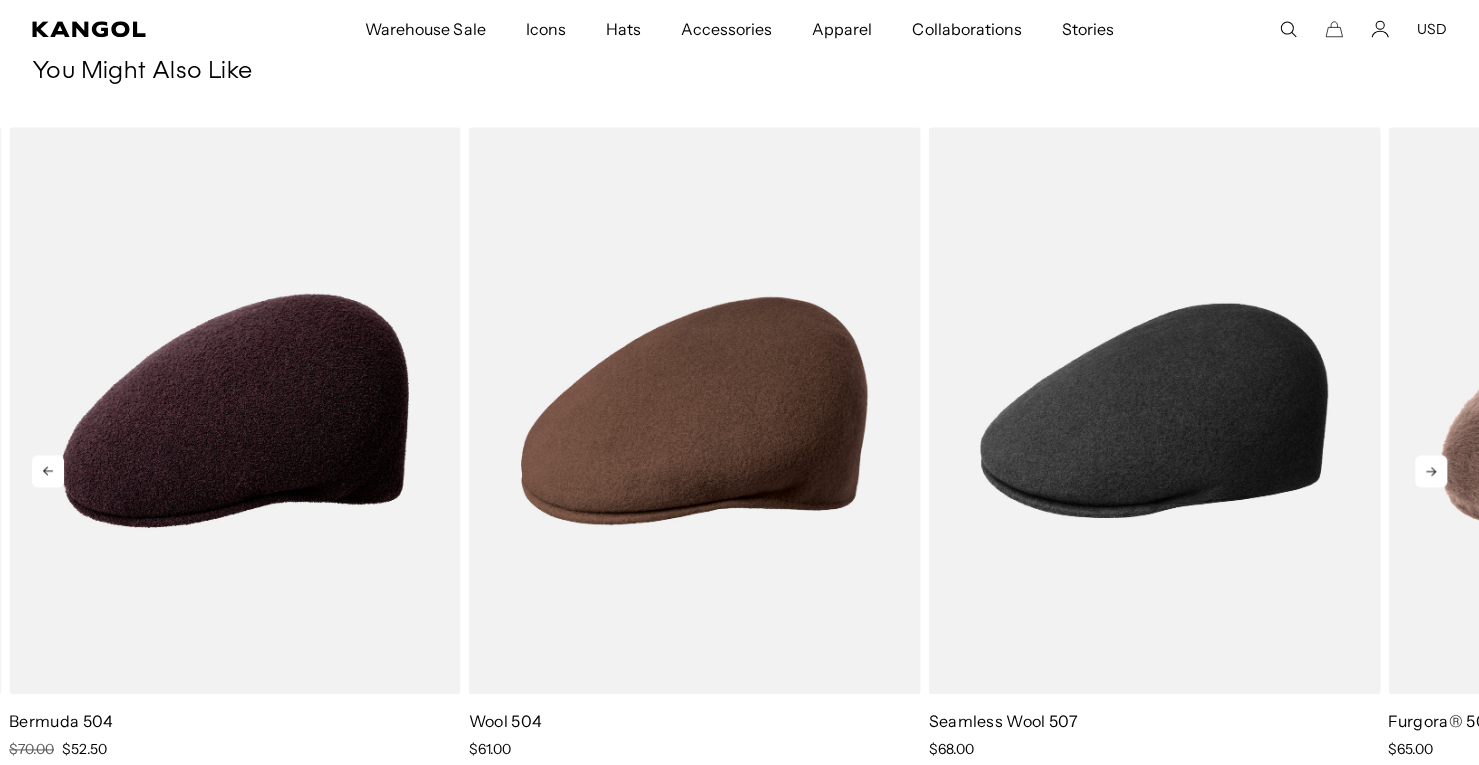 click 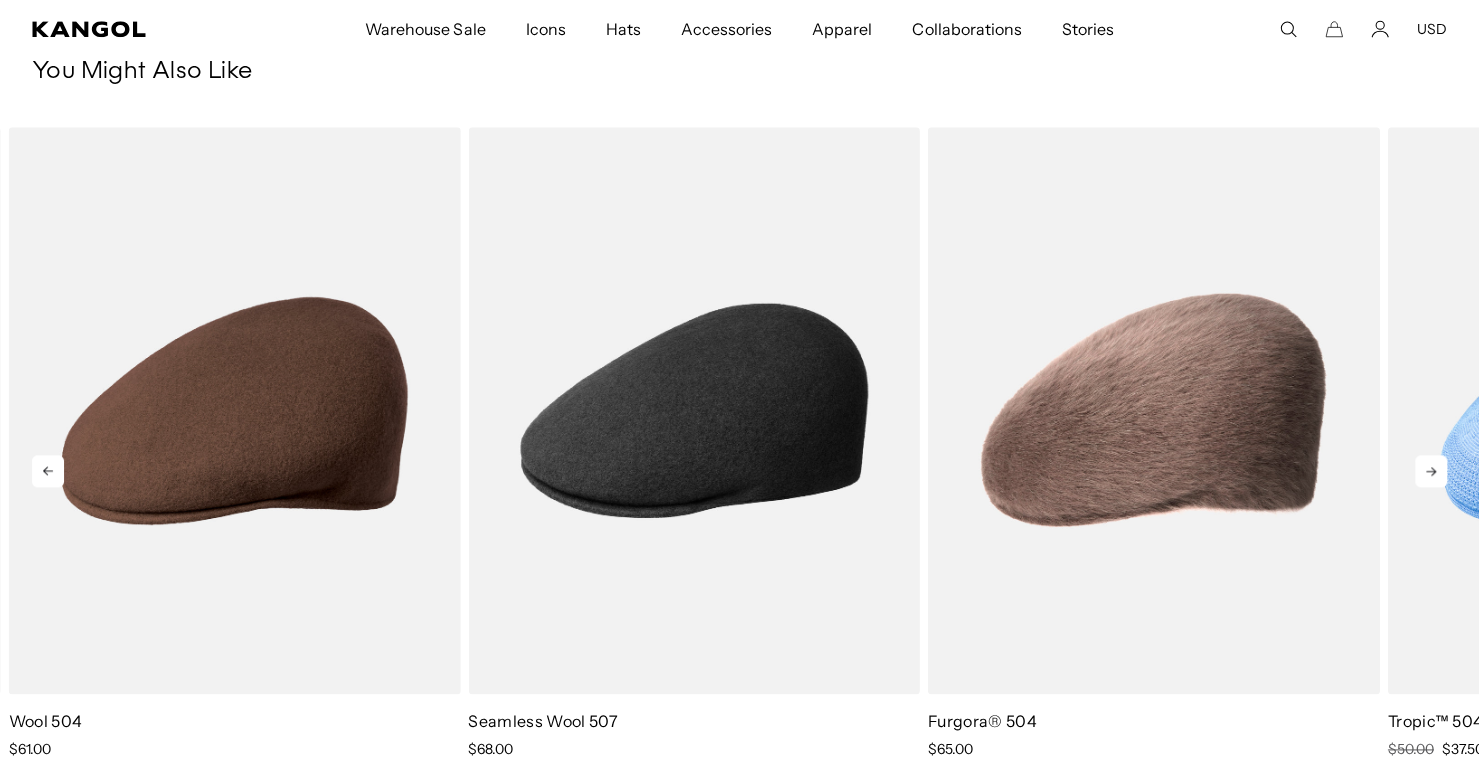 click 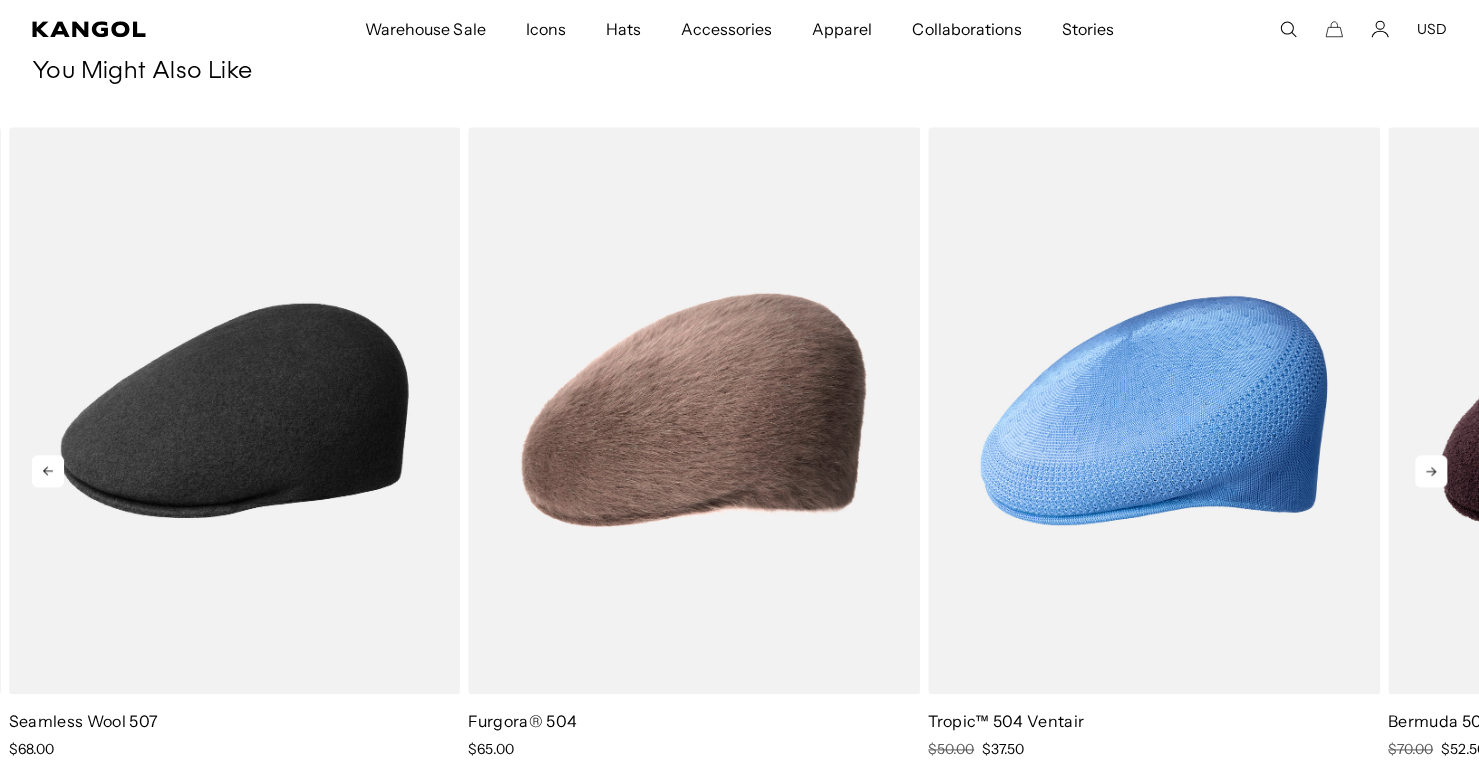 click 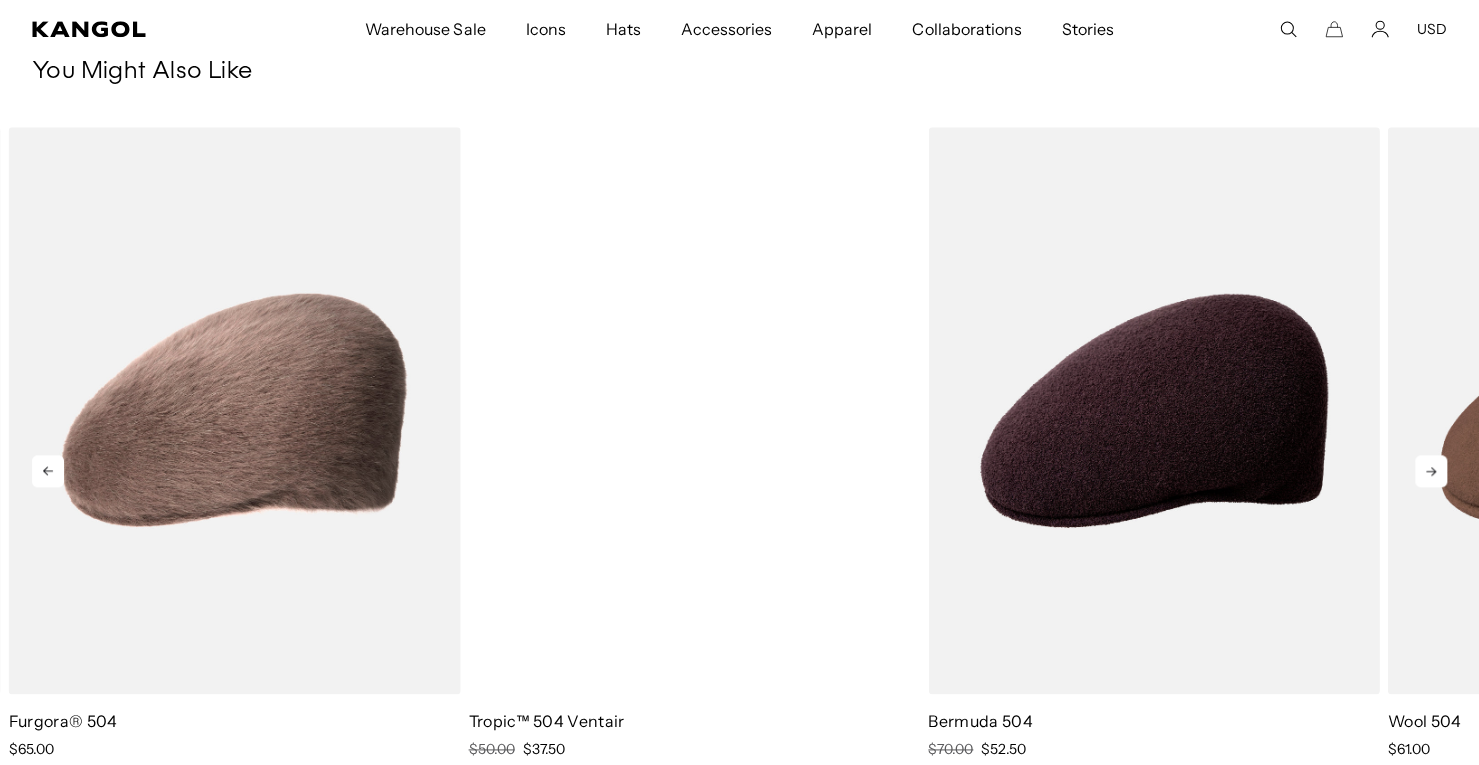 scroll, scrollTop: 0, scrollLeft: 412, axis: horizontal 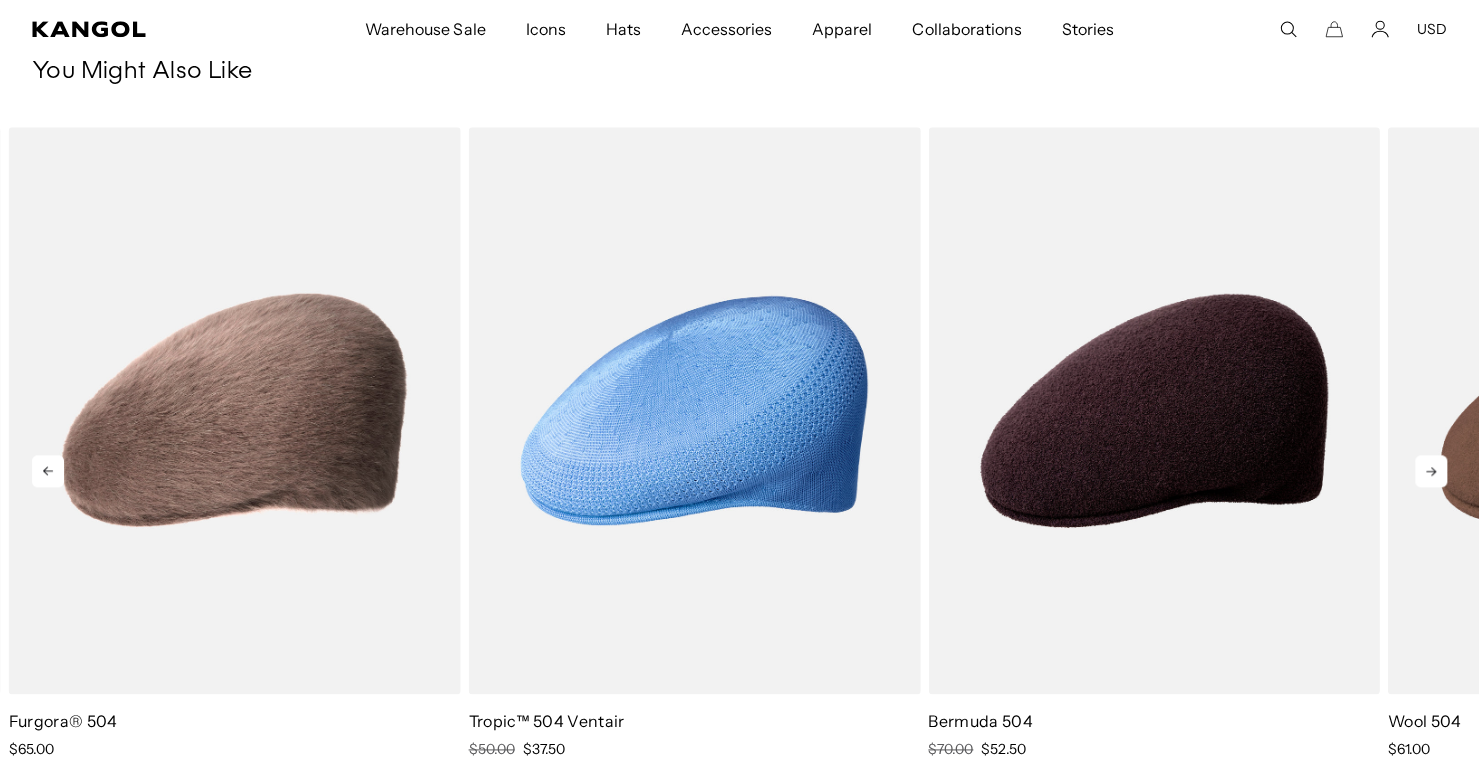 click 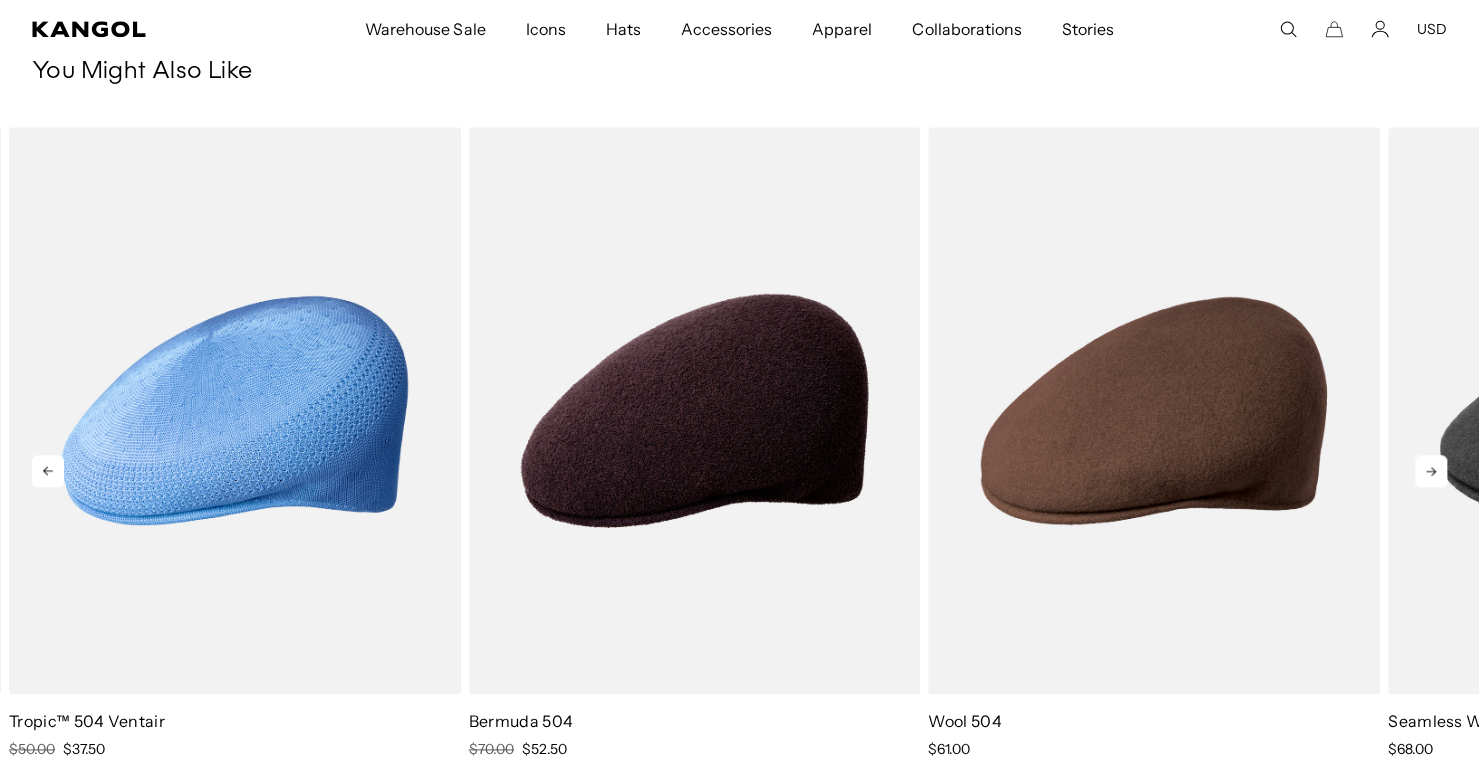 click 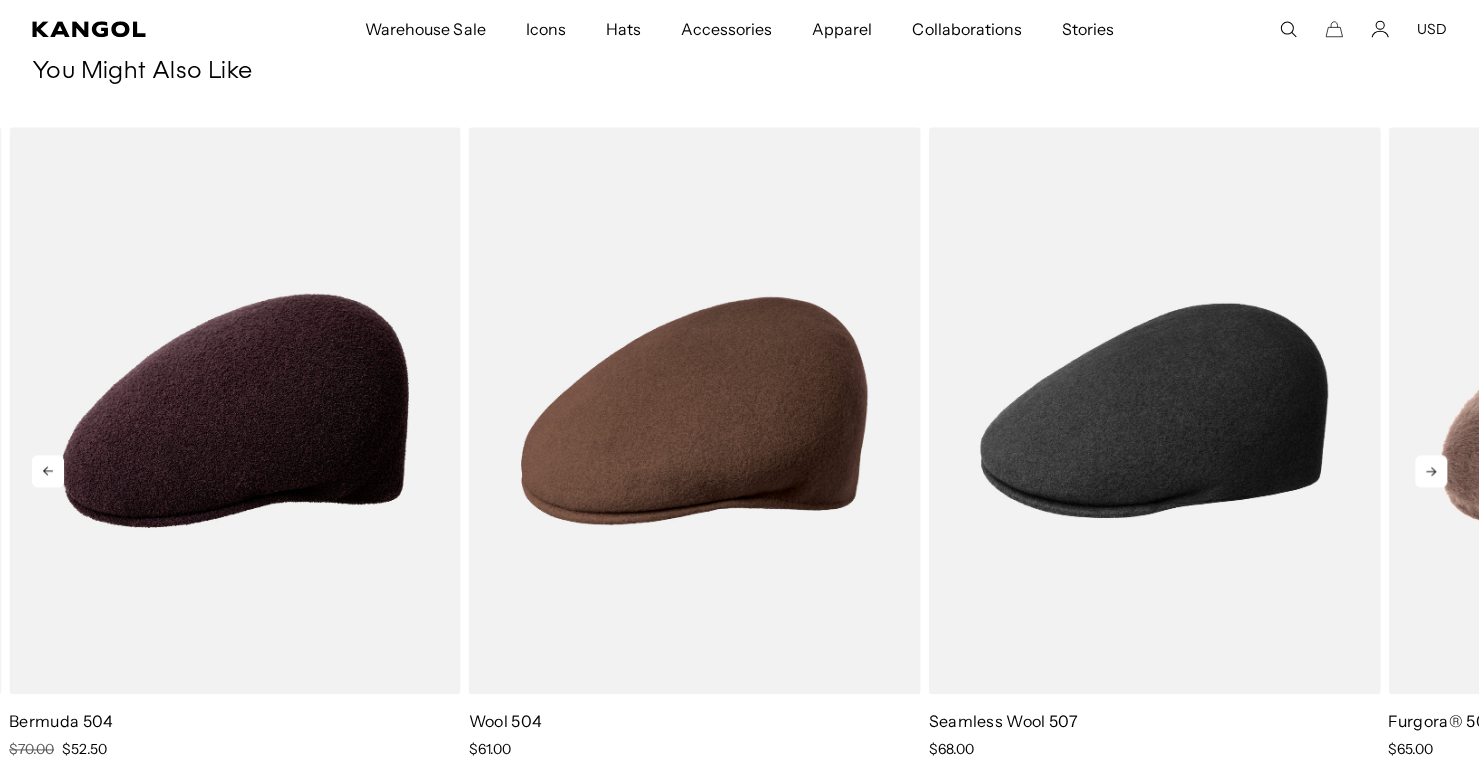 scroll, scrollTop: 0, scrollLeft: 0, axis: both 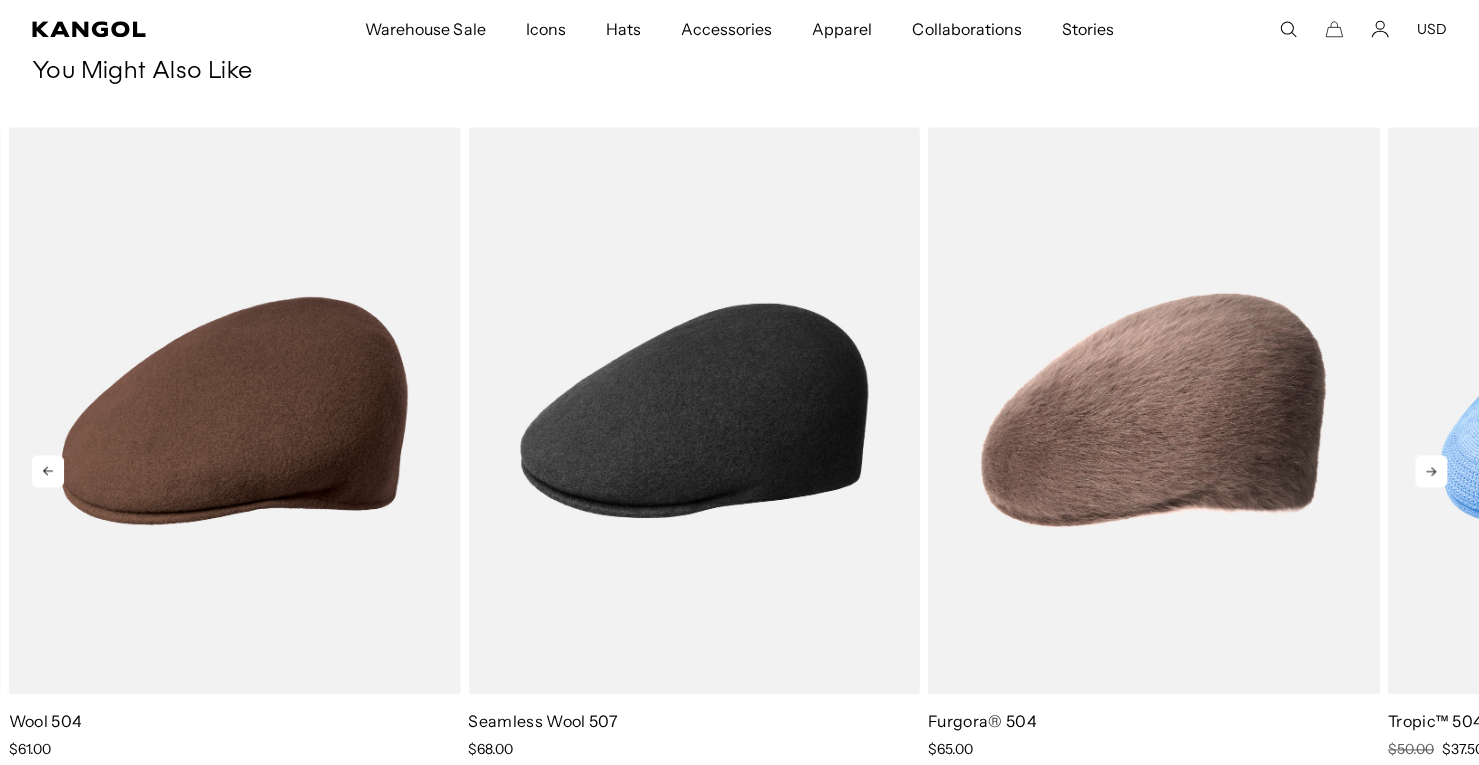 click 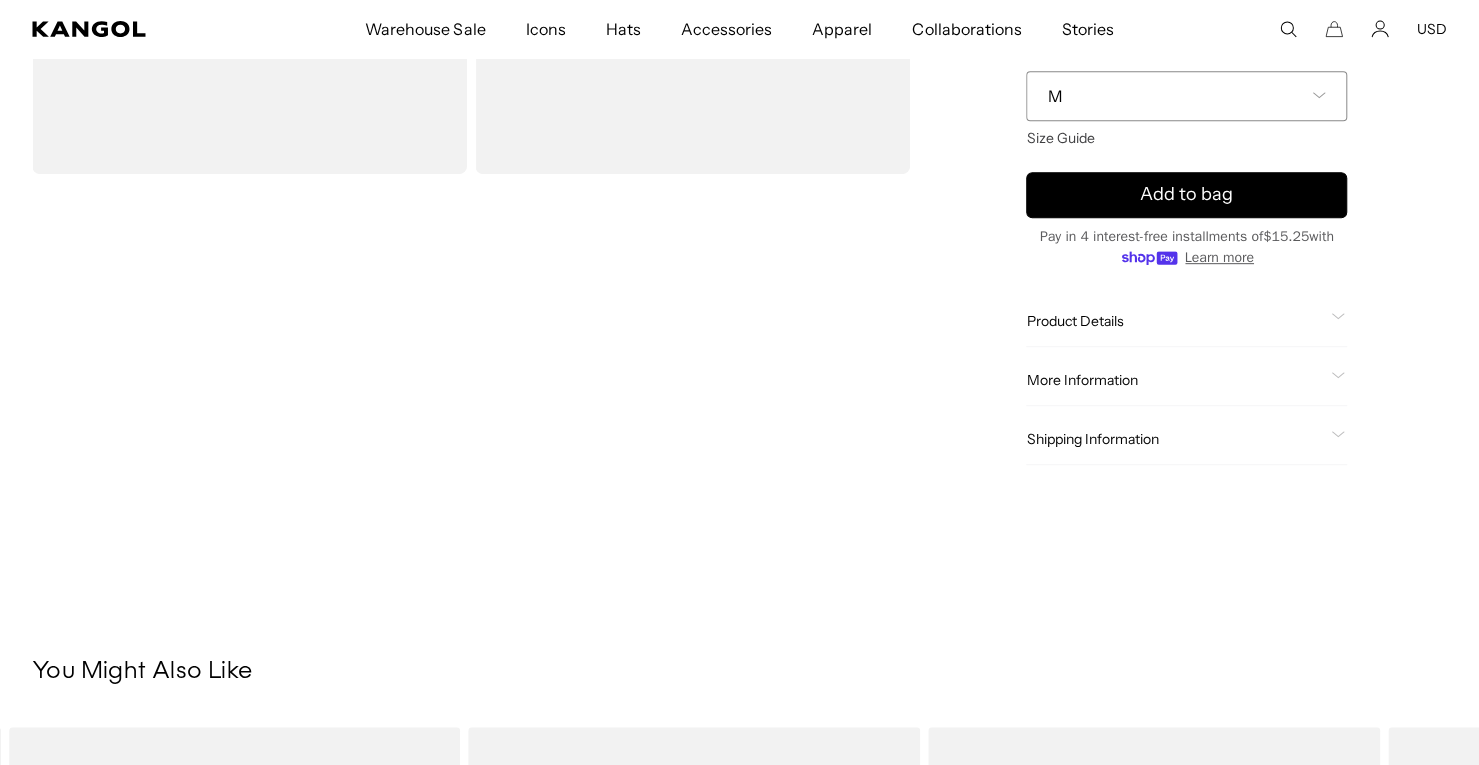 scroll, scrollTop: 199, scrollLeft: 0, axis: vertical 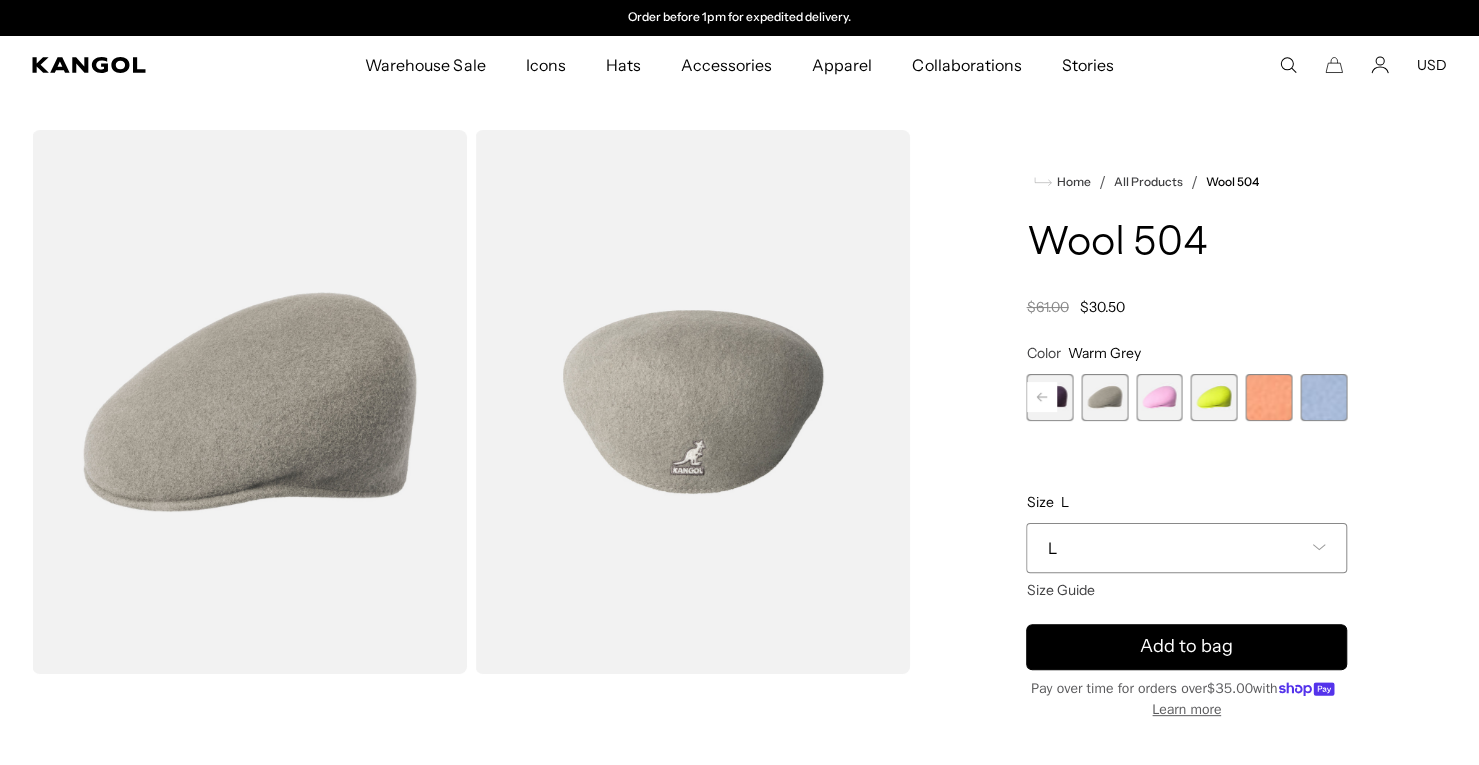 click on "L" at bounding box center [1186, 548] 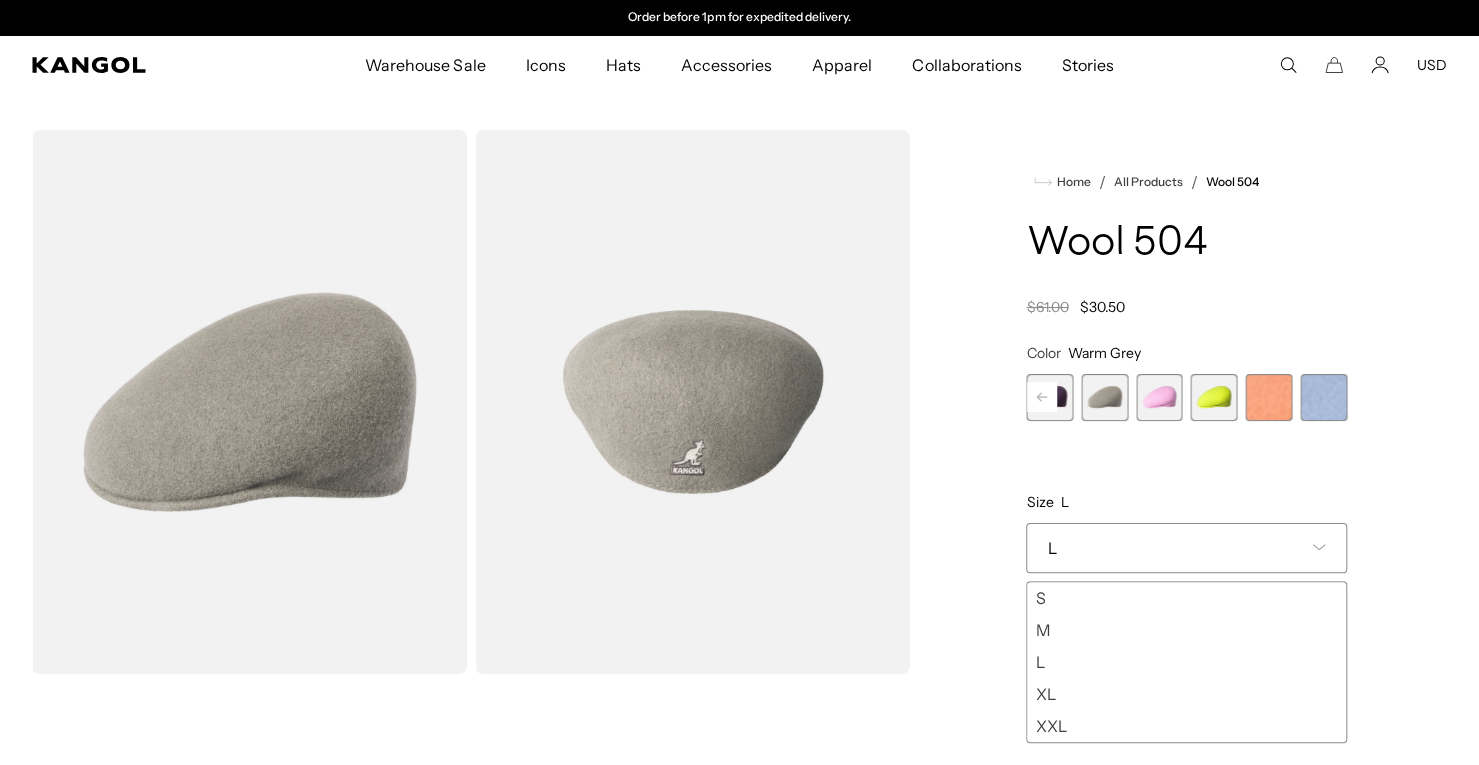 click on "L" at bounding box center [1186, 548] 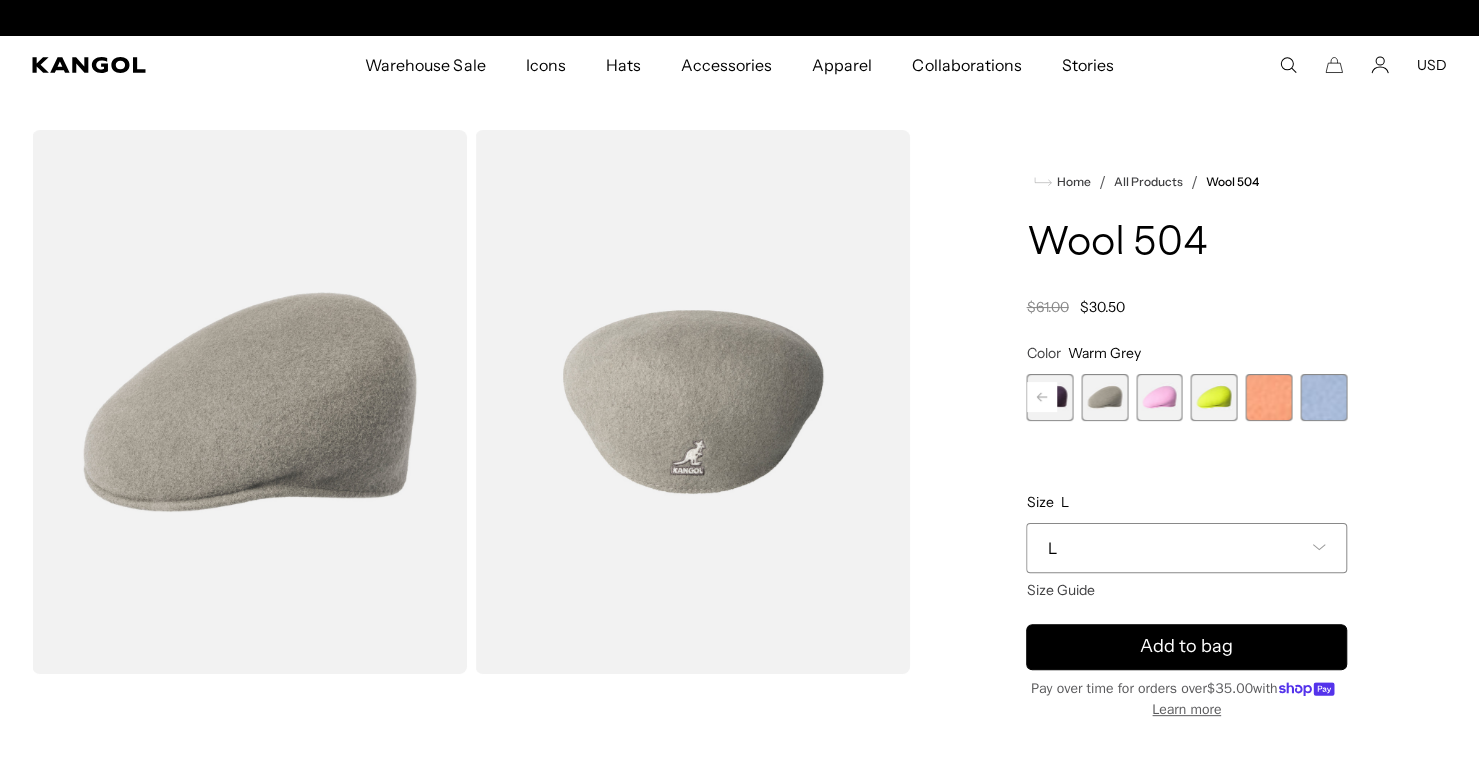 scroll, scrollTop: 0, scrollLeft: 412, axis: horizontal 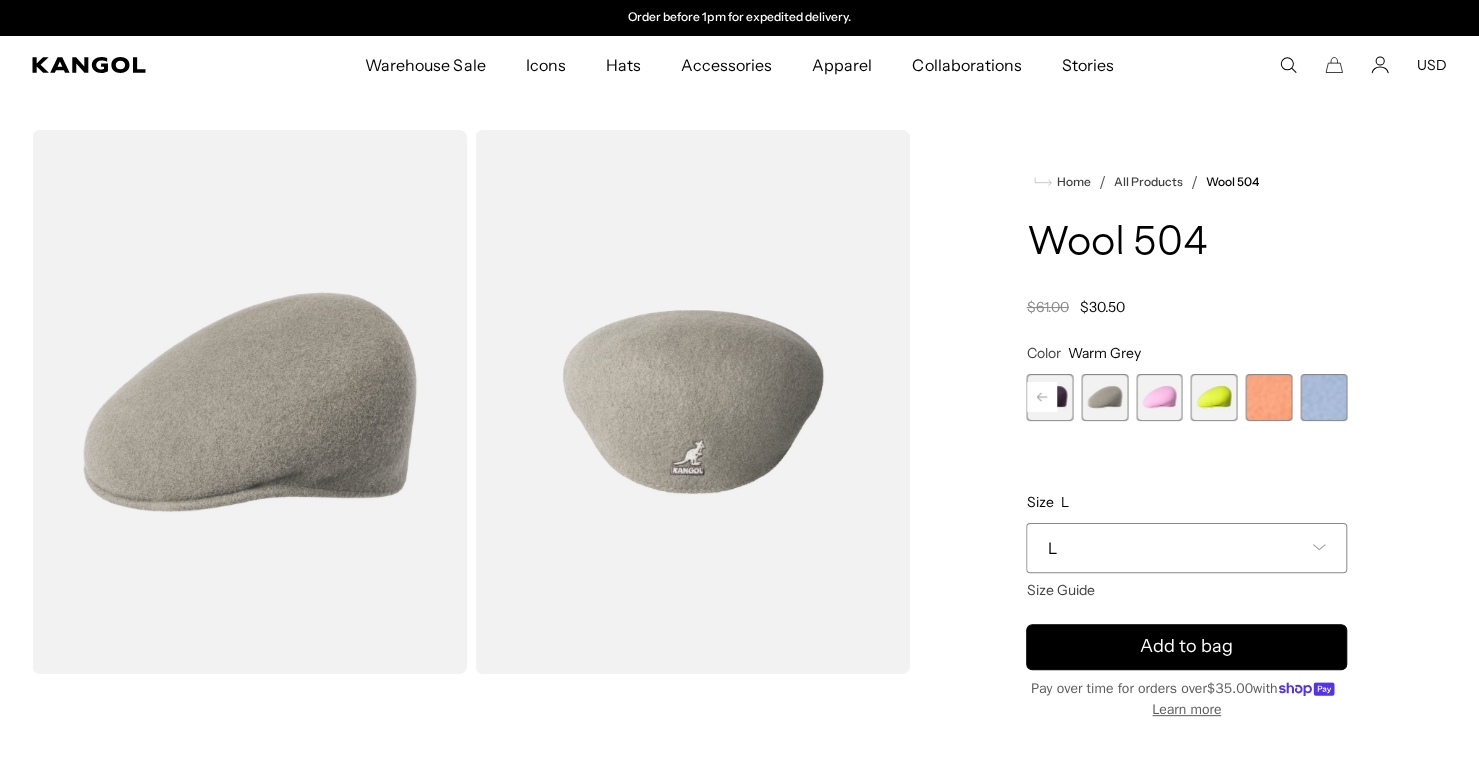 click at bounding box center [692, 402] 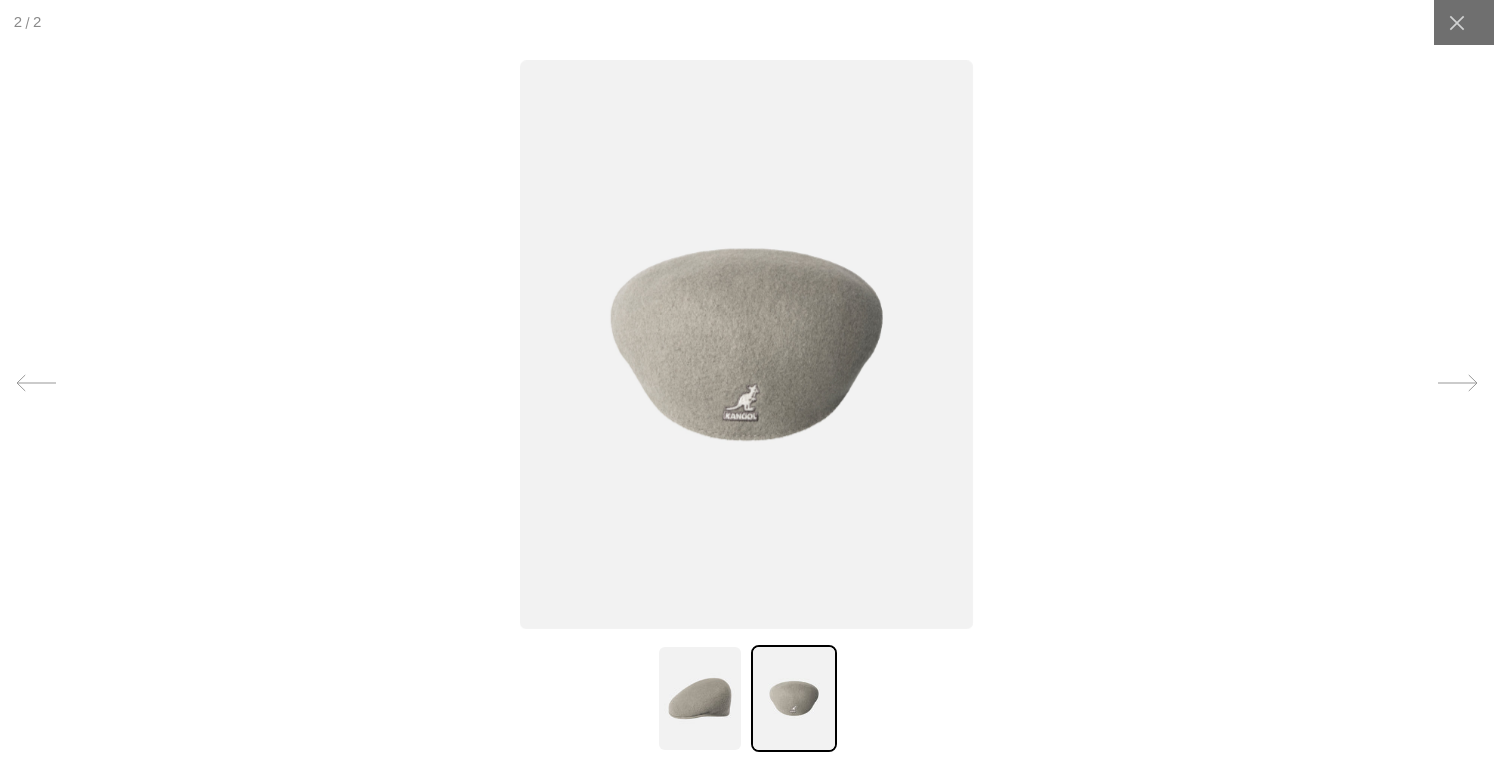 click at bounding box center [747, 345] 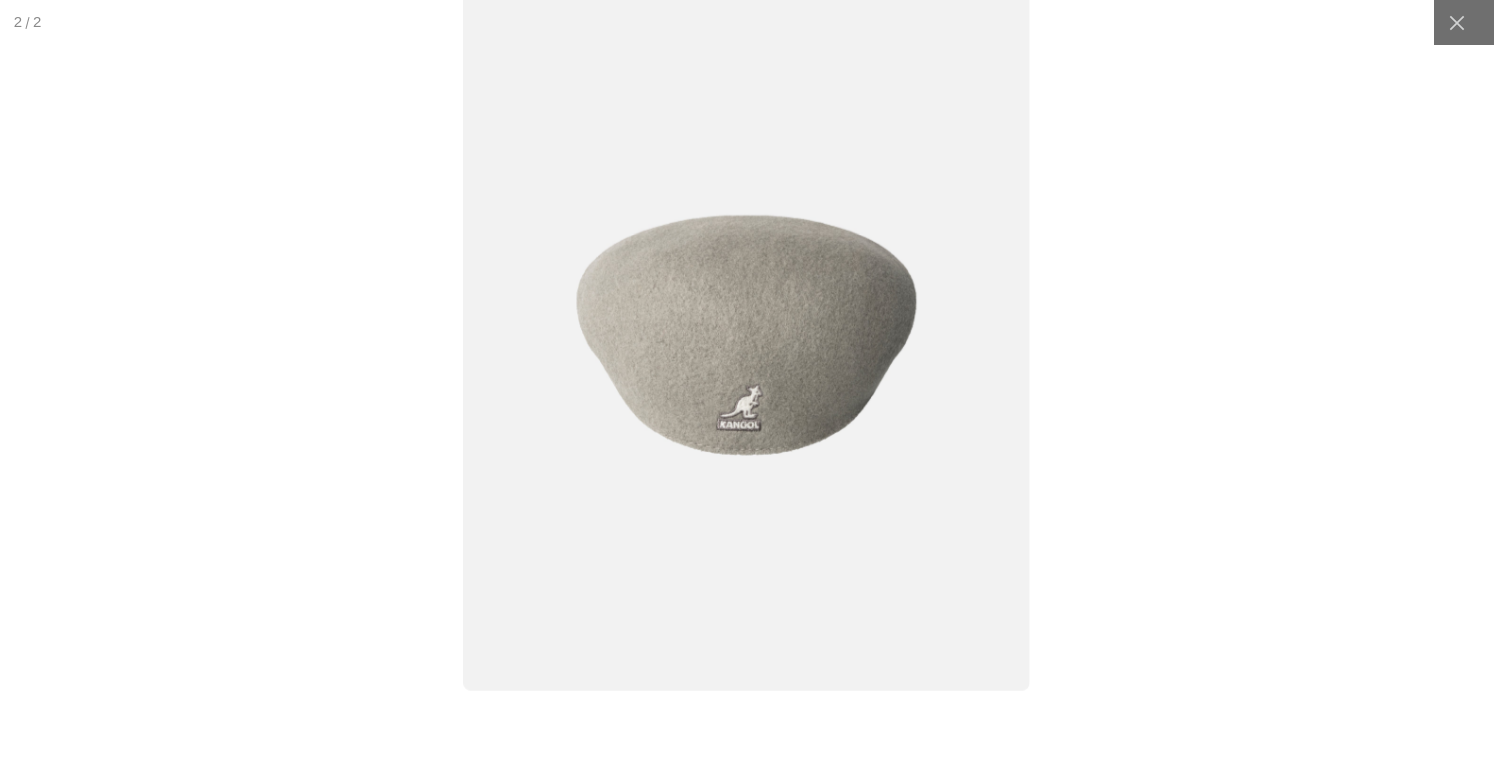 click at bounding box center (746, 335) 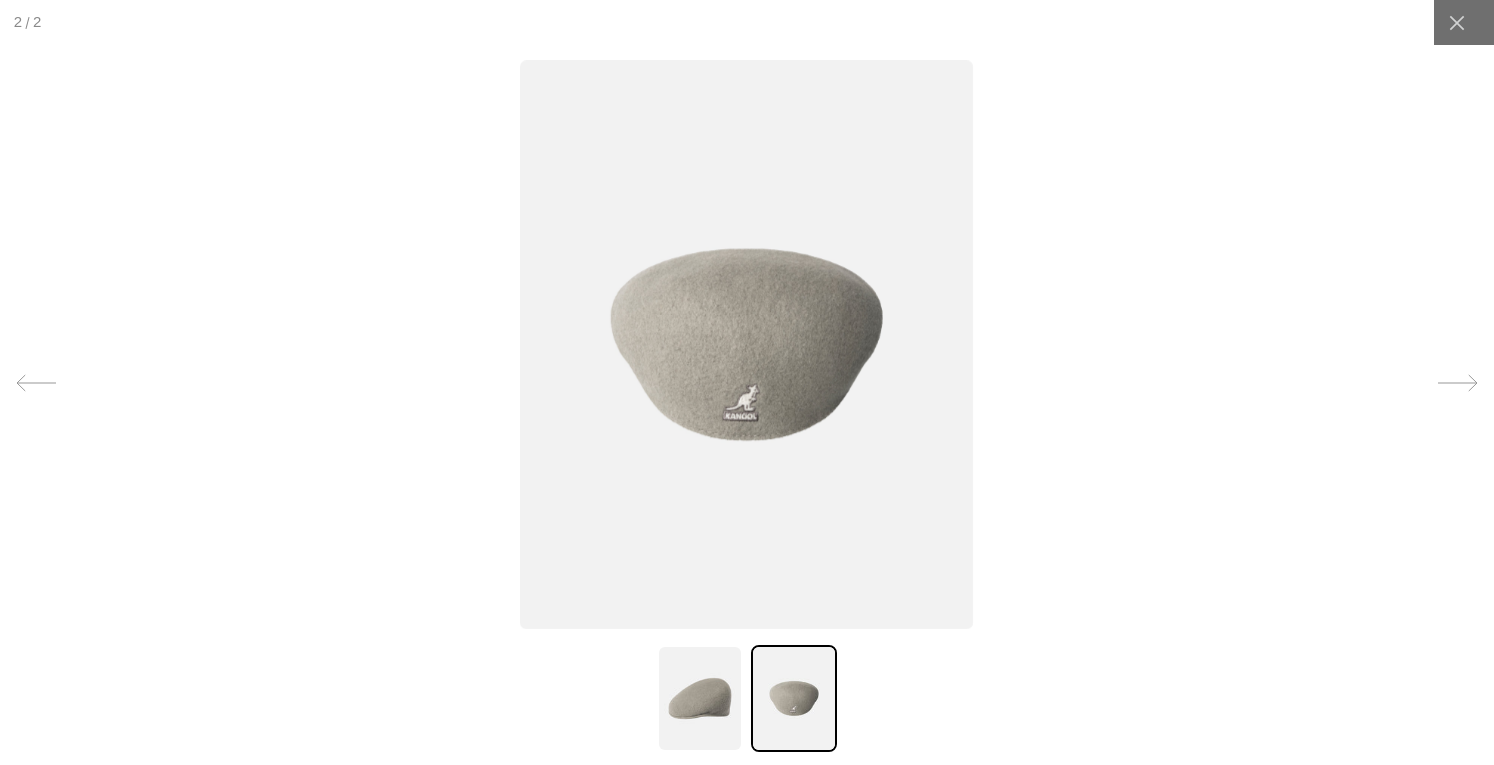 click at bounding box center [747, 345] 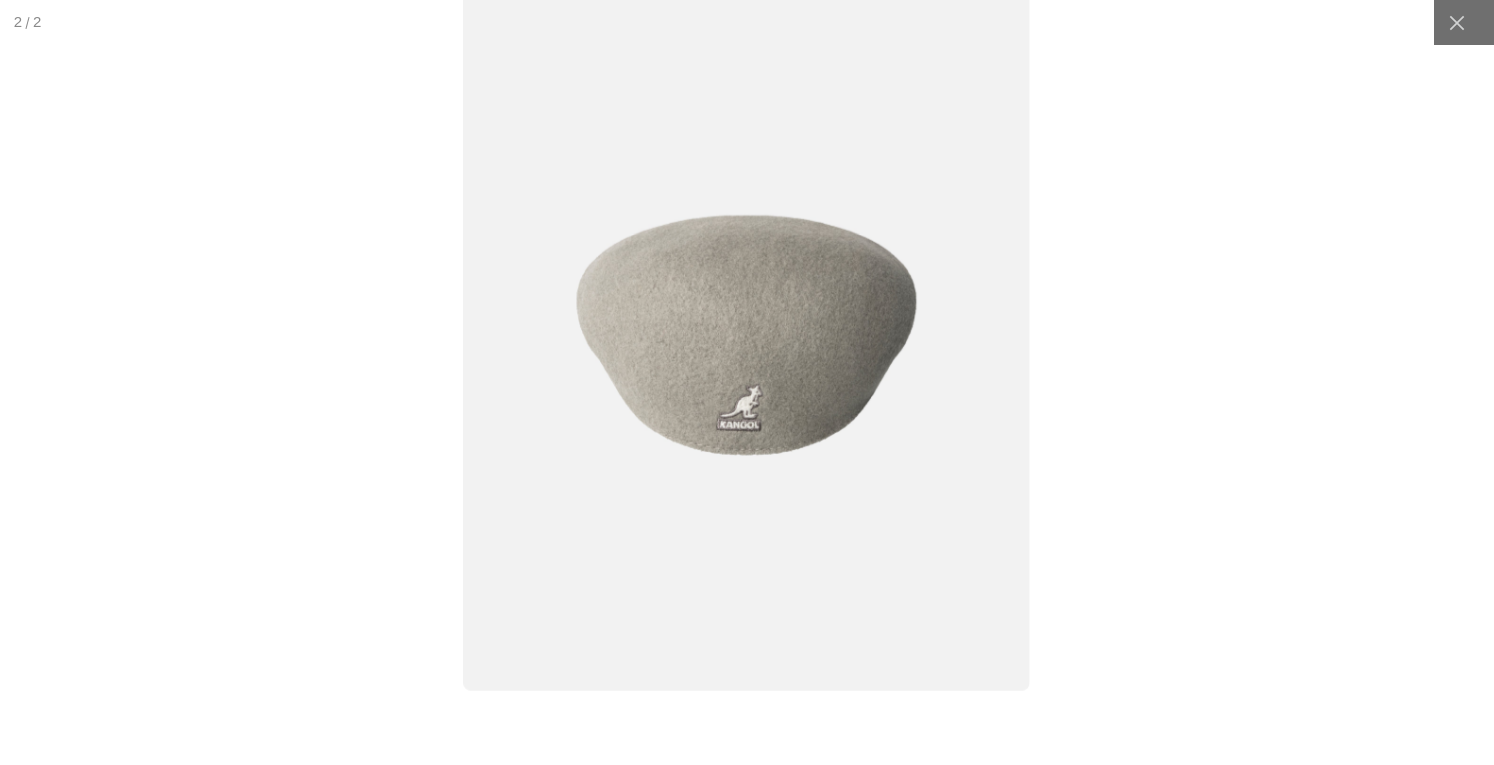 click at bounding box center (746, 335) 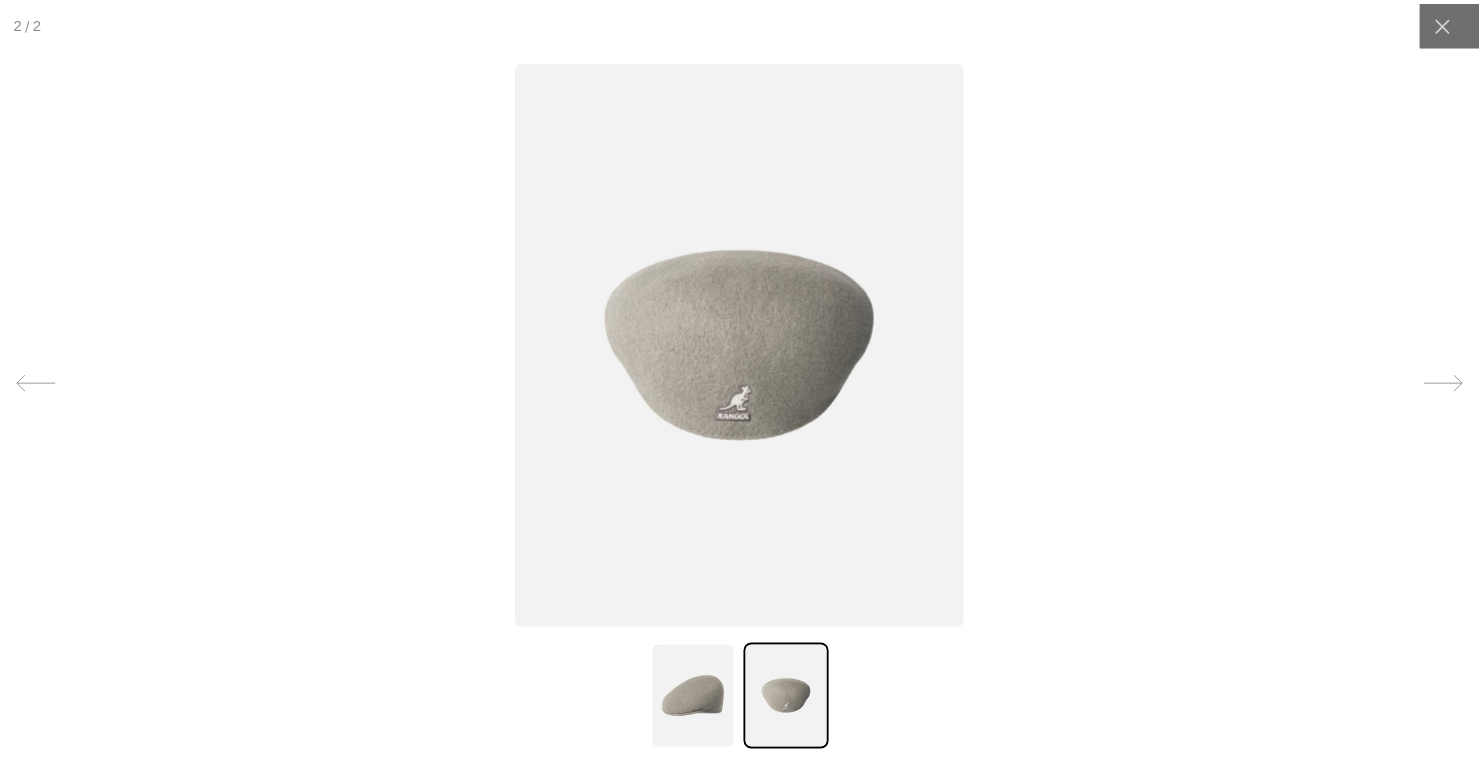 scroll, scrollTop: 0, scrollLeft: 412, axis: horizontal 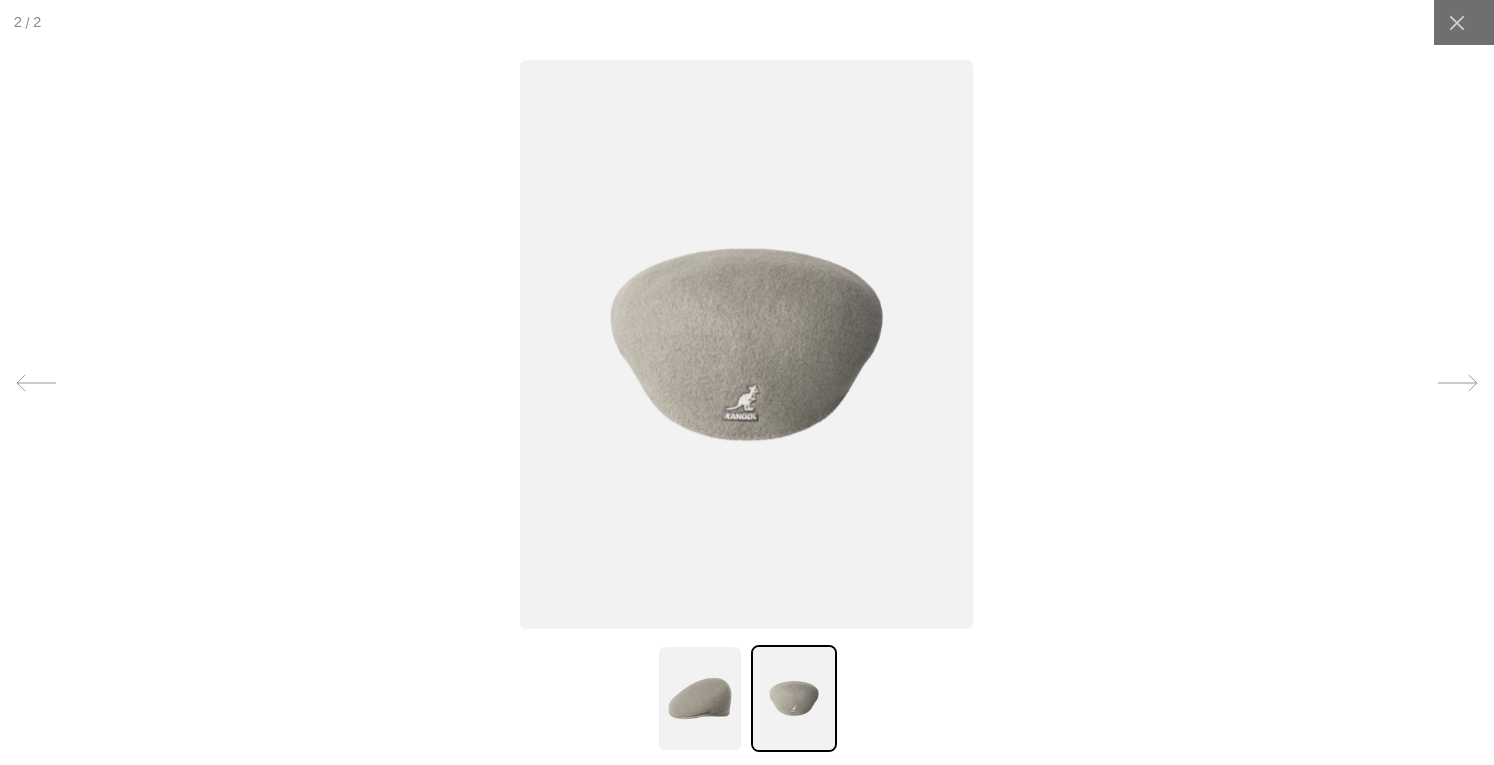 click at bounding box center (700, 698) 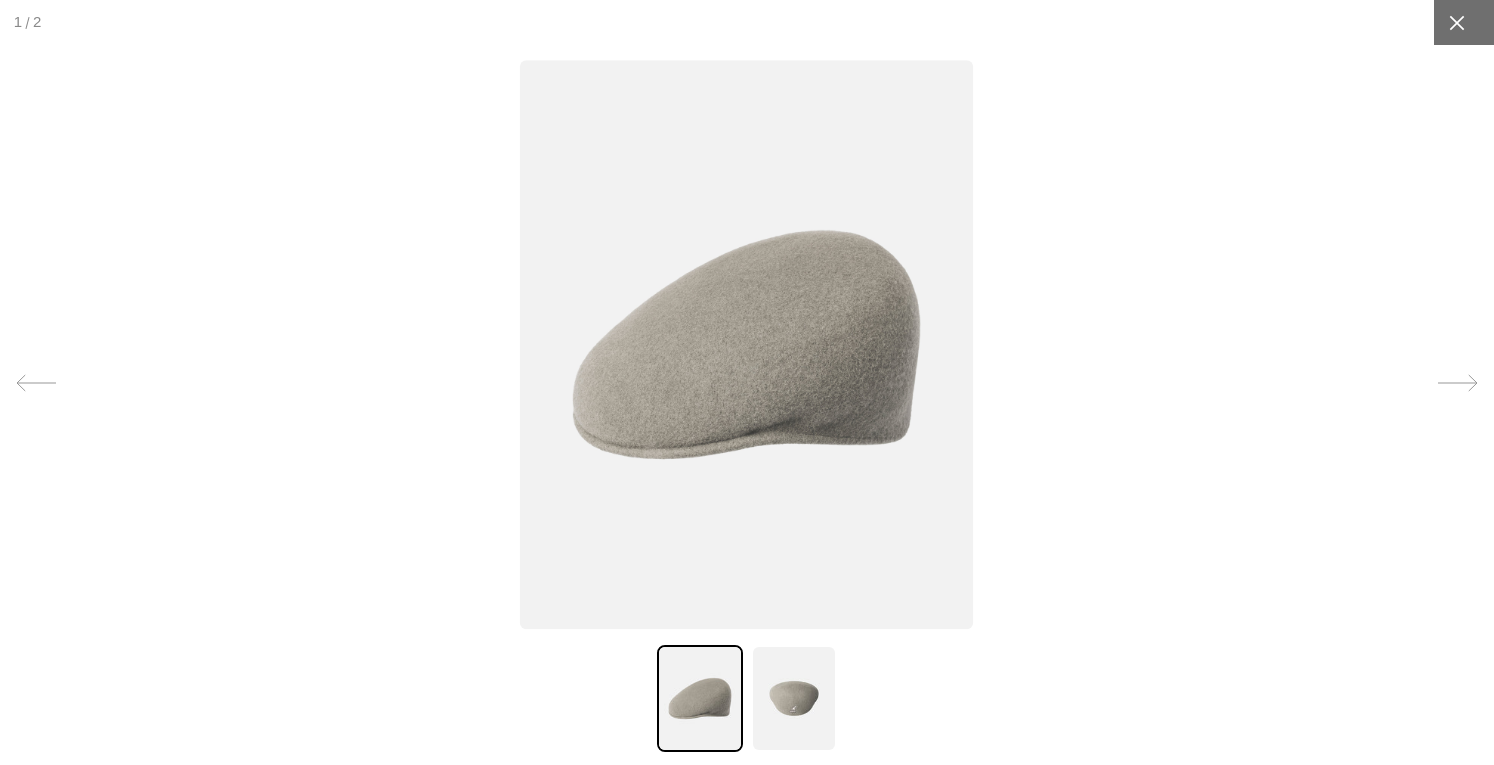 click at bounding box center [1456, 22] 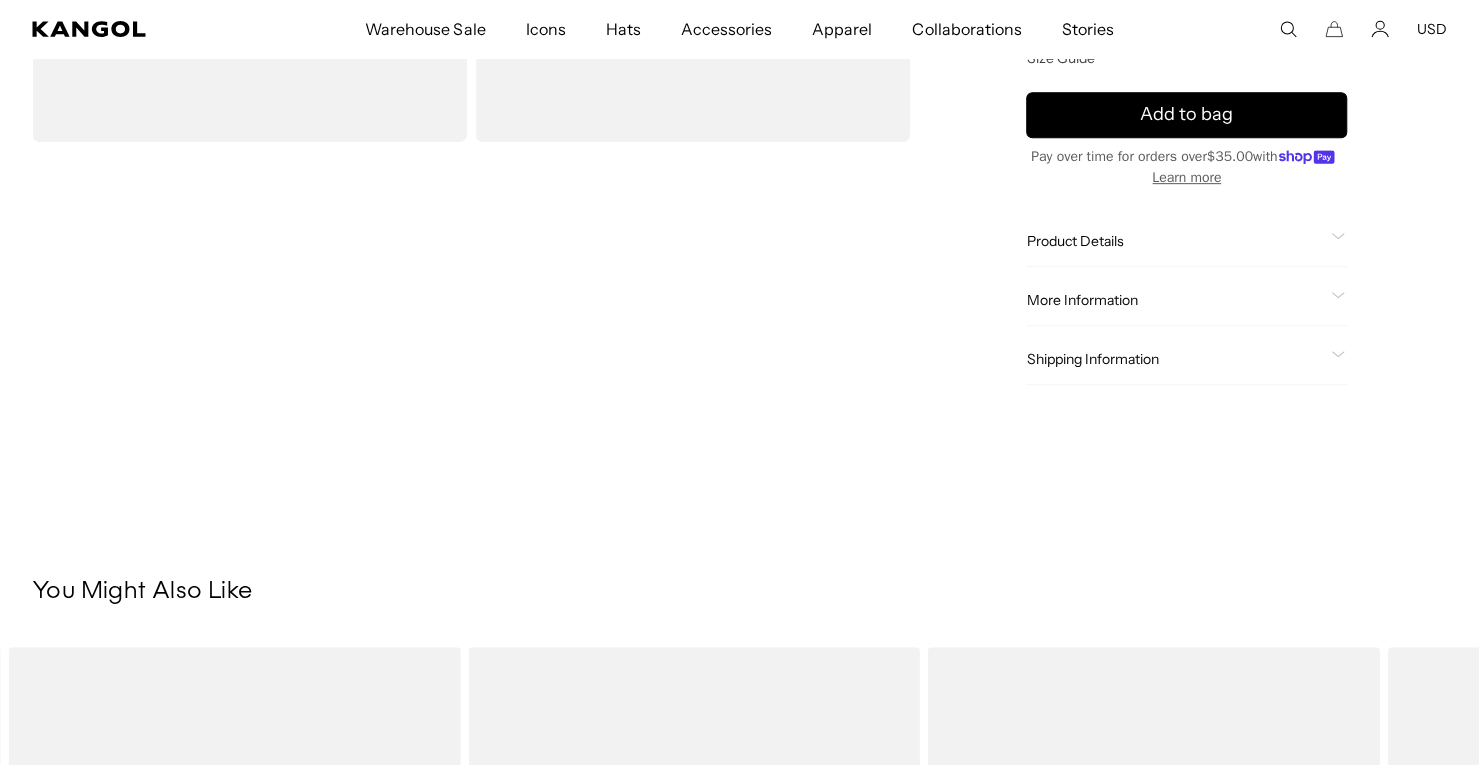 scroll, scrollTop: 600, scrollLeft: 0, axis: vertical 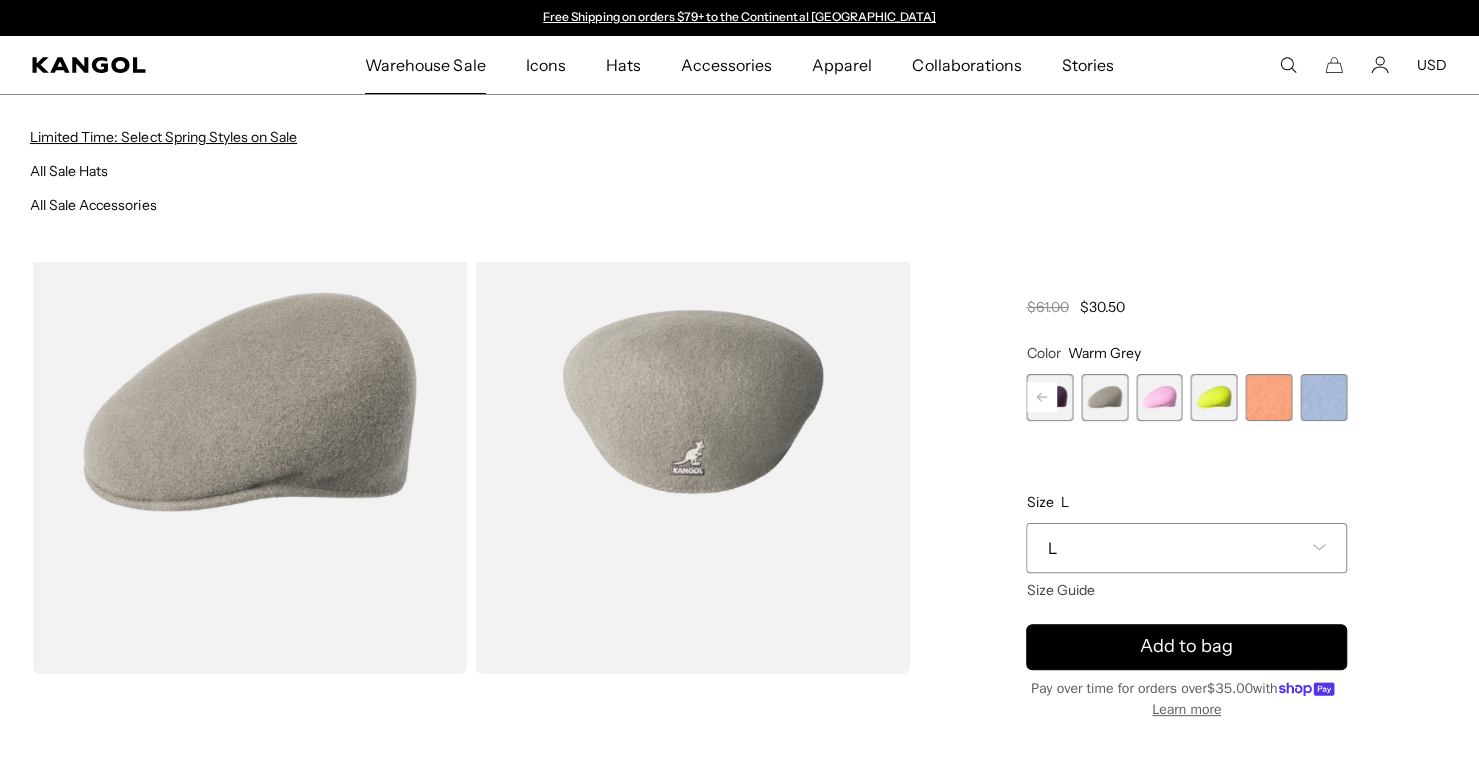 click on "Limited Time: Select Spring Styles on Sale" at bounding box center [163, 137] 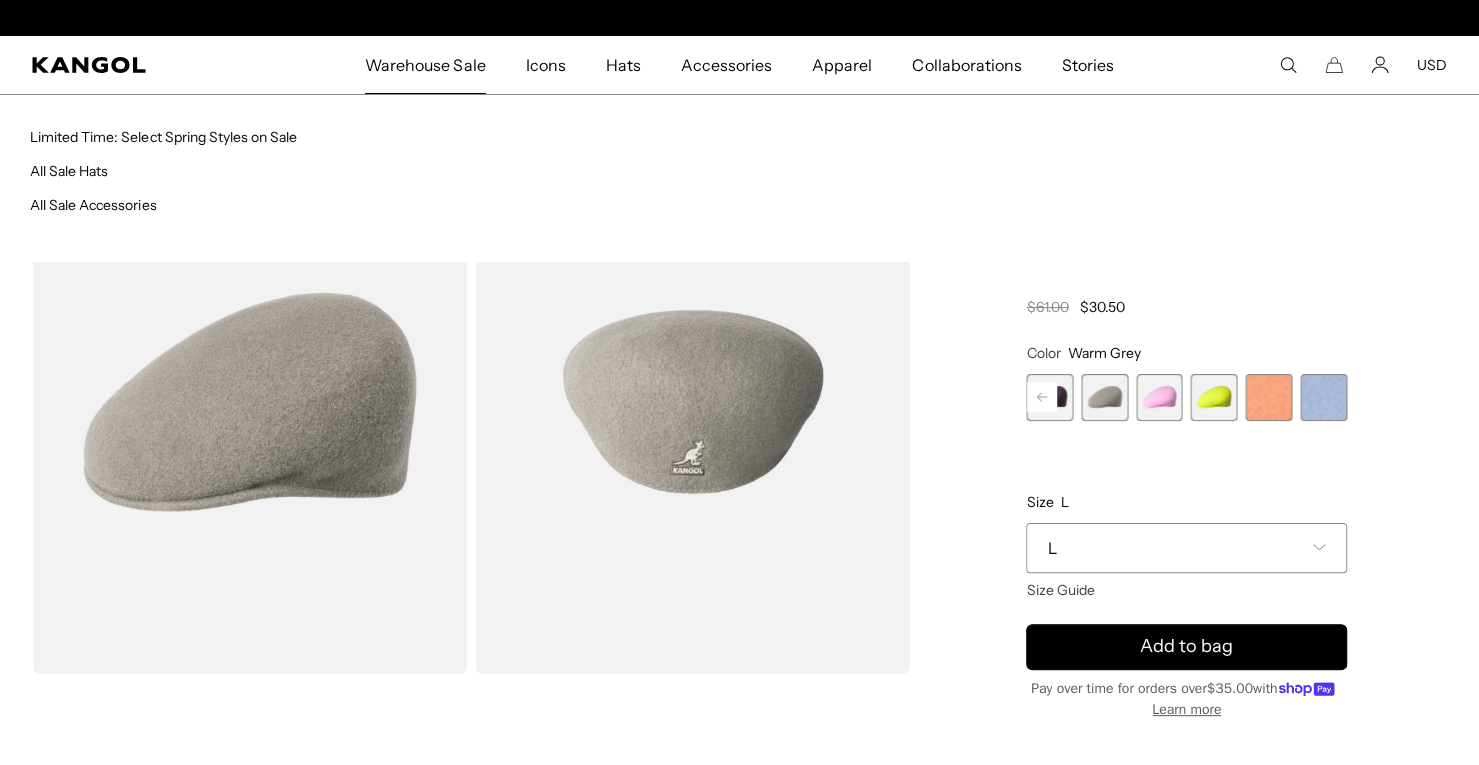 scroll, scrollTop: 0, scrollLeft: 412, axis: horizontal 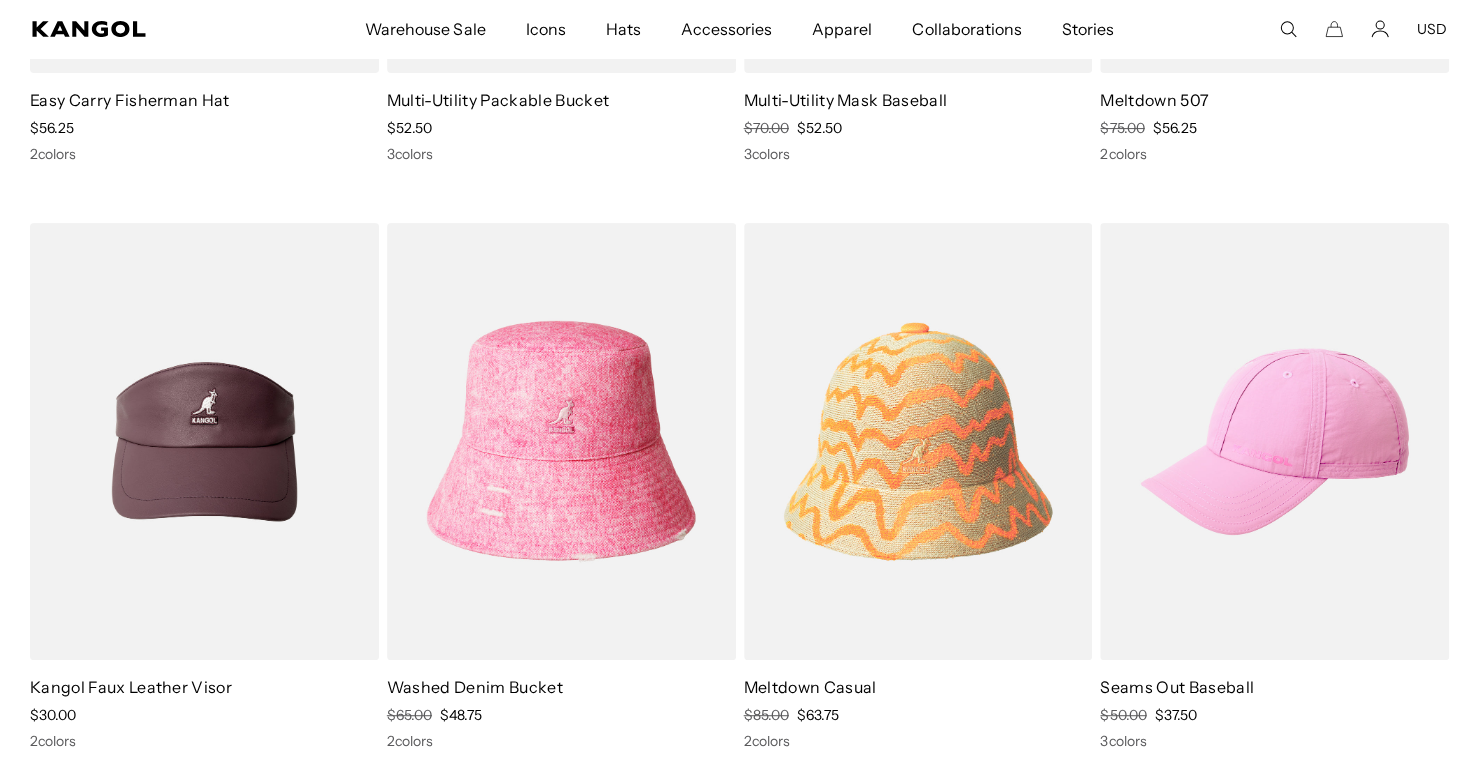 click 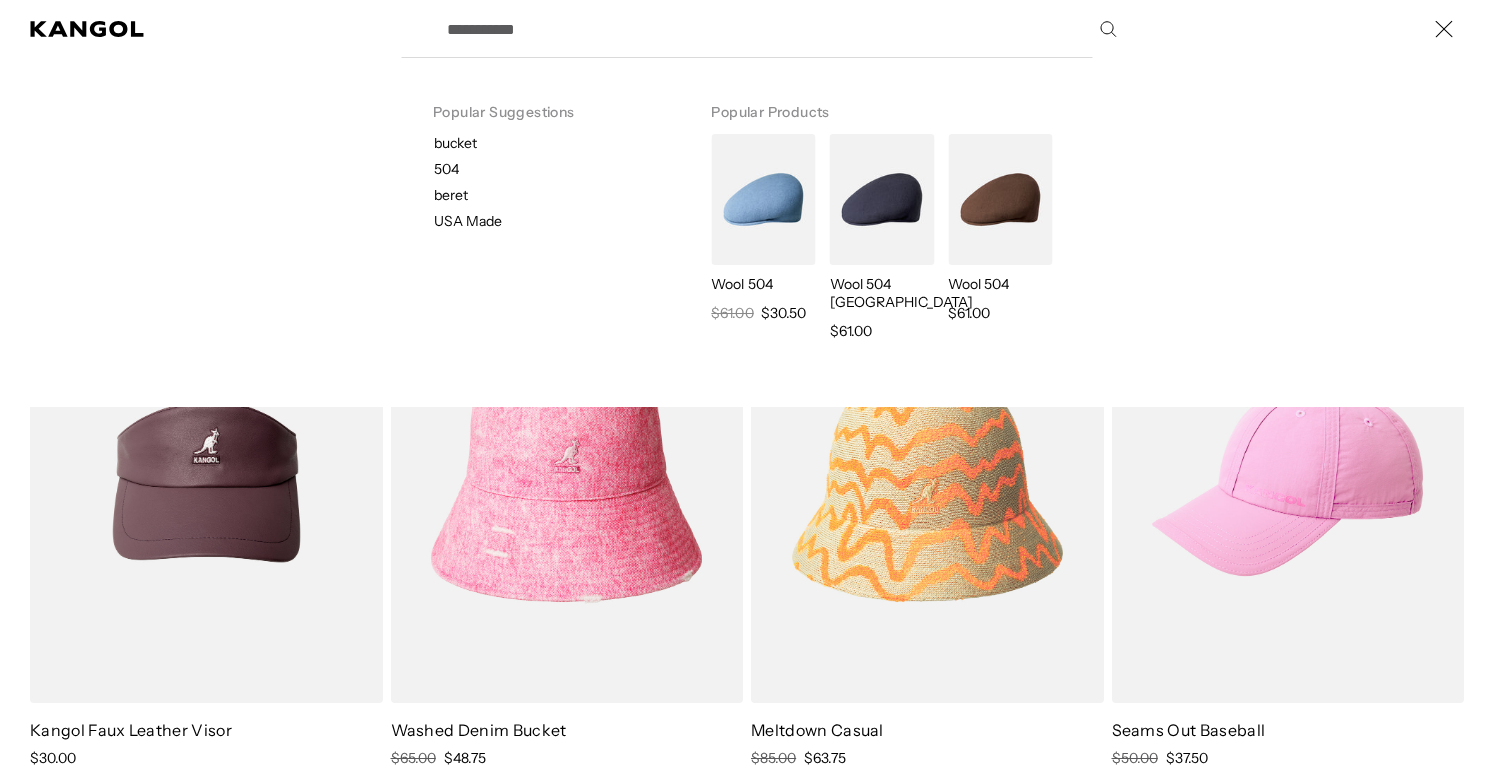 click on "504" at bounding box center [556, 169] 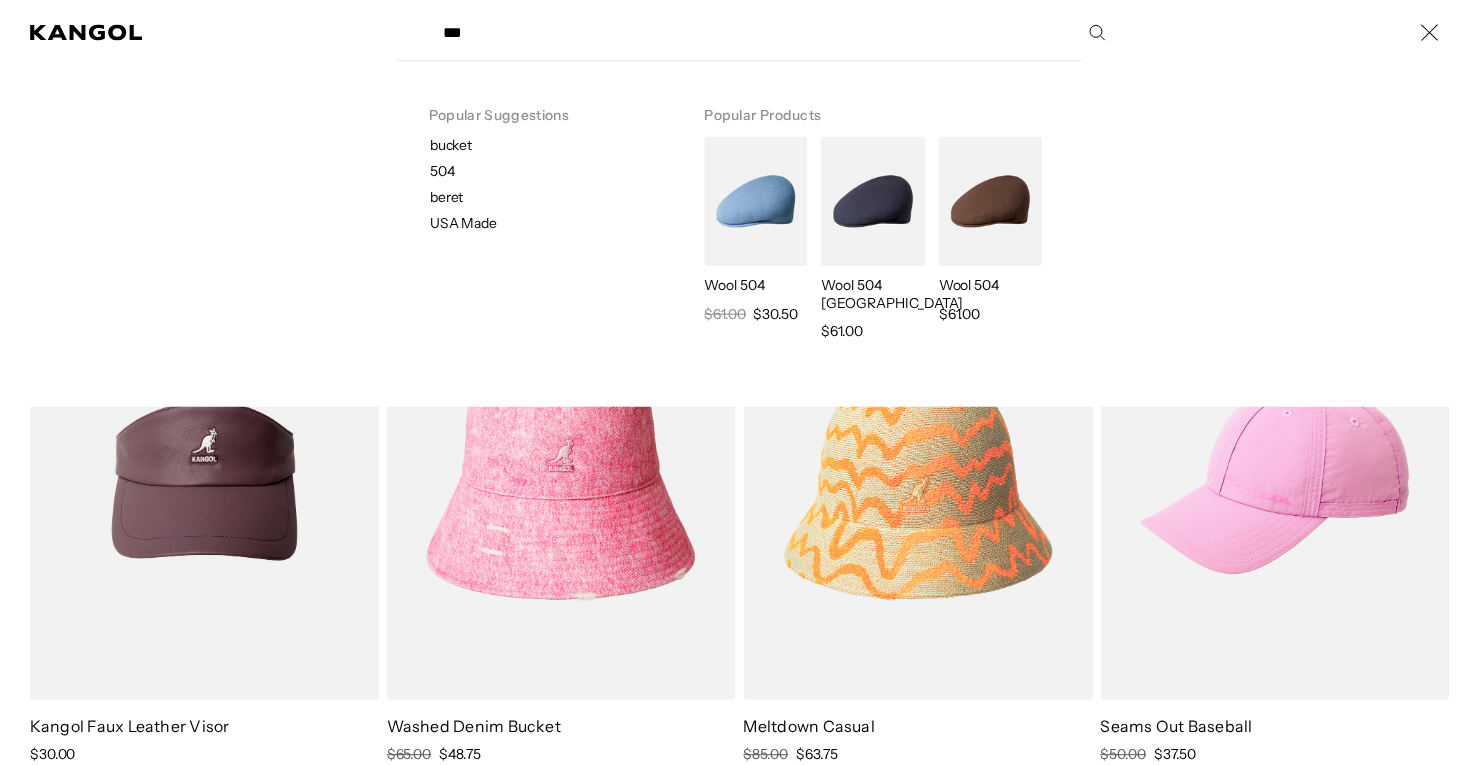 scroll, scrollTop: 1077, scrollLeft: 0, axis: vertical 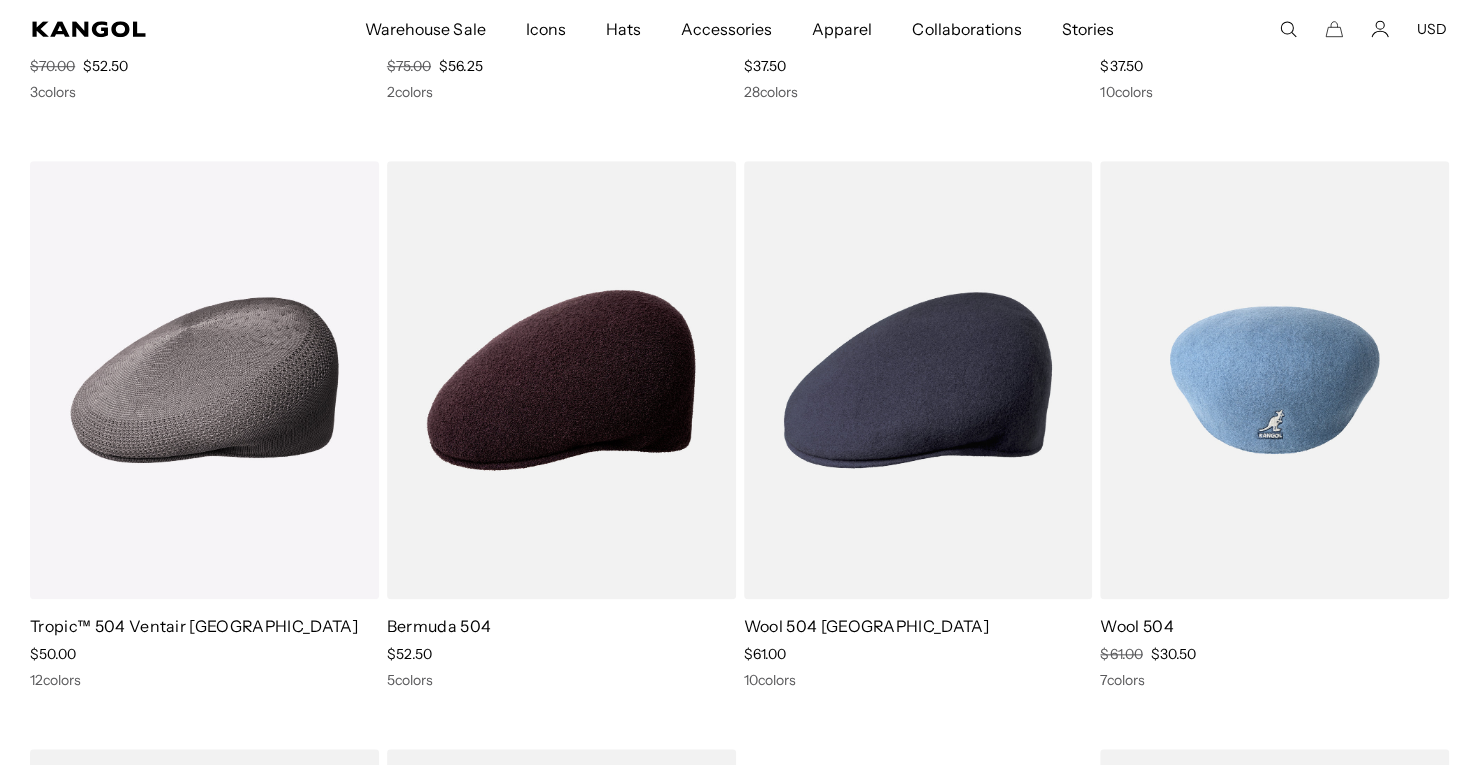 click at bounding box center [1274, 380] 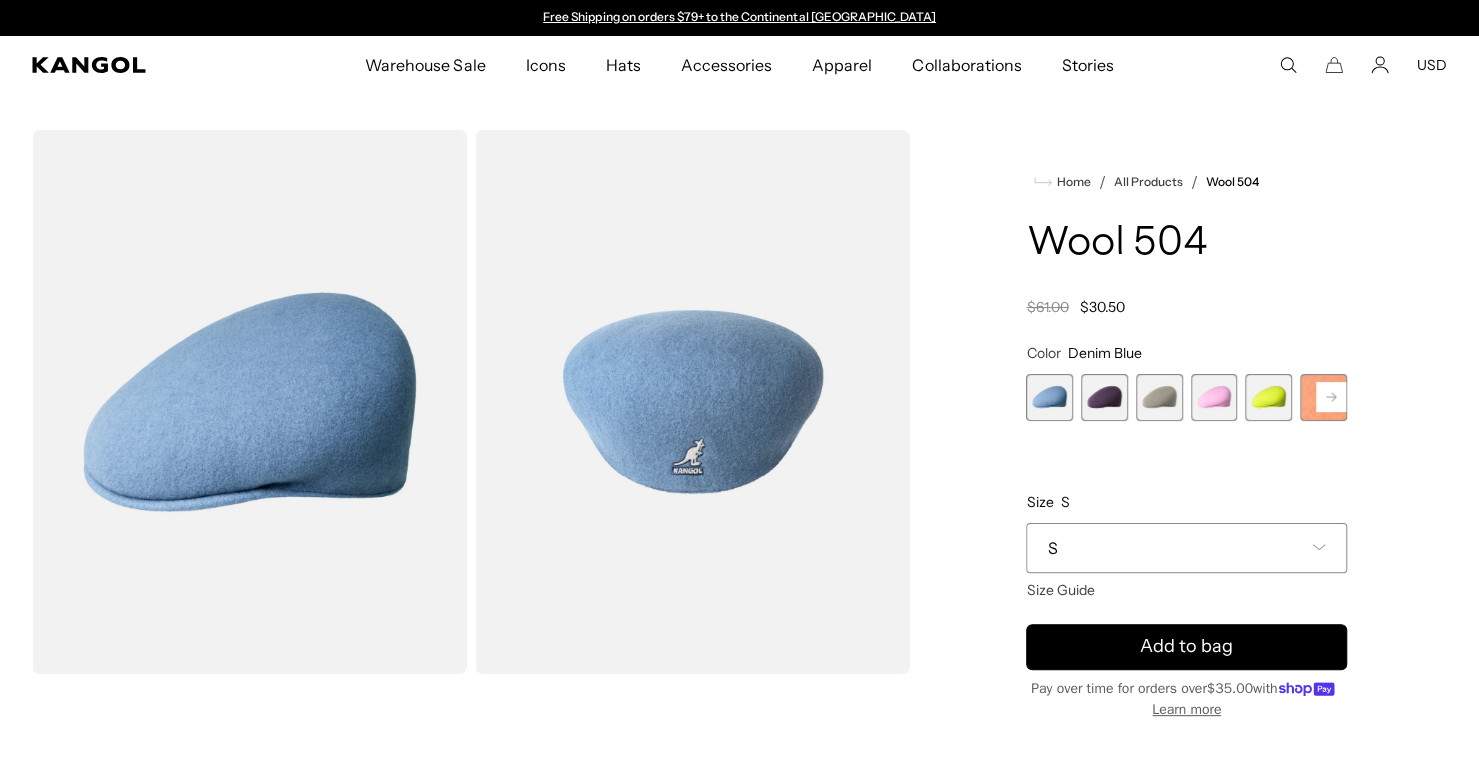 scroll, scrollTop: 0, scrollLeft: 0, axis: both 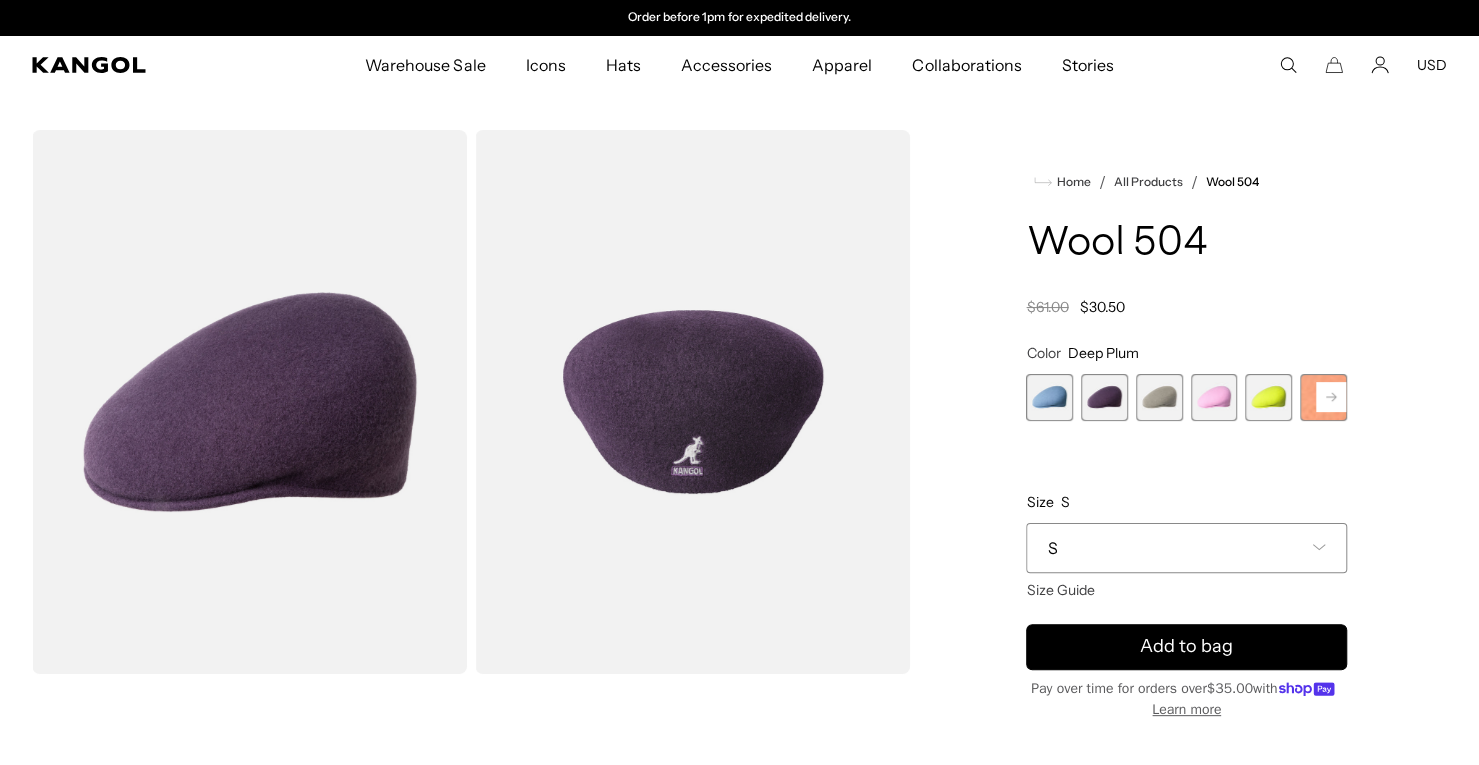 click at bounding box center [1159, 397] 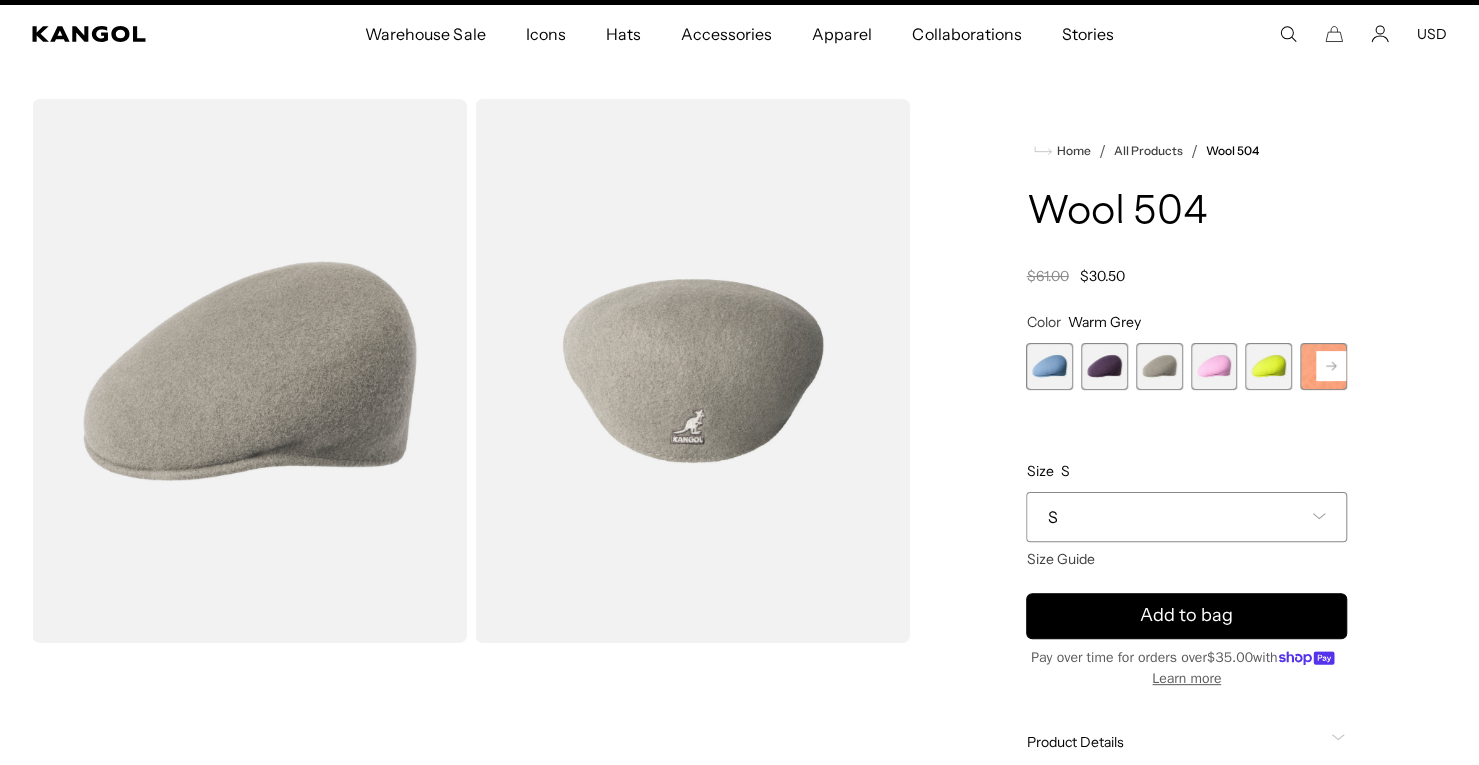 scroll, scrollTop: 0, scrollLeft: 0, axis: both 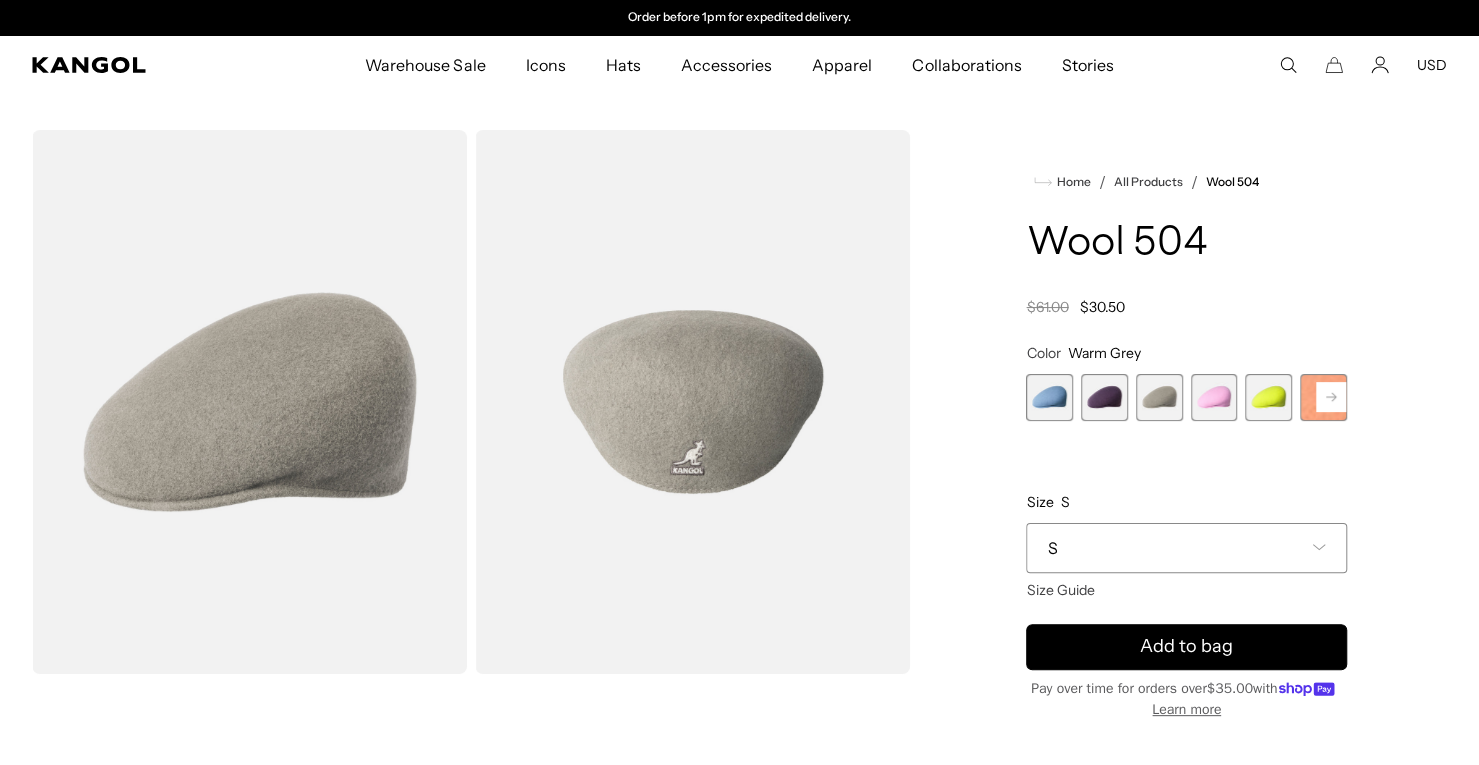 click 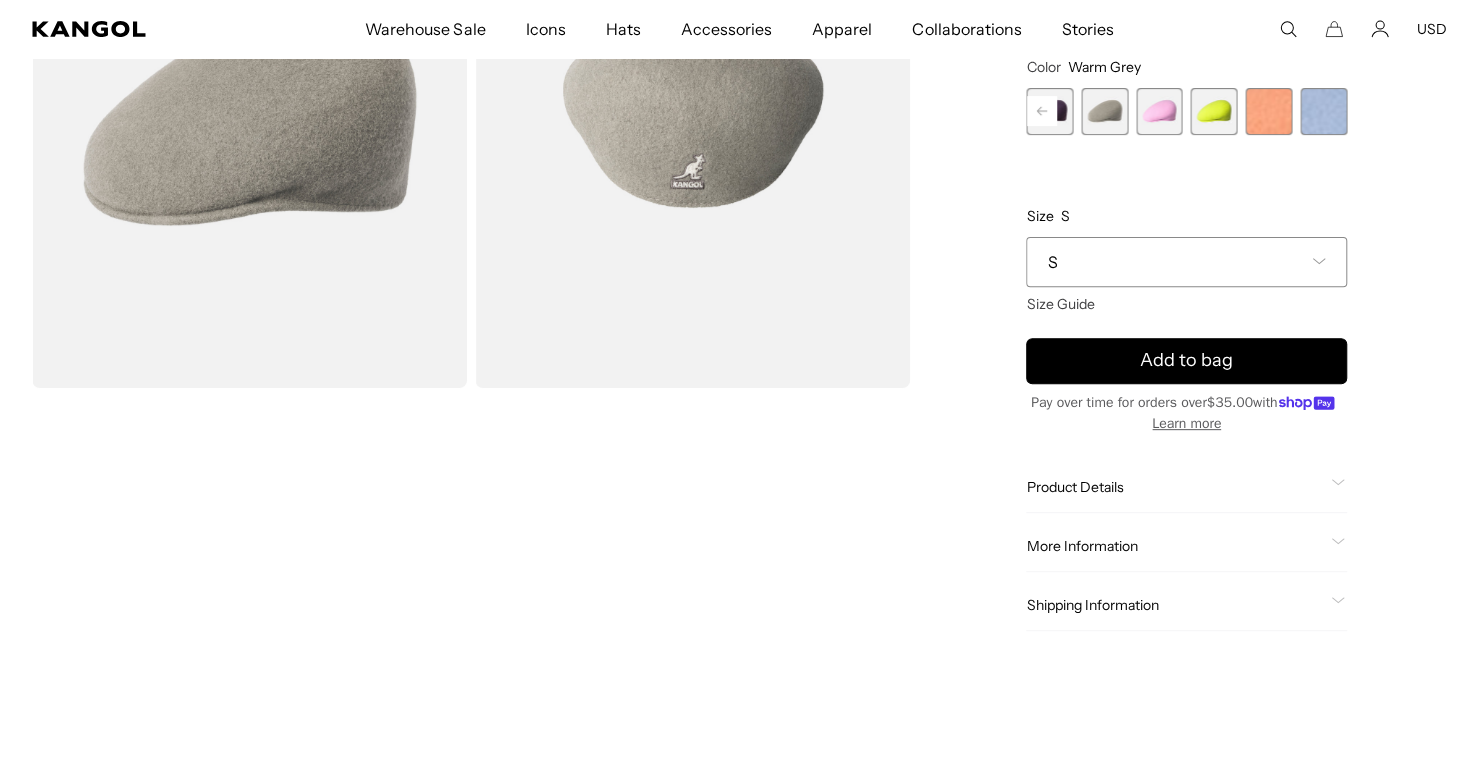 scroll, scrollTop: 600, scrollLeft: 0, axis: vertical 